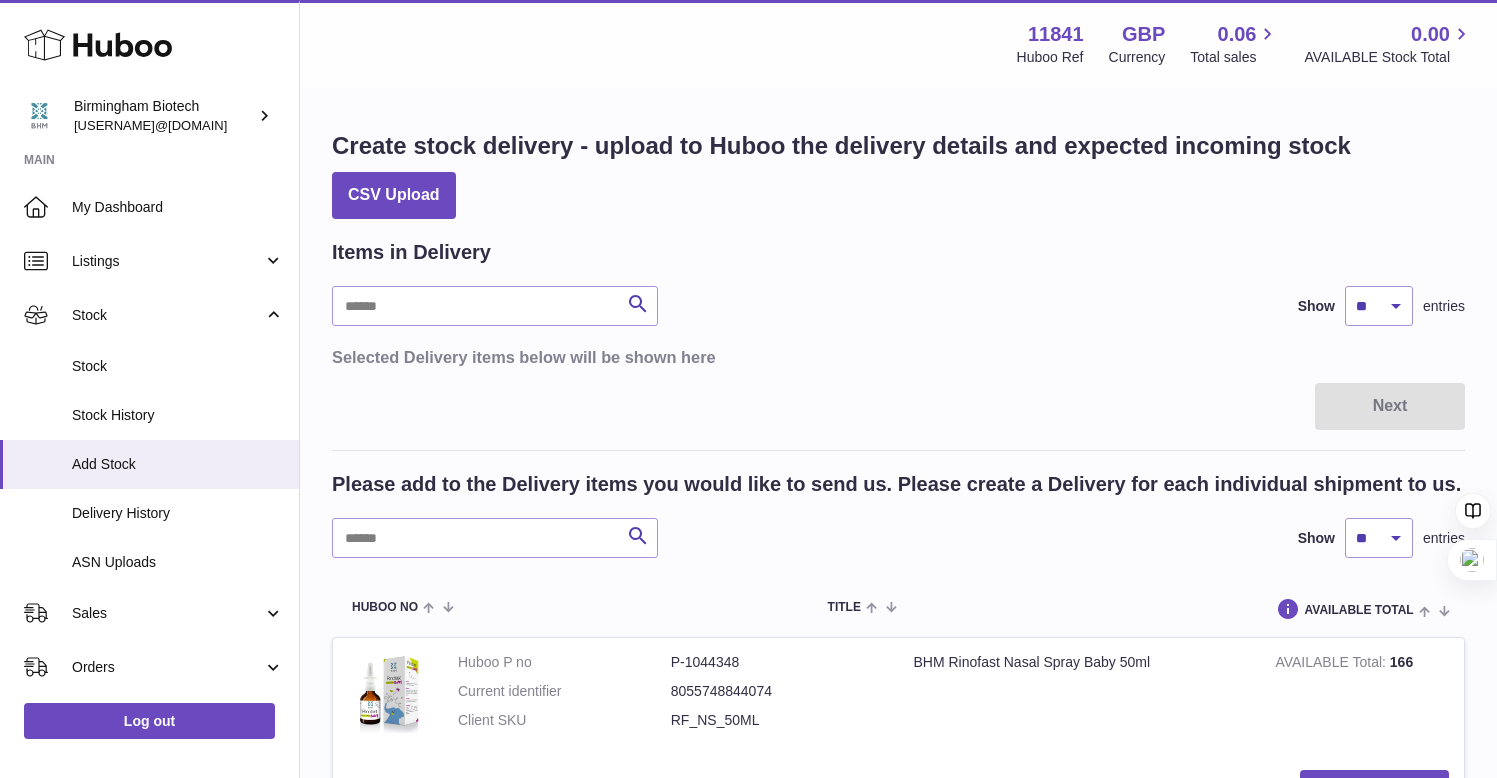 scroll, scrollTop: 540, scrollLeft: 0, axis: vertical 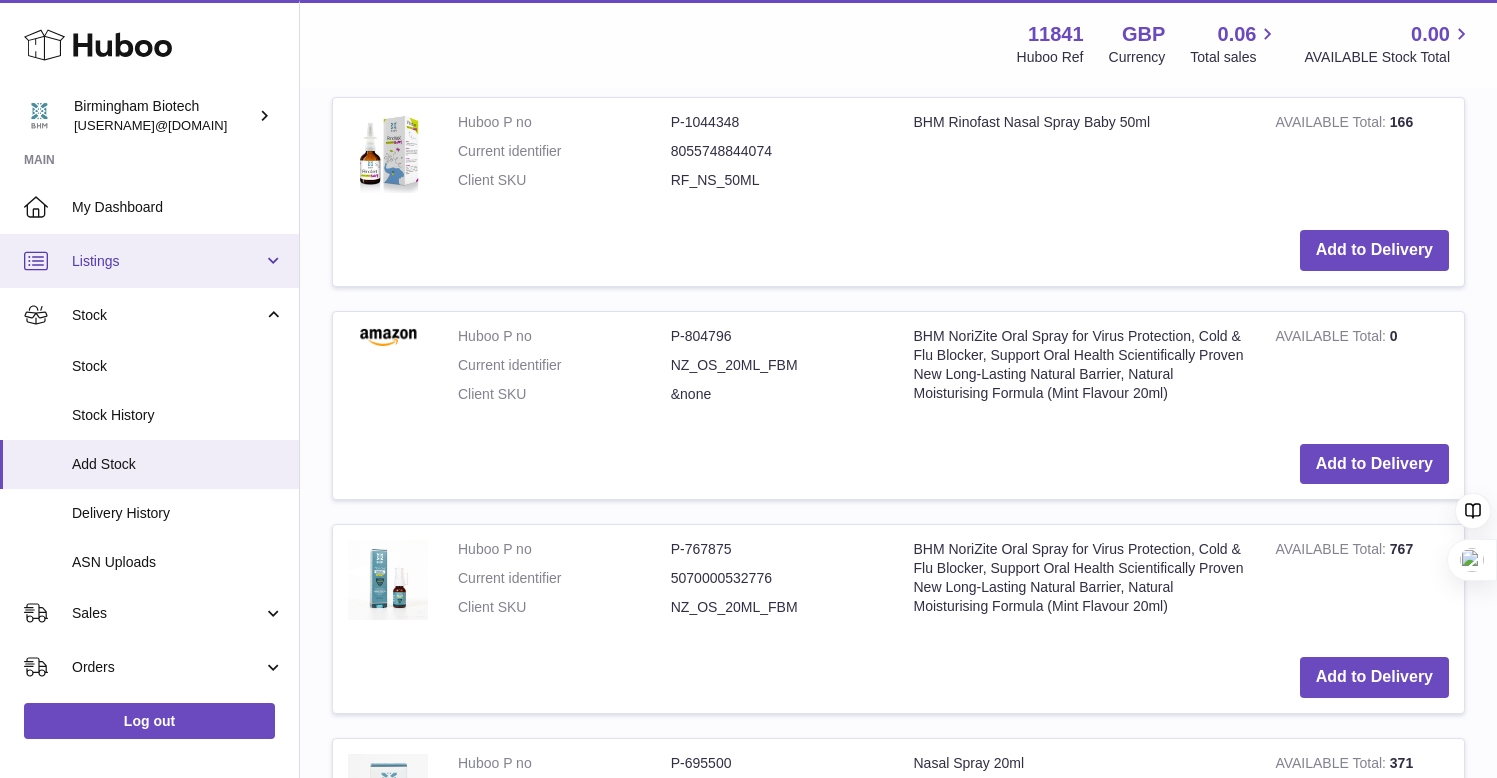 click on "Listings" at bounding box center [167, 261] 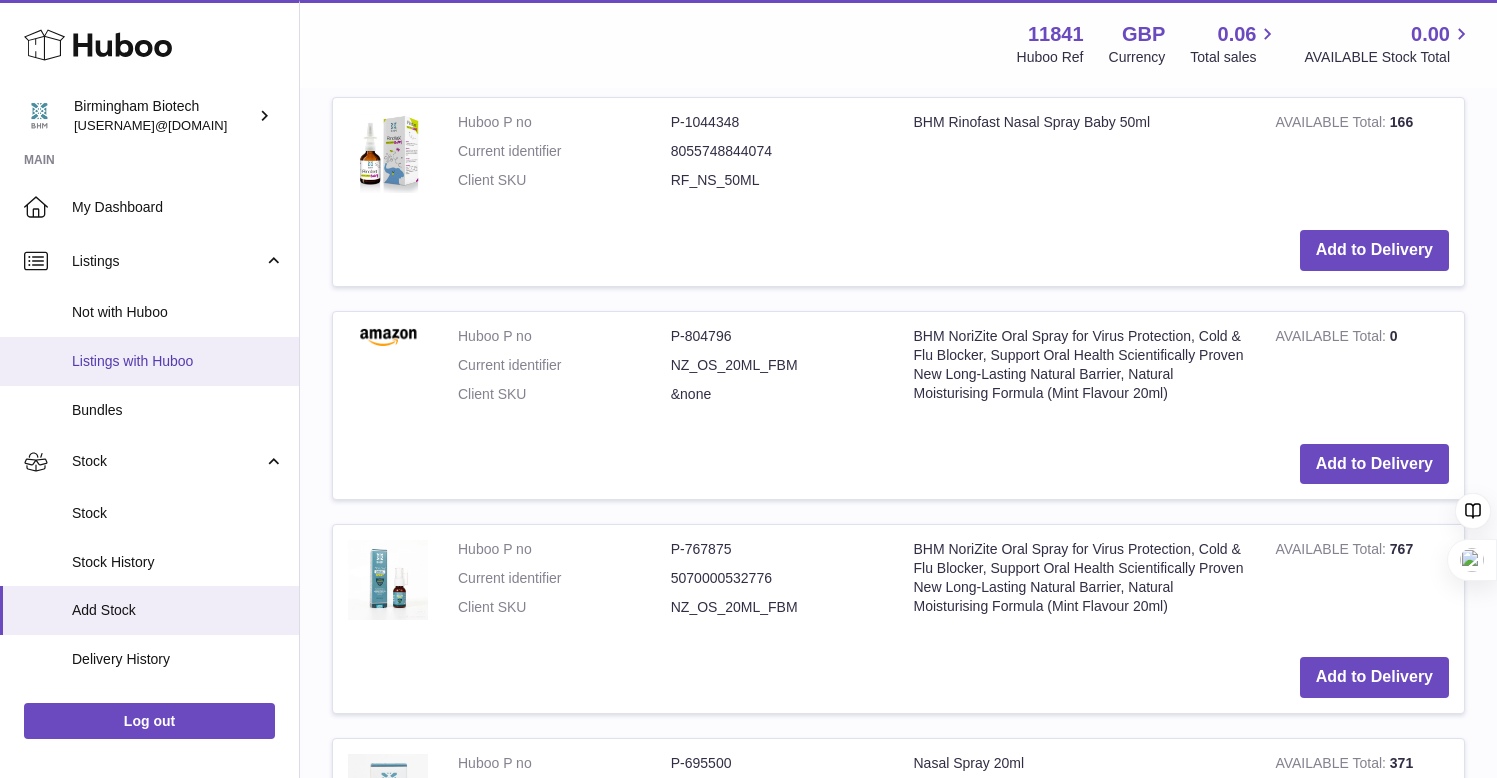 click on "Listings with Huboo" at bounding box center [178, 361] 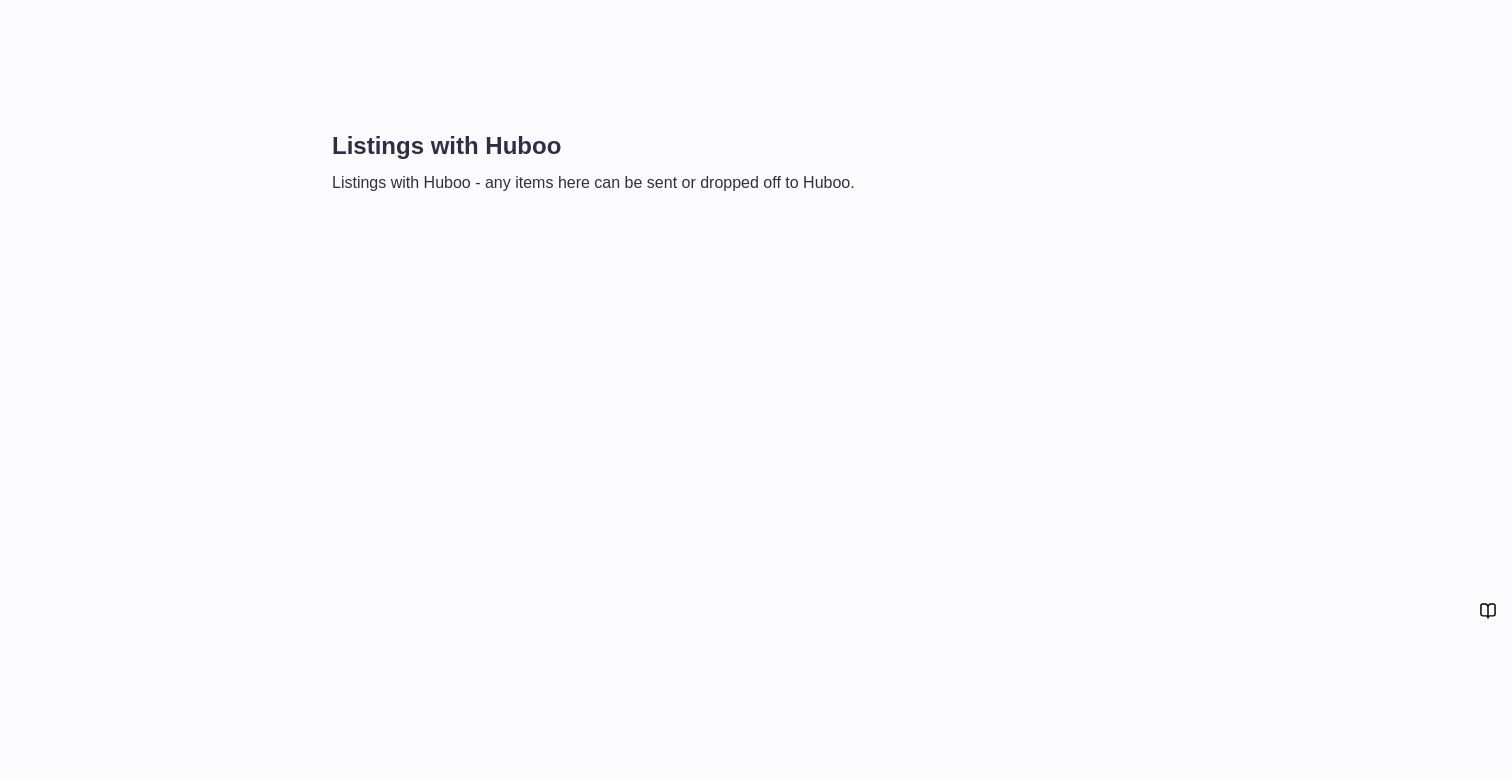 scroll, scrollTop: 0, scrollLeft: 0, axis: both 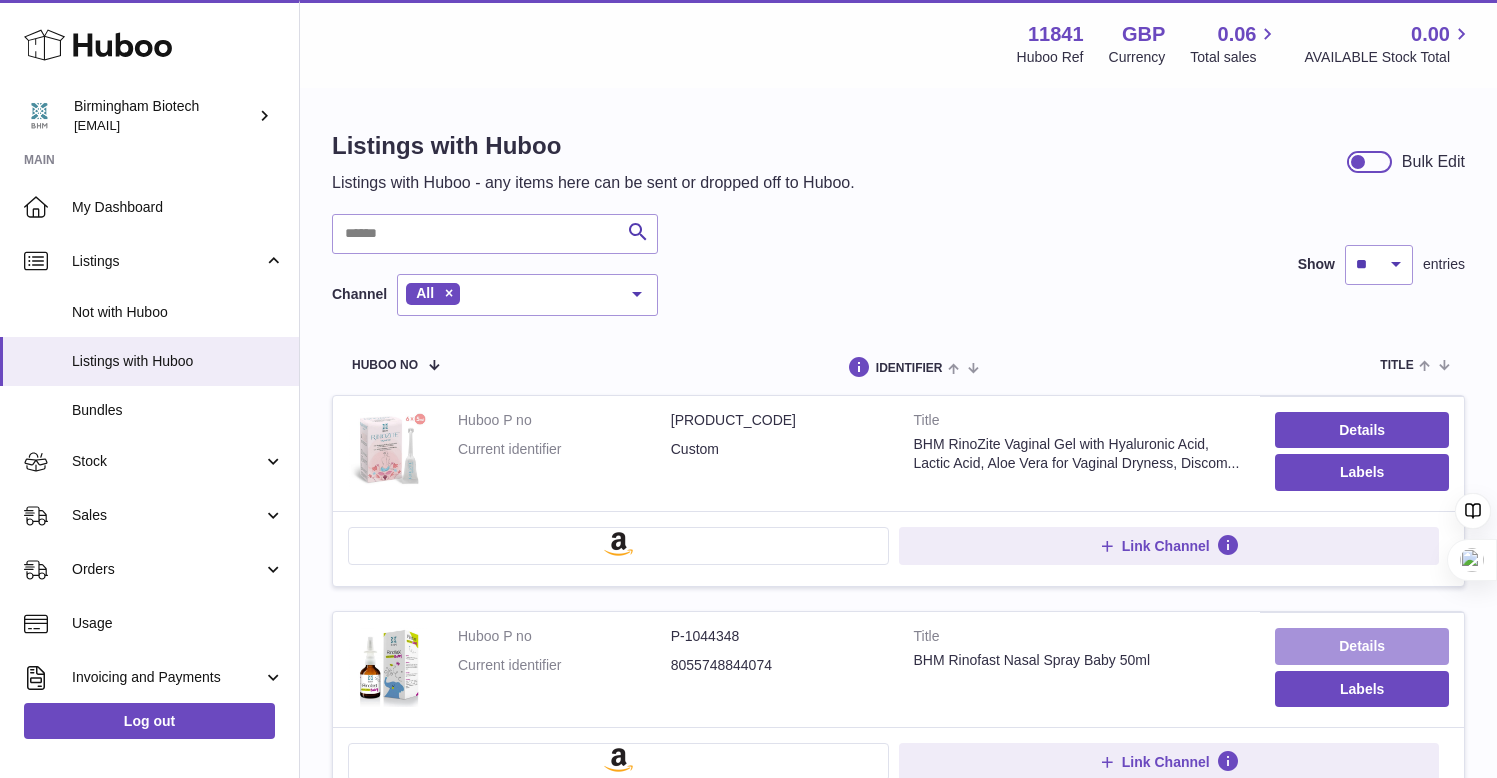 click on "Details" at bounding box center (1362, 646) 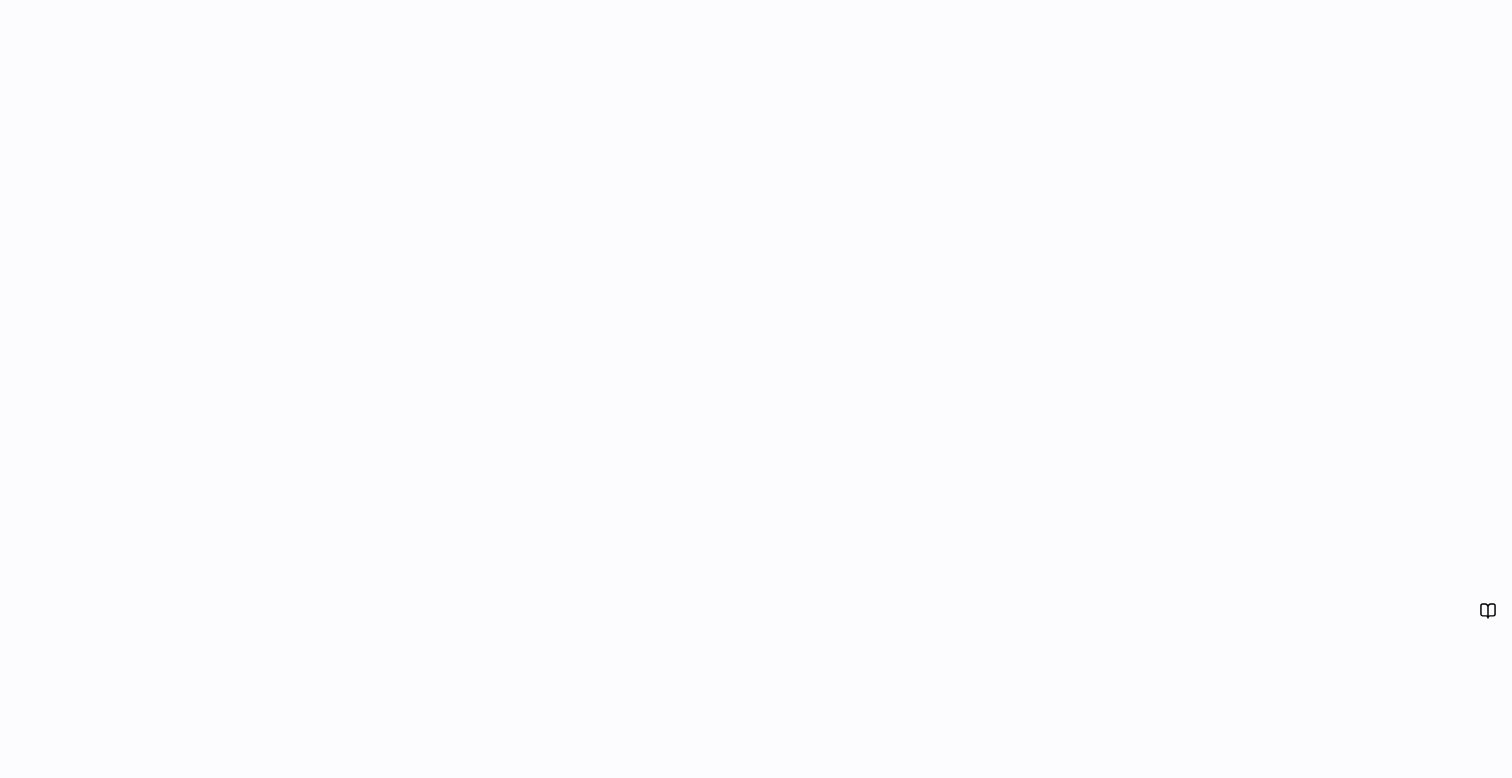 scroll, scrollTop: 0, scrollLeft: 0, axis: both 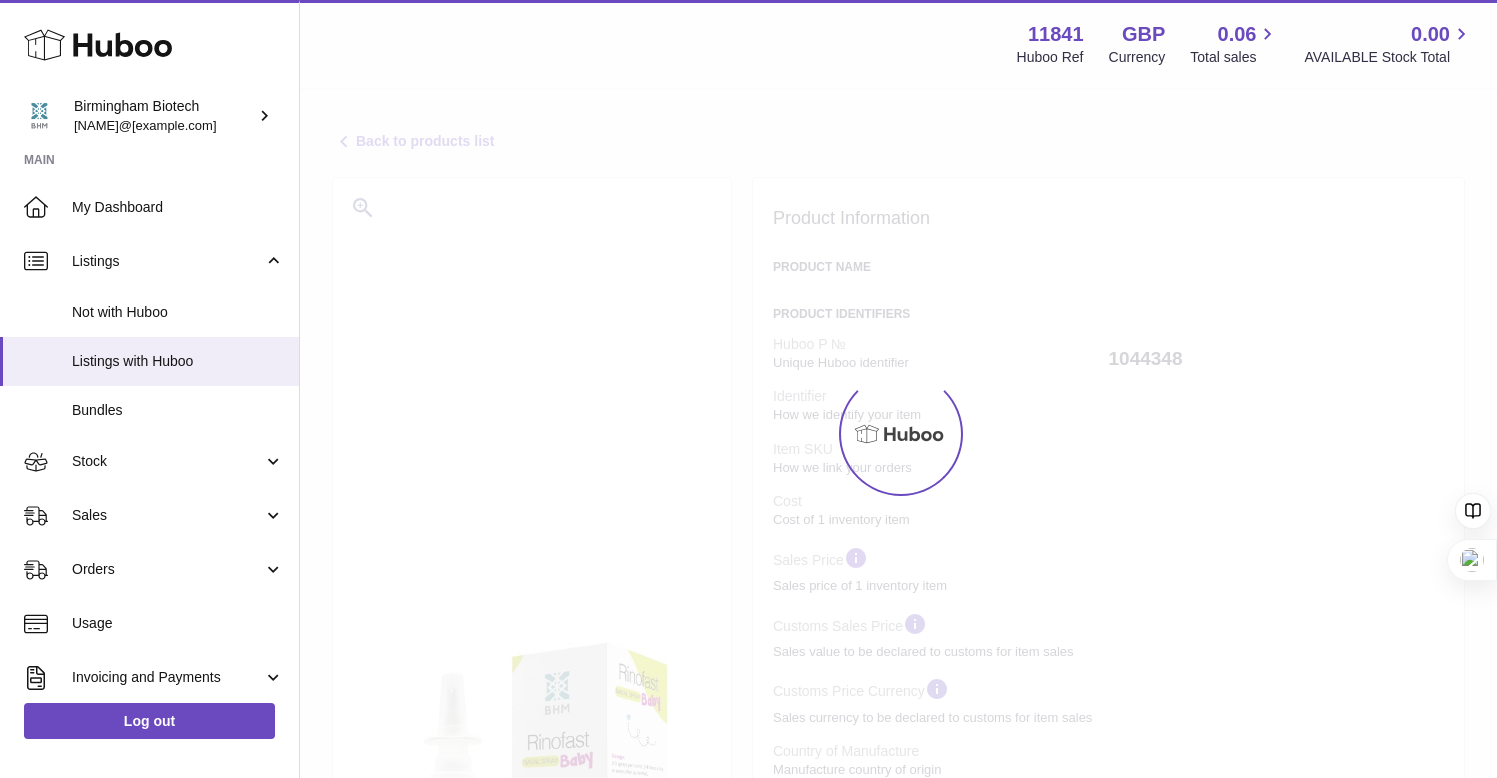 select on "***" 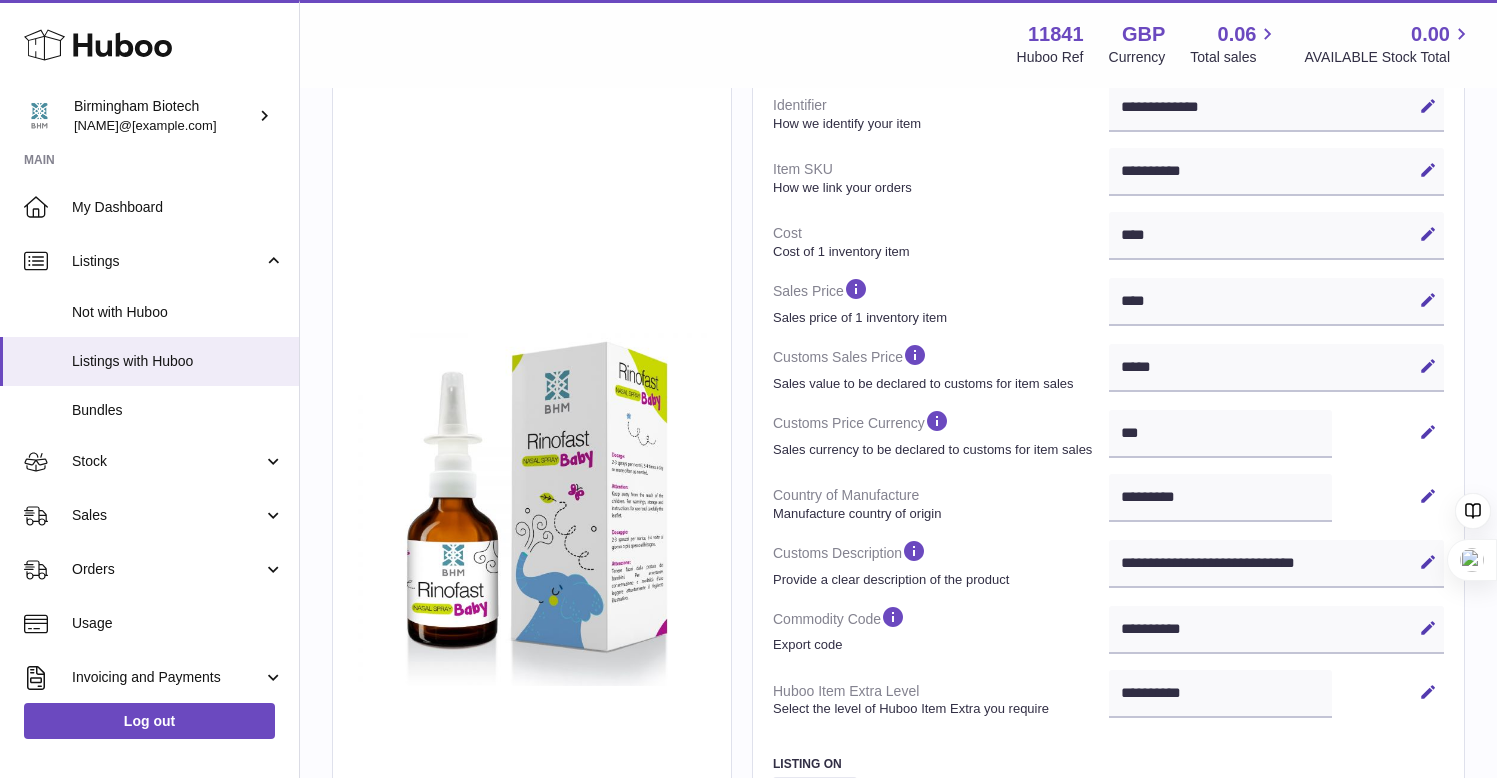 scroll, scrollTop: 431, scrollLeft: 0, axis: vertical 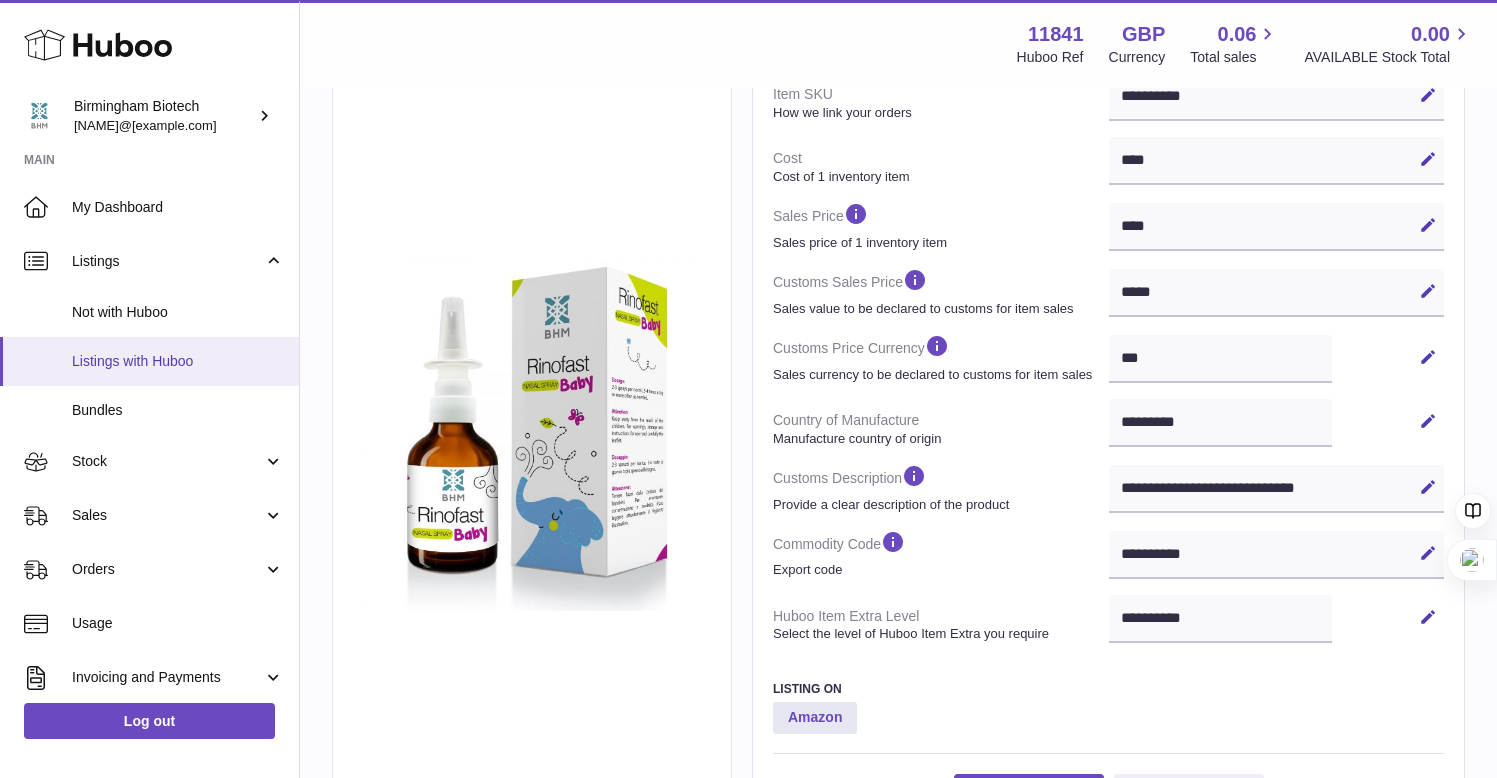 click on "Listings with Huboo" at bounding box center (178, 361) 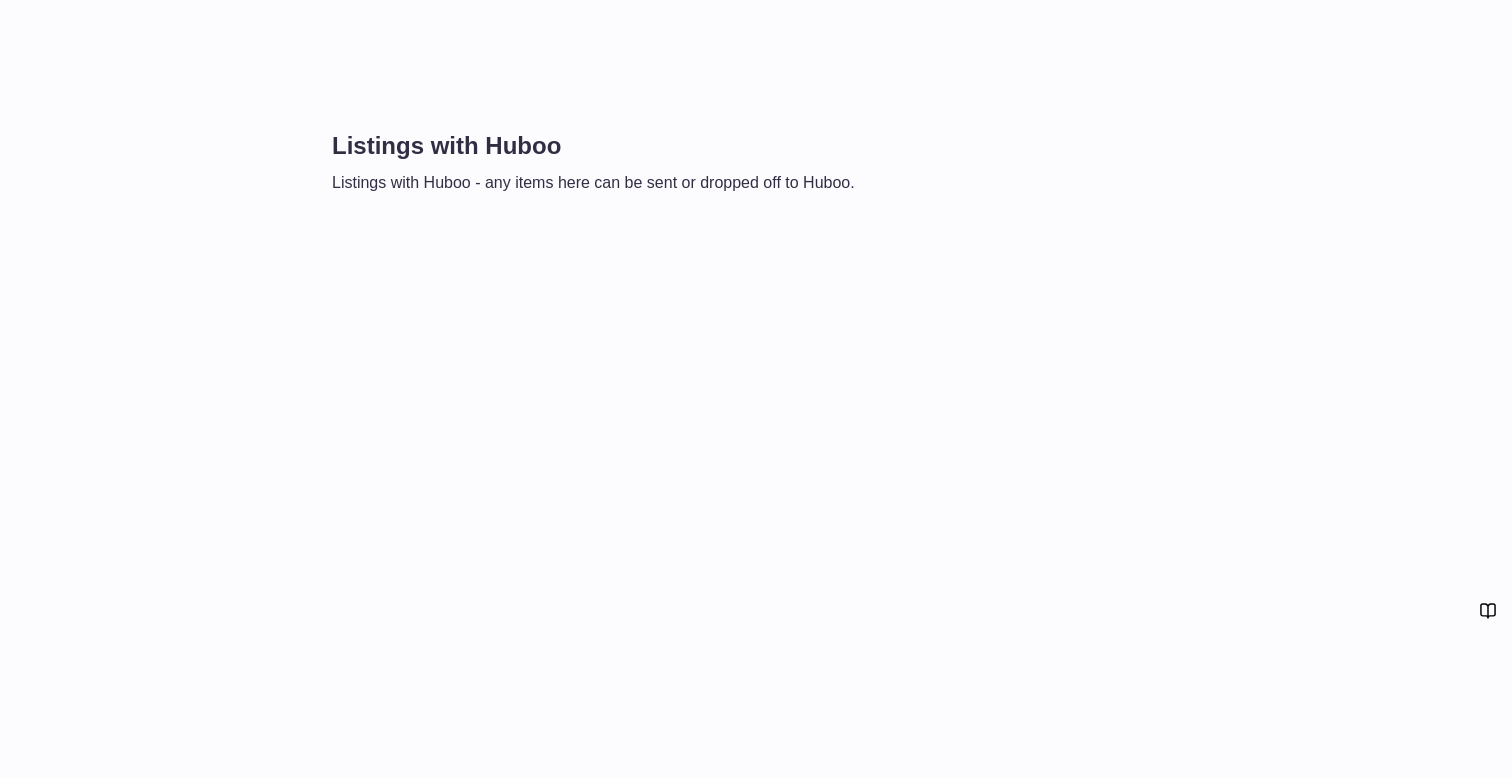 scroll, scrollTop: 0, scrollLeft: 0, axis: both 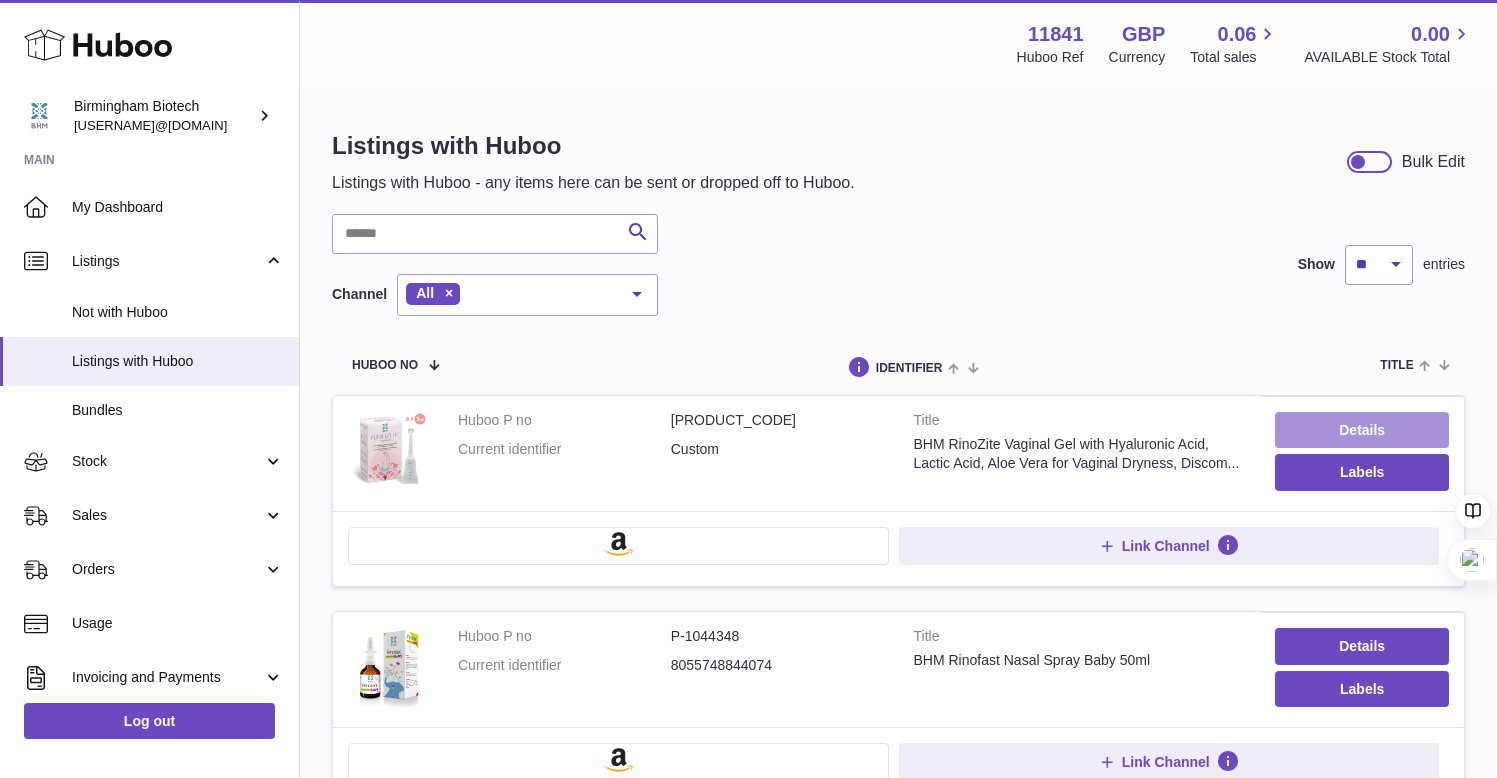 click on "Details" at bounding box center (1362, 430) 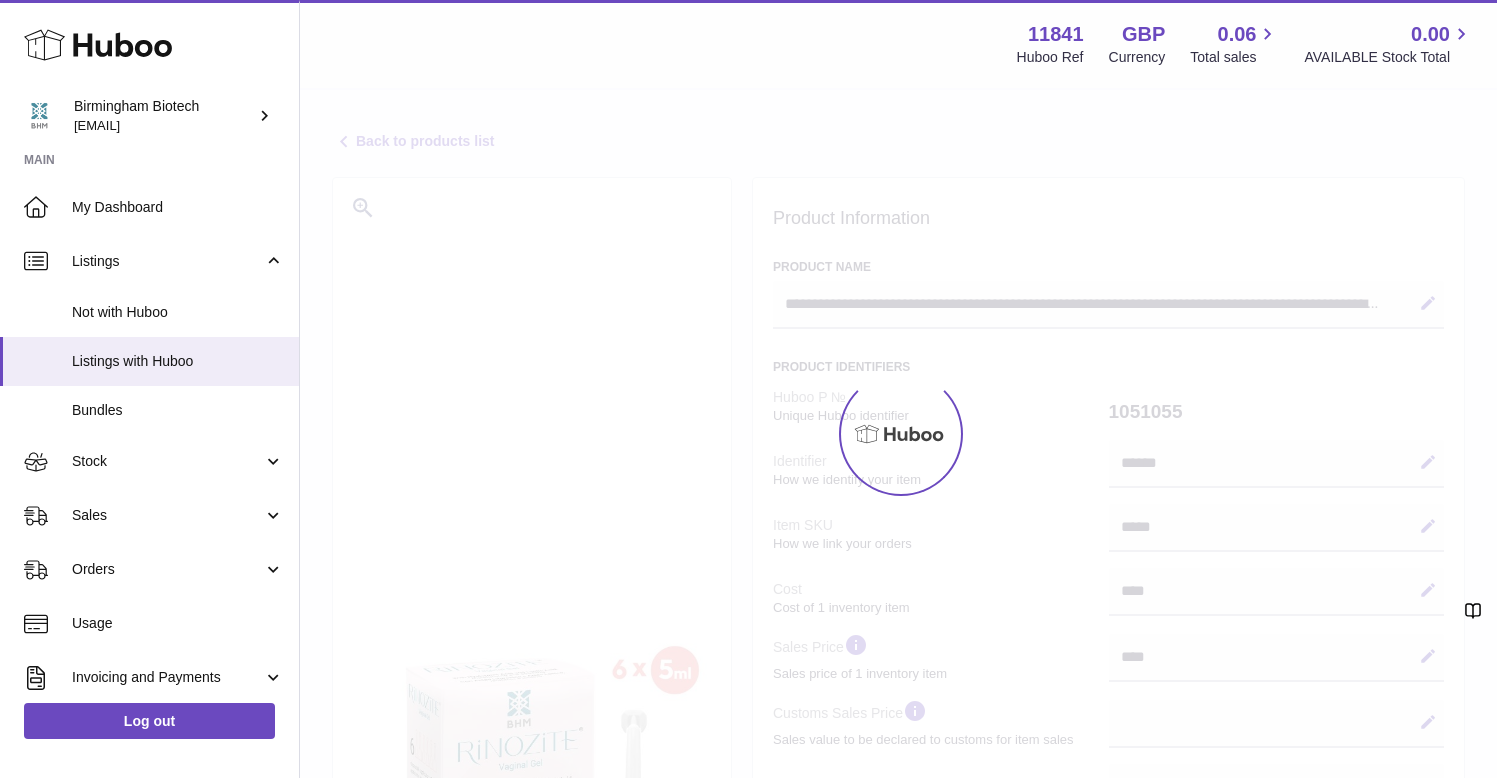 select 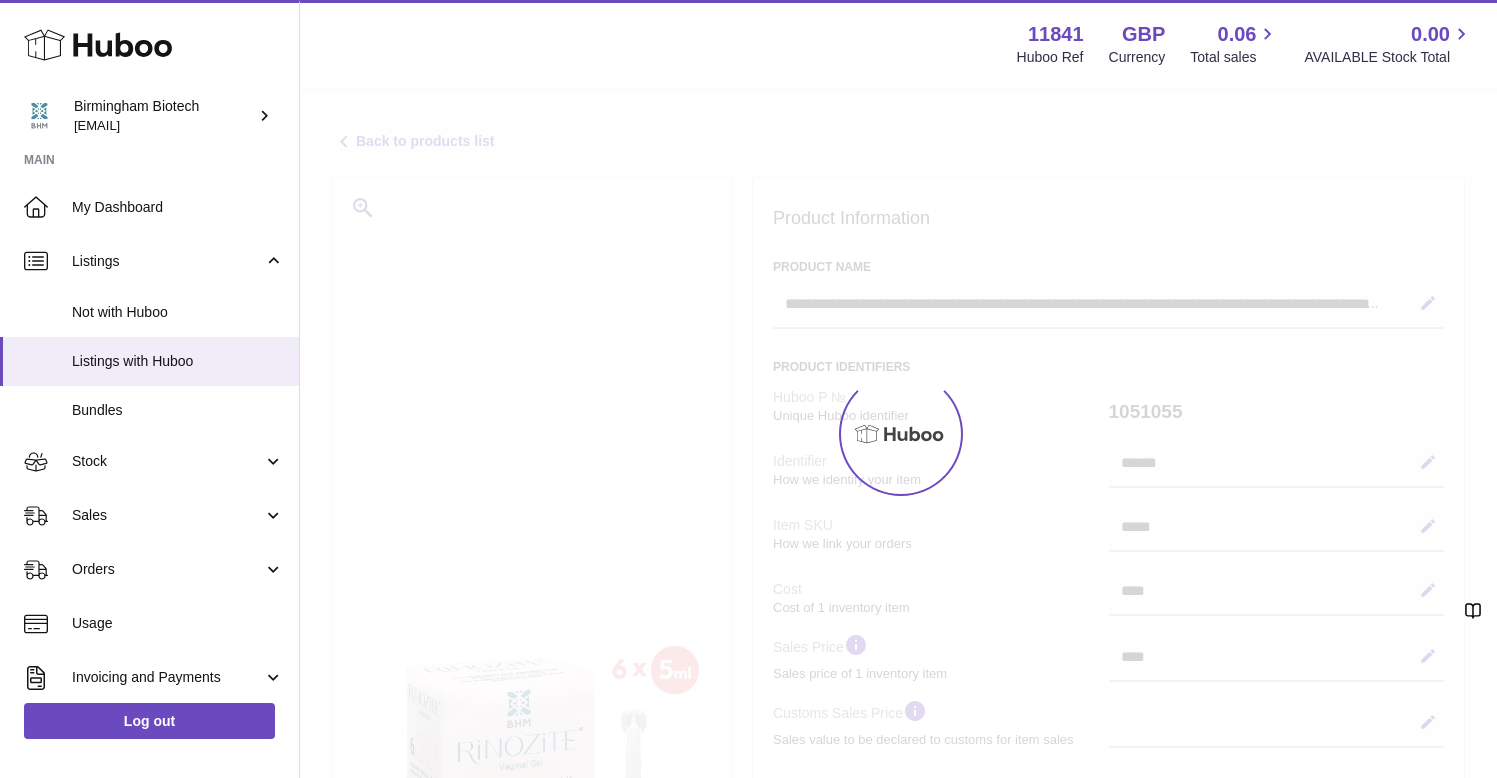 scroll, scrollTop: 0, scrollLeft: 0, axis: both 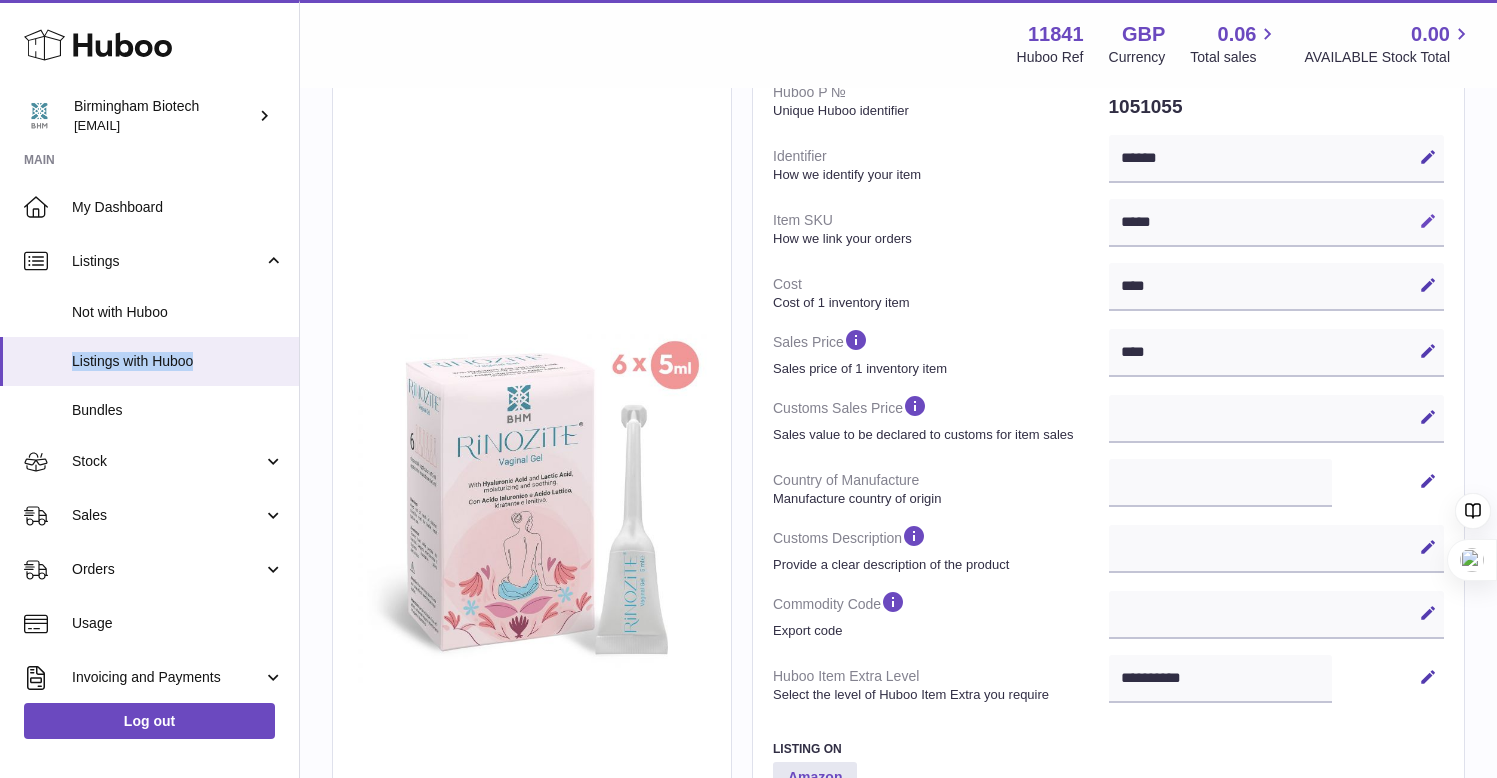 click at bounding box center [1428, 221] 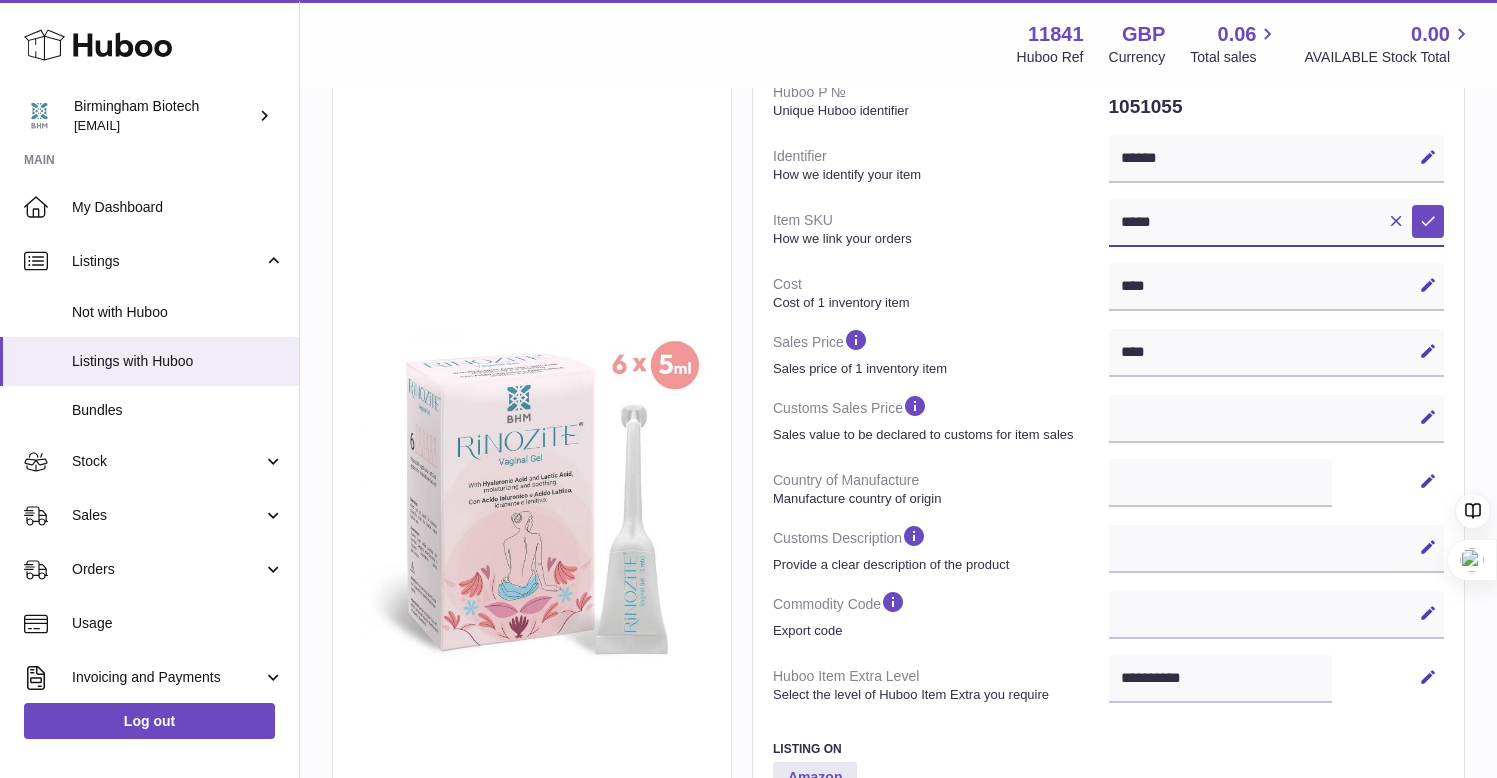 drag, startPoint x: 1104, startPoint y: 218, endPoint x: 946, endPoint y: 212, distance: 158.11388 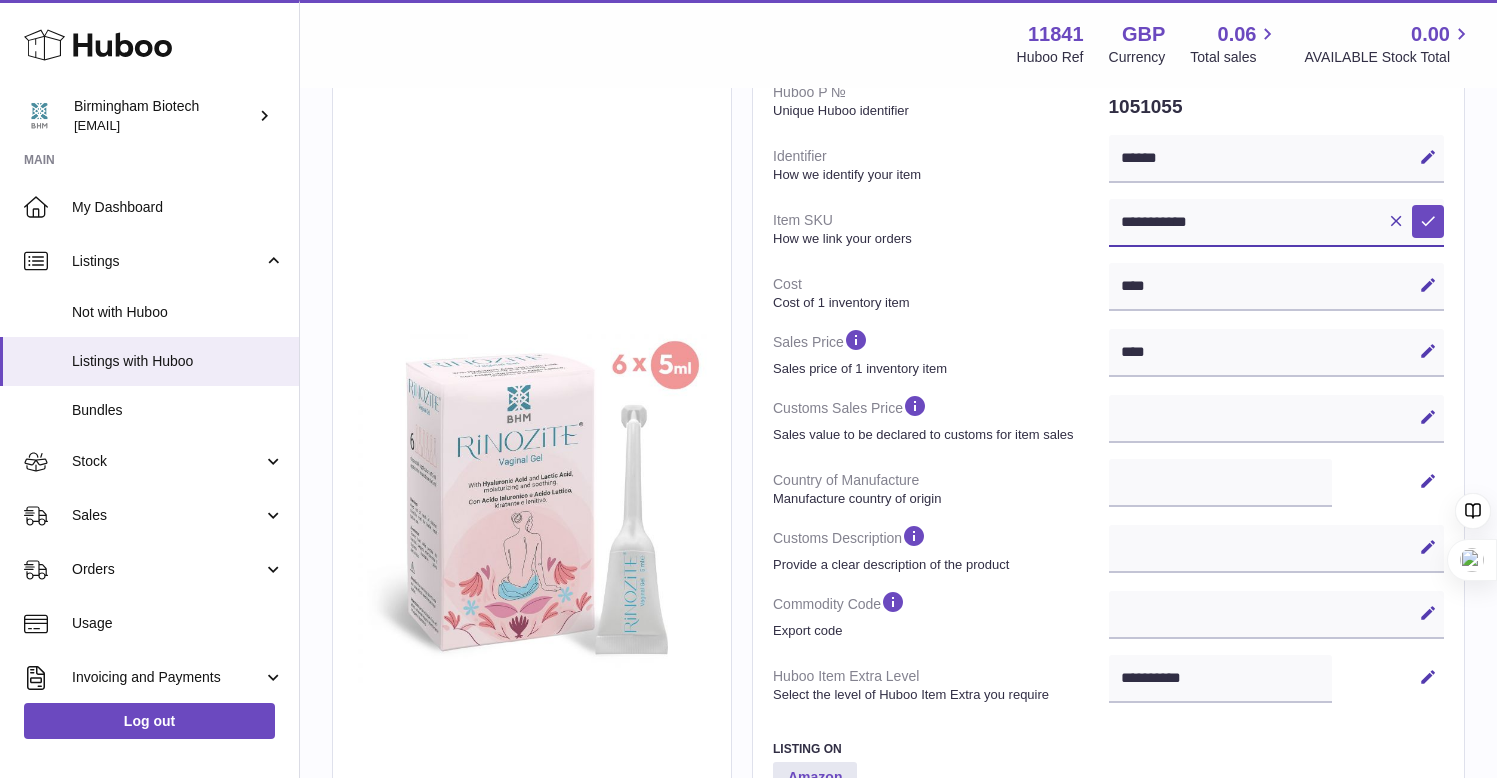 type on "**********" 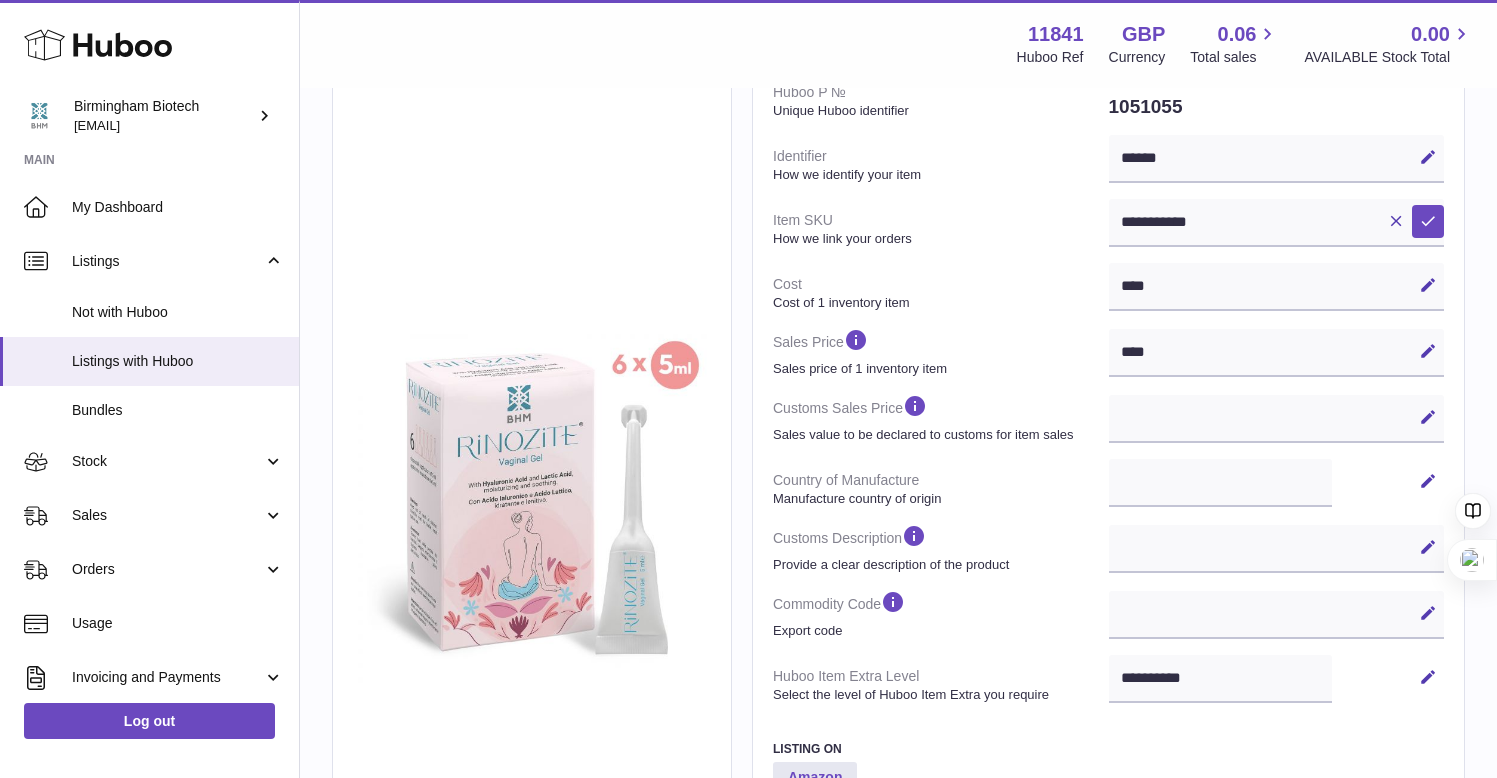 click on "**********" at bounding box center [1108, 393] 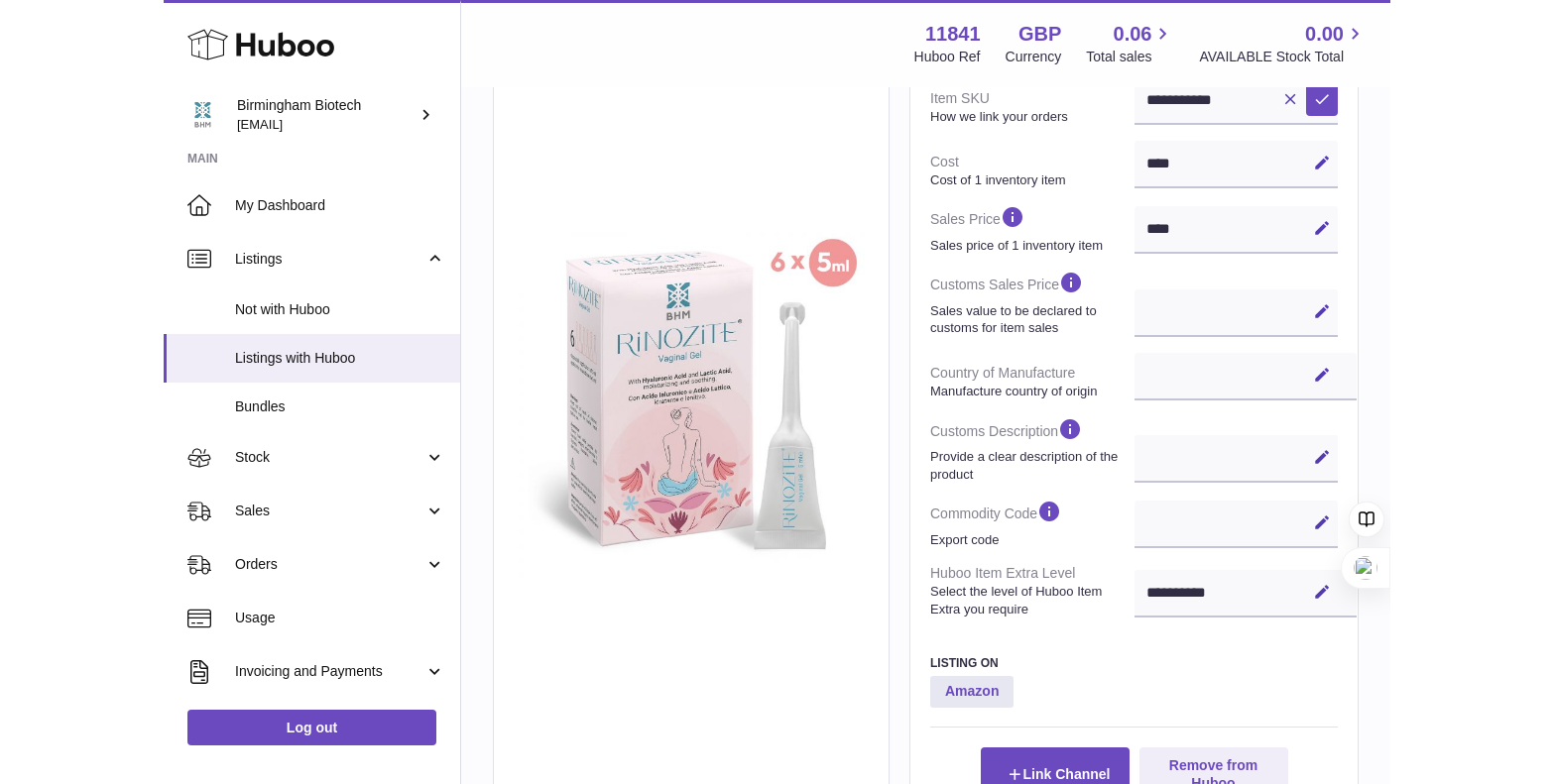 scroll, scrollTop: 434, scrollLeft: 0, axis: vertical 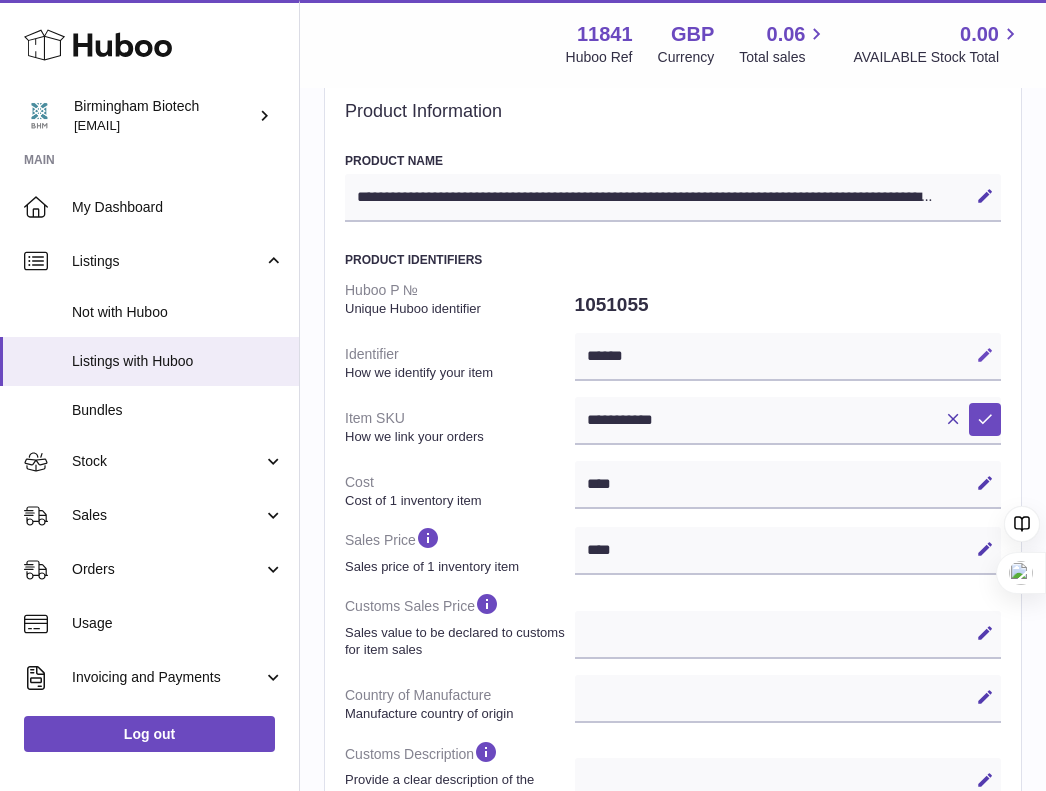 click on "Edit" at bounding box center (985, 355) 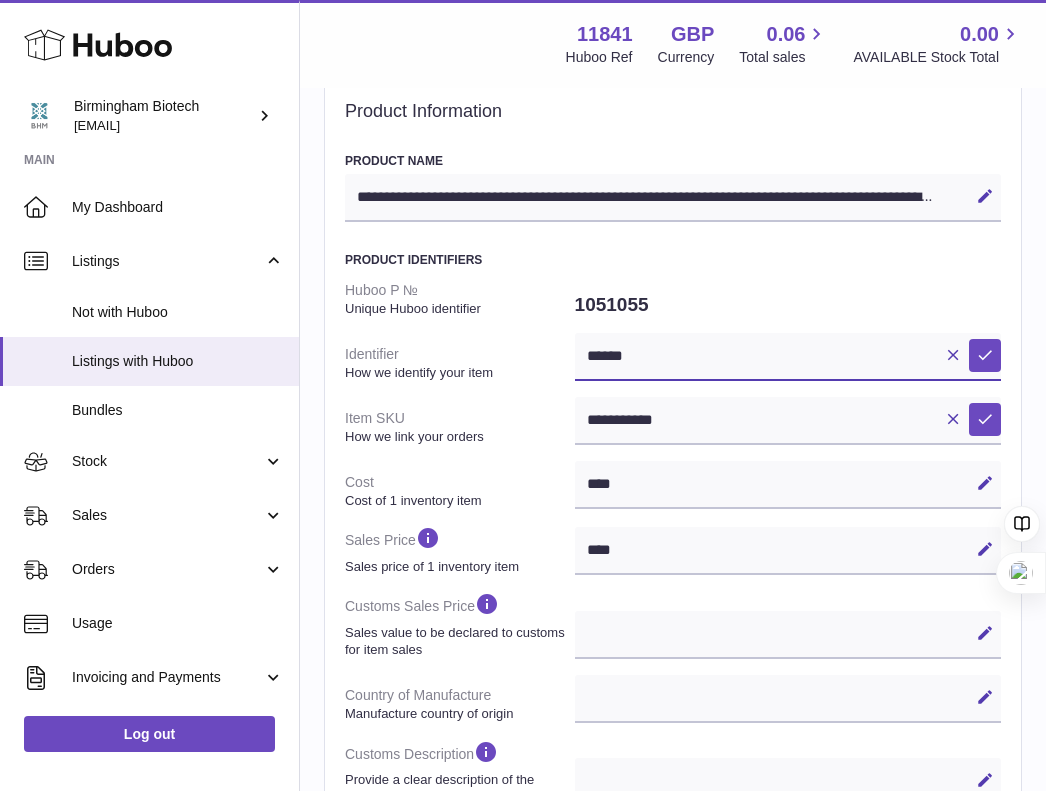 drag, startPoint x: 701, startPoint y: 352, endPoint x: 413, endPoint y: 351, distance: 288.00174 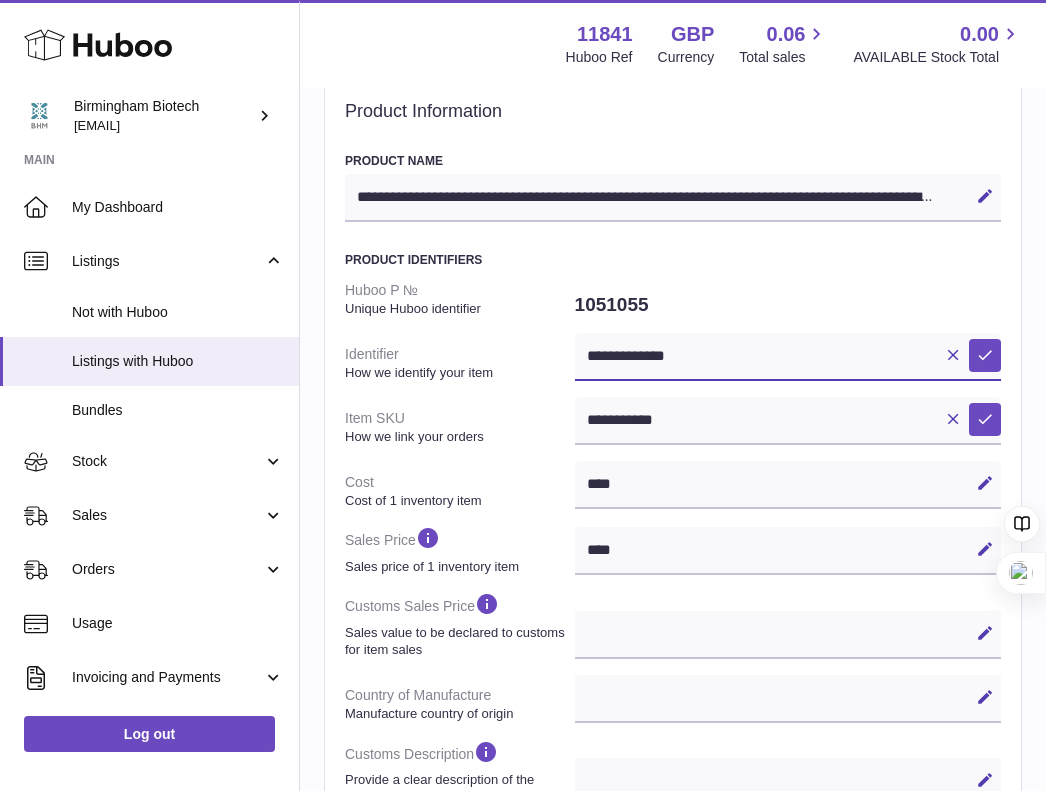 type on "**********" 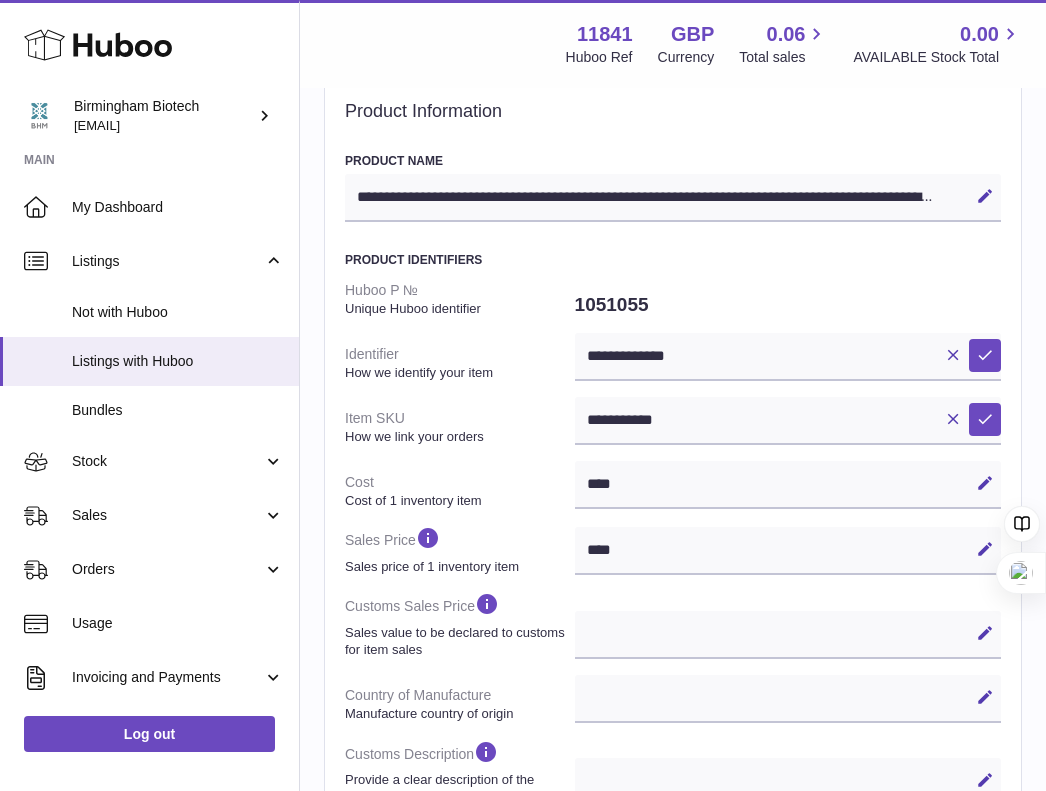 click on "1051055" at bounding box center [788, 305] 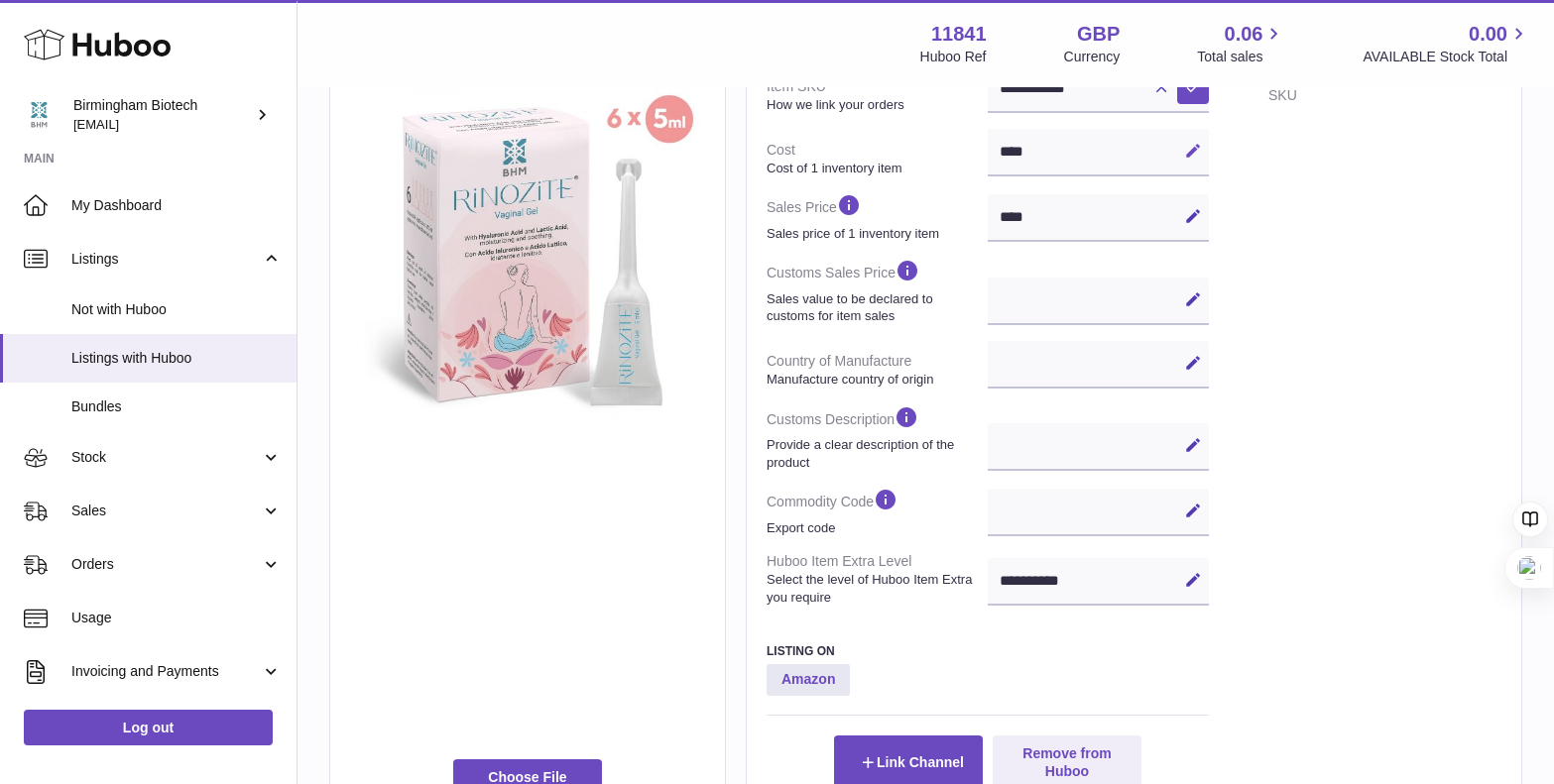 click at bounding box center (1193, 151) 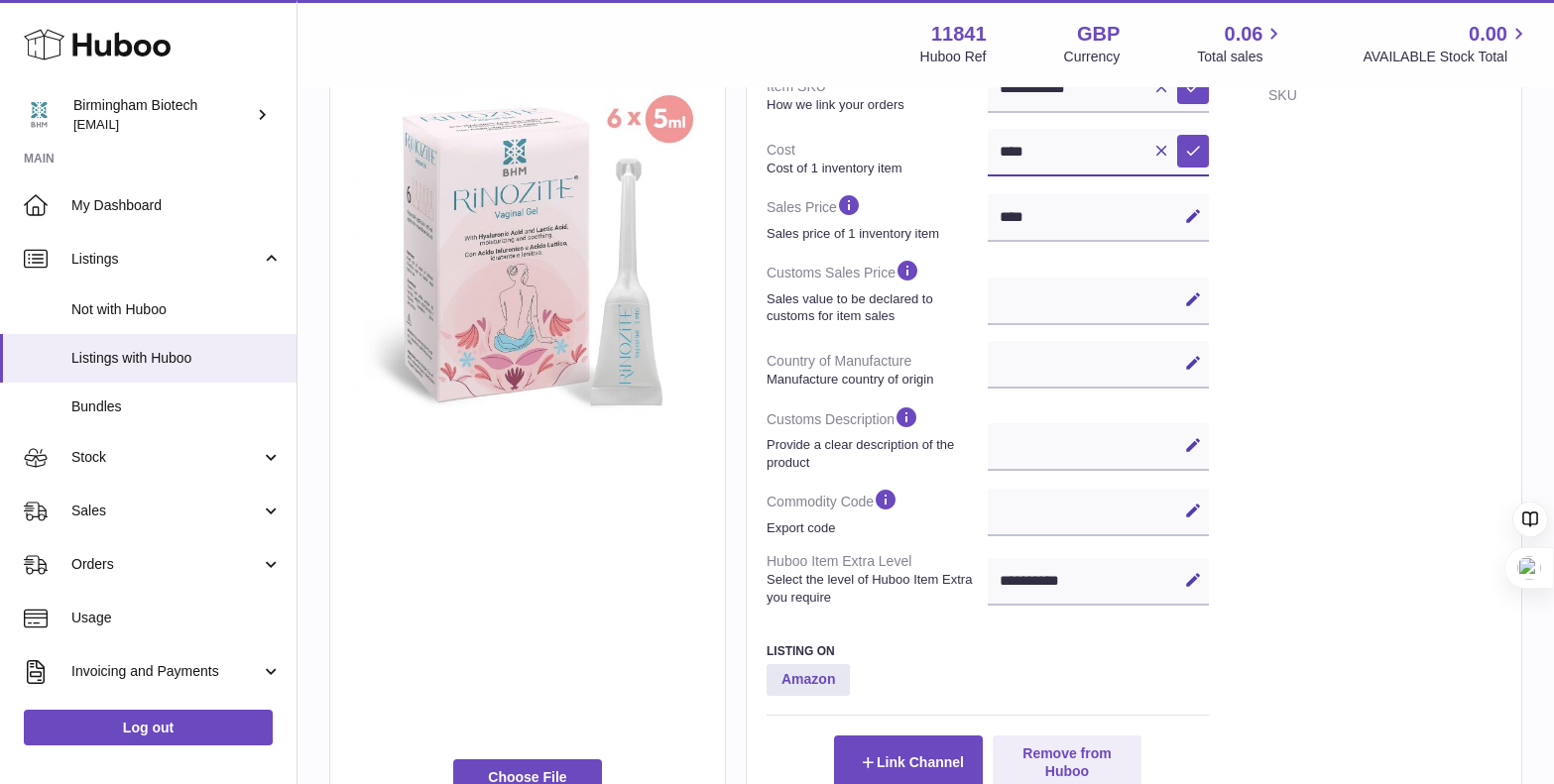 drag, startPoint x: 1095, startPoint y: 155, endPoint x: 898, endPoint y: 144, distance: 197.30687 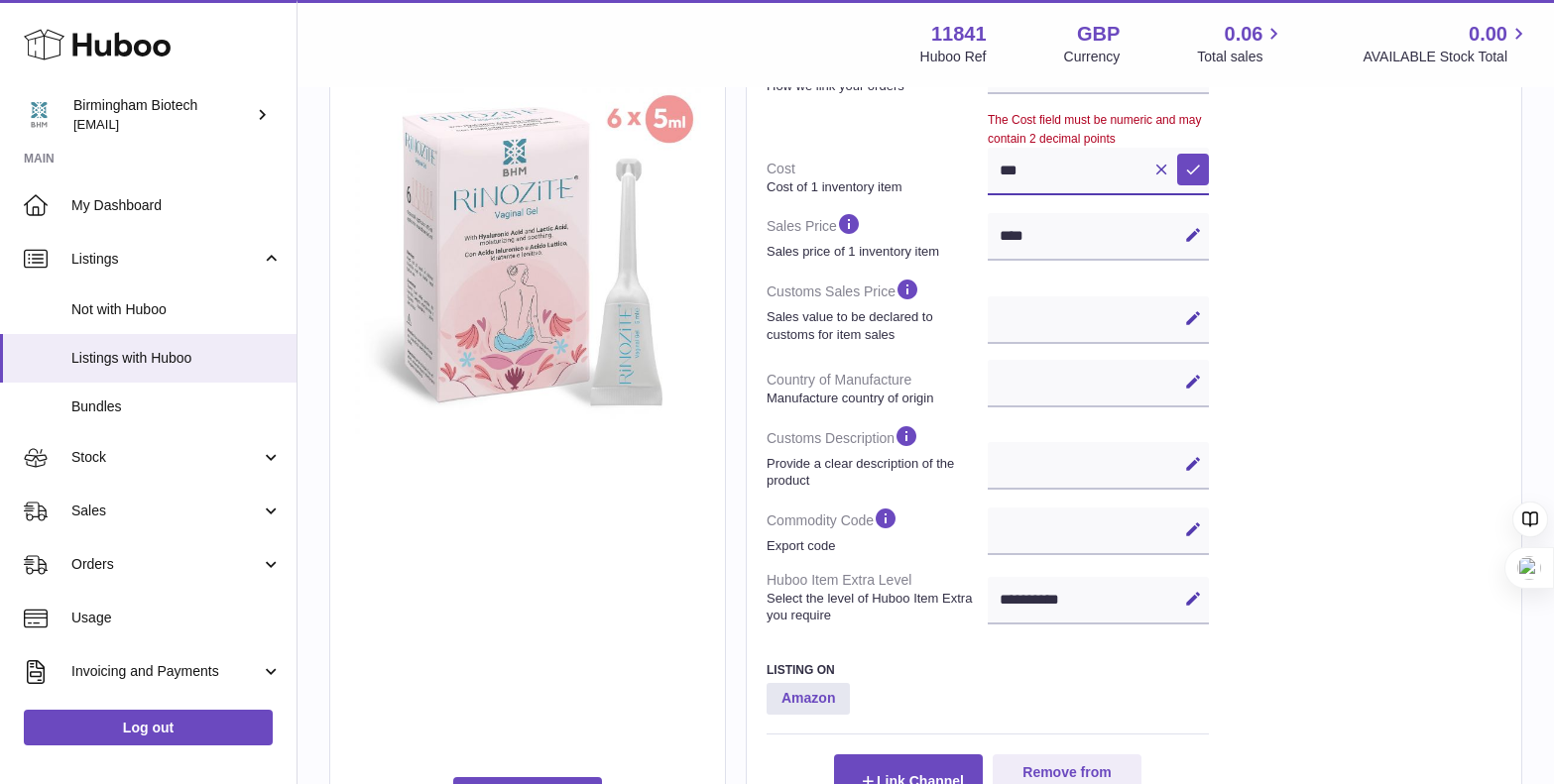 scroll, scrollTop: 434, scrollLeft: 0, axis: vertical 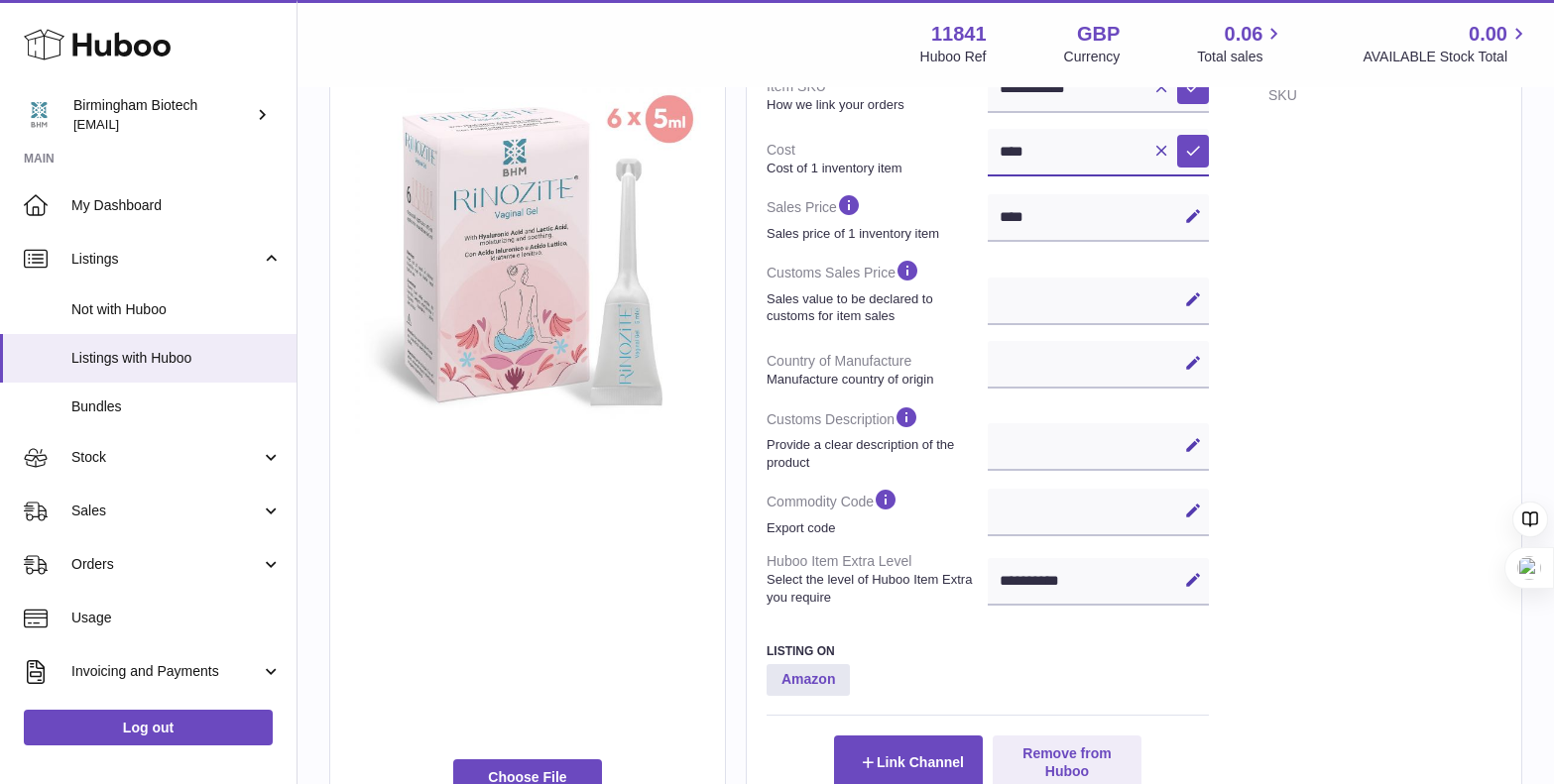 type on "****" 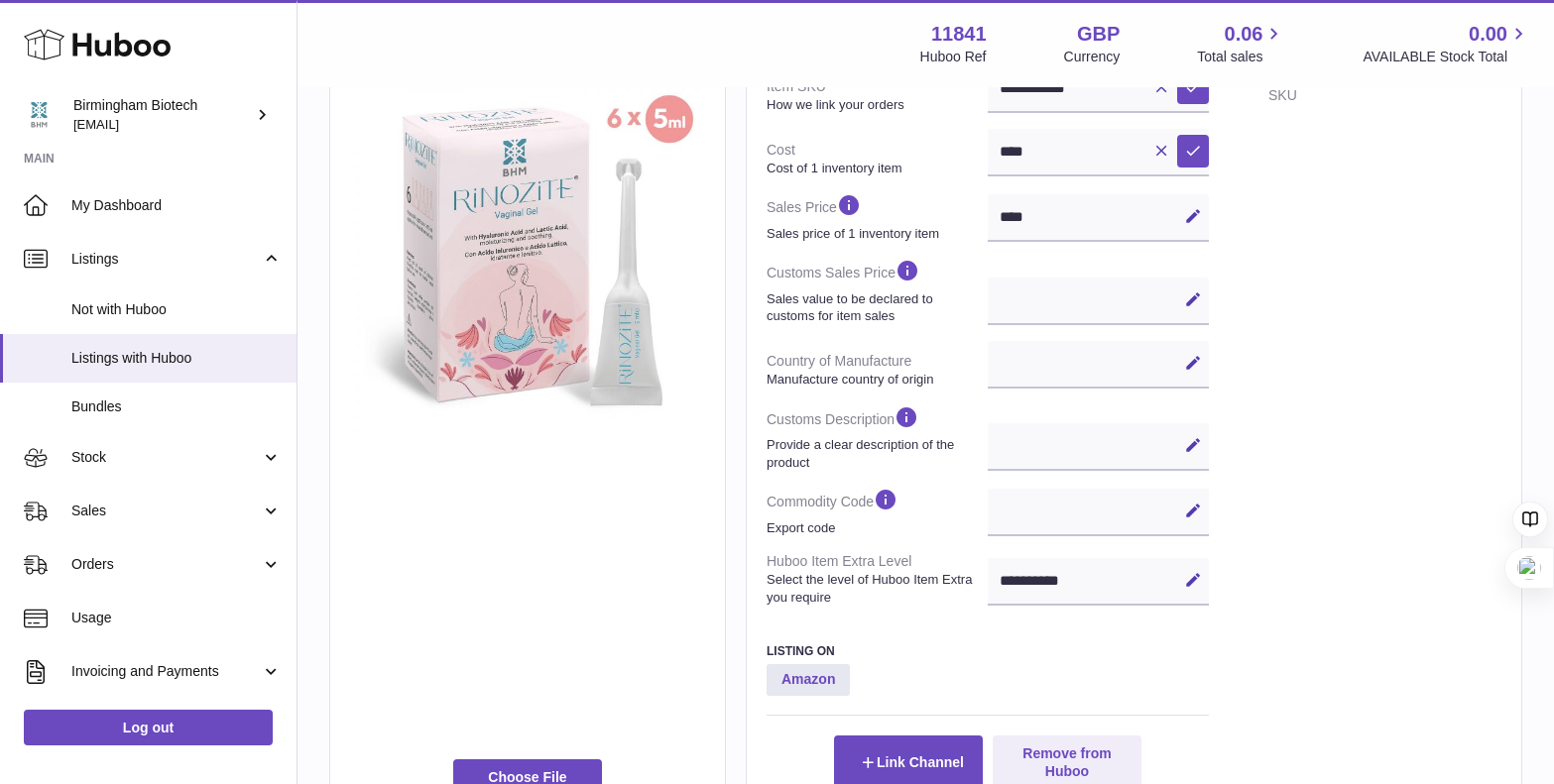 click on "Customs Sales Price
Sales value to be declared to customs for item sales" at bounding box center (877, 290) 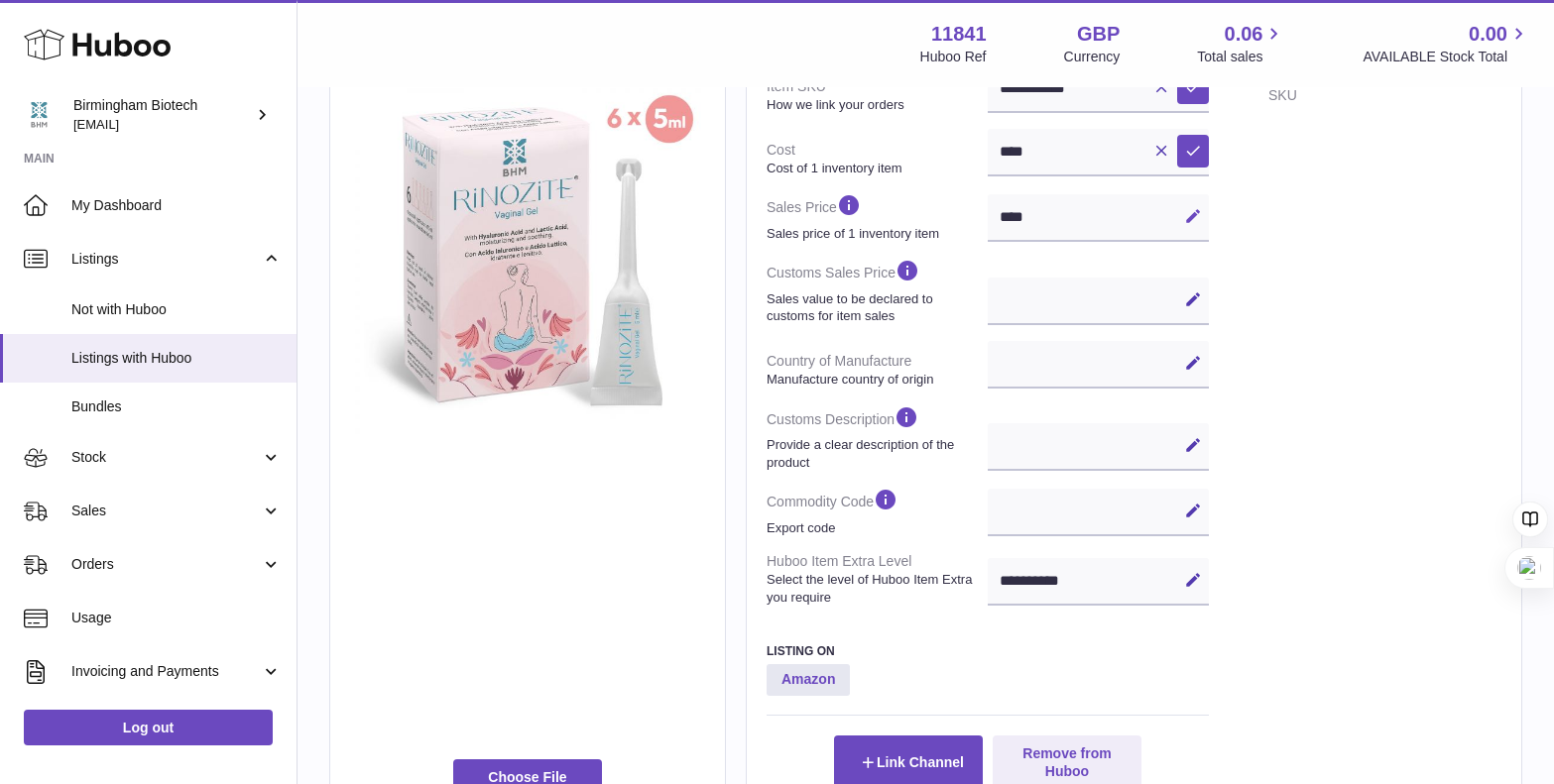 click at bounding box center (1193, 216) 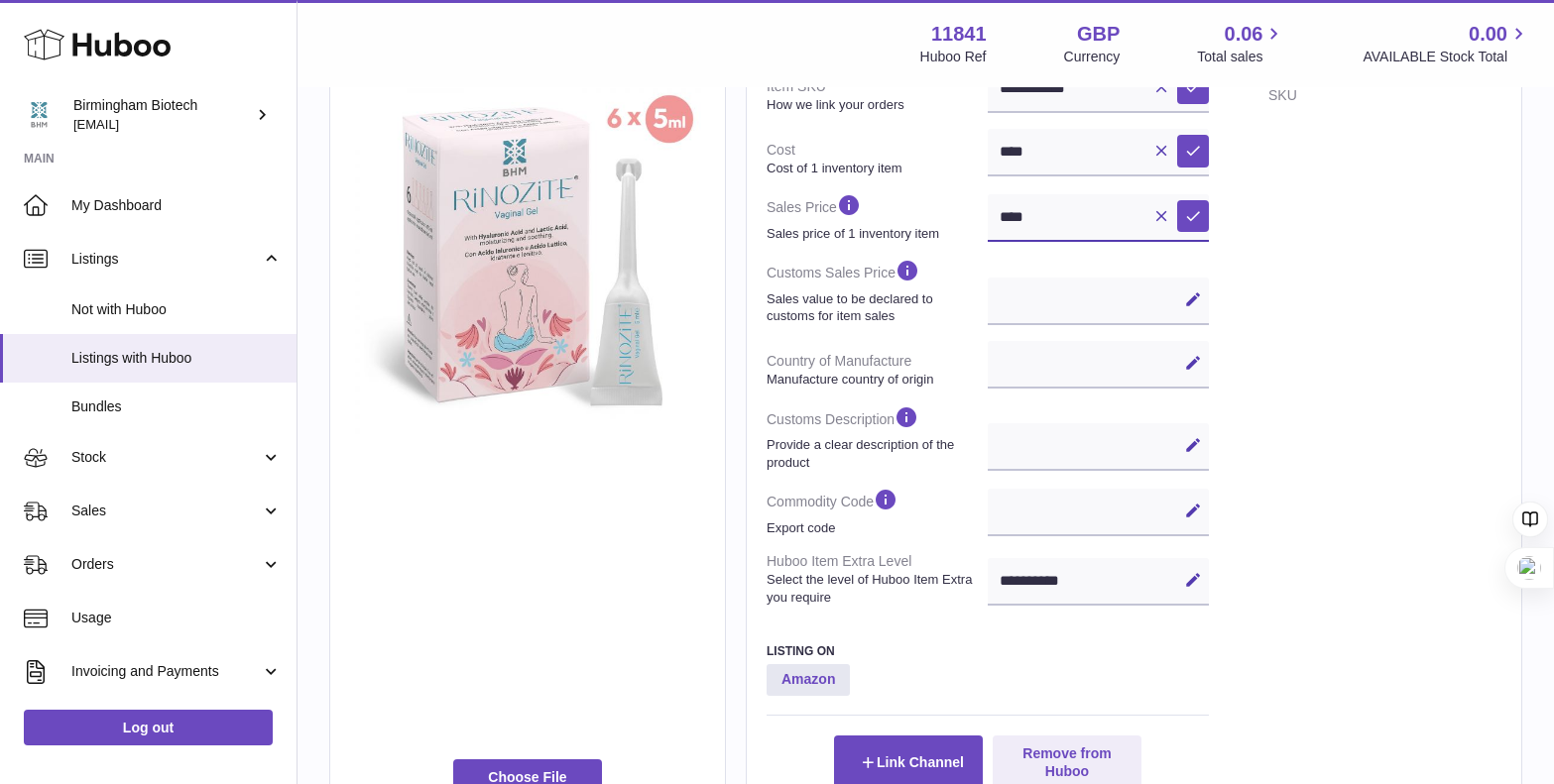 drag, startPoint x: 1071, startPoint y: 221, endPoint x: 867, endPoint y: 213, distance: 204.1568 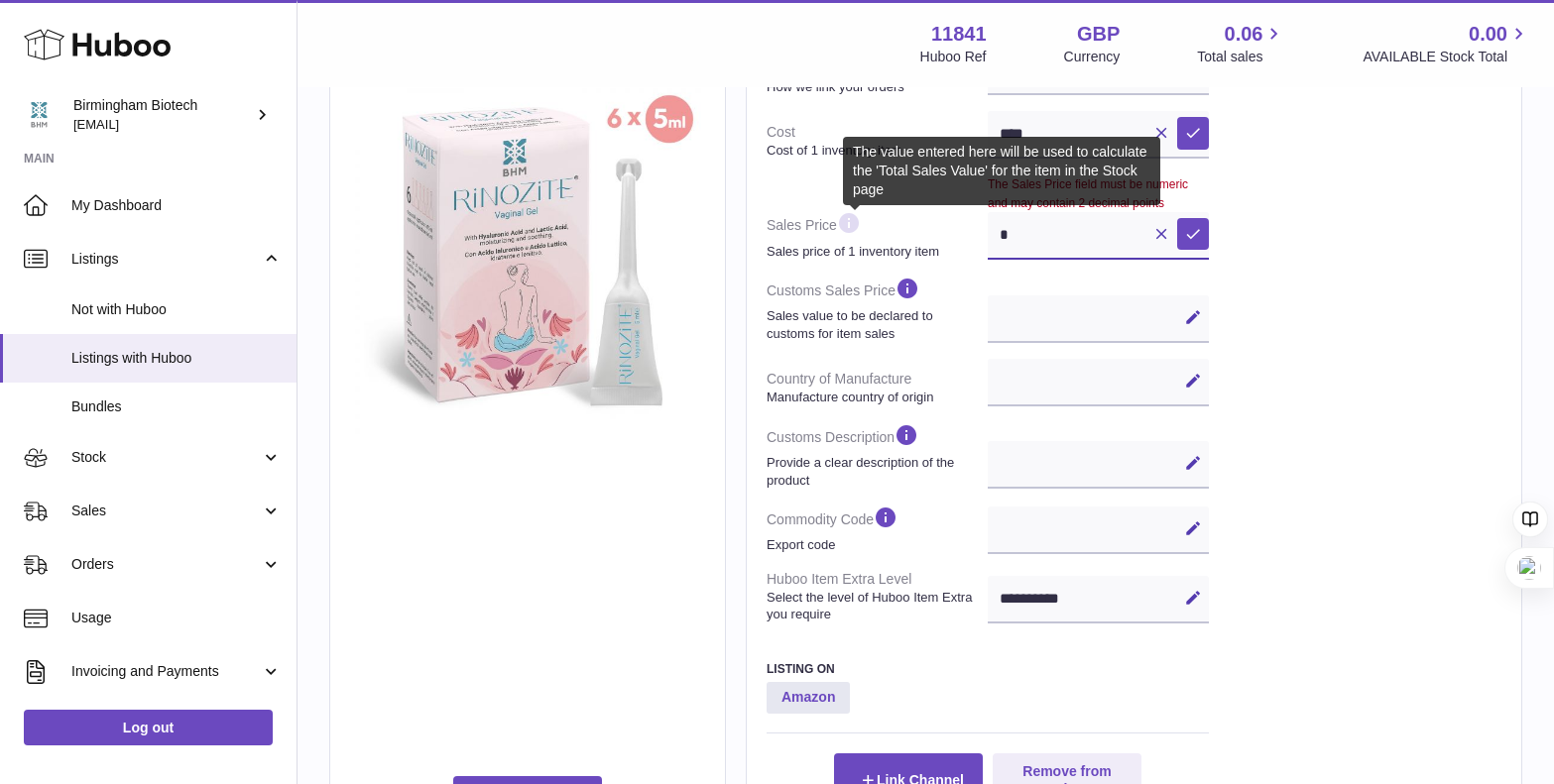 type on "*" 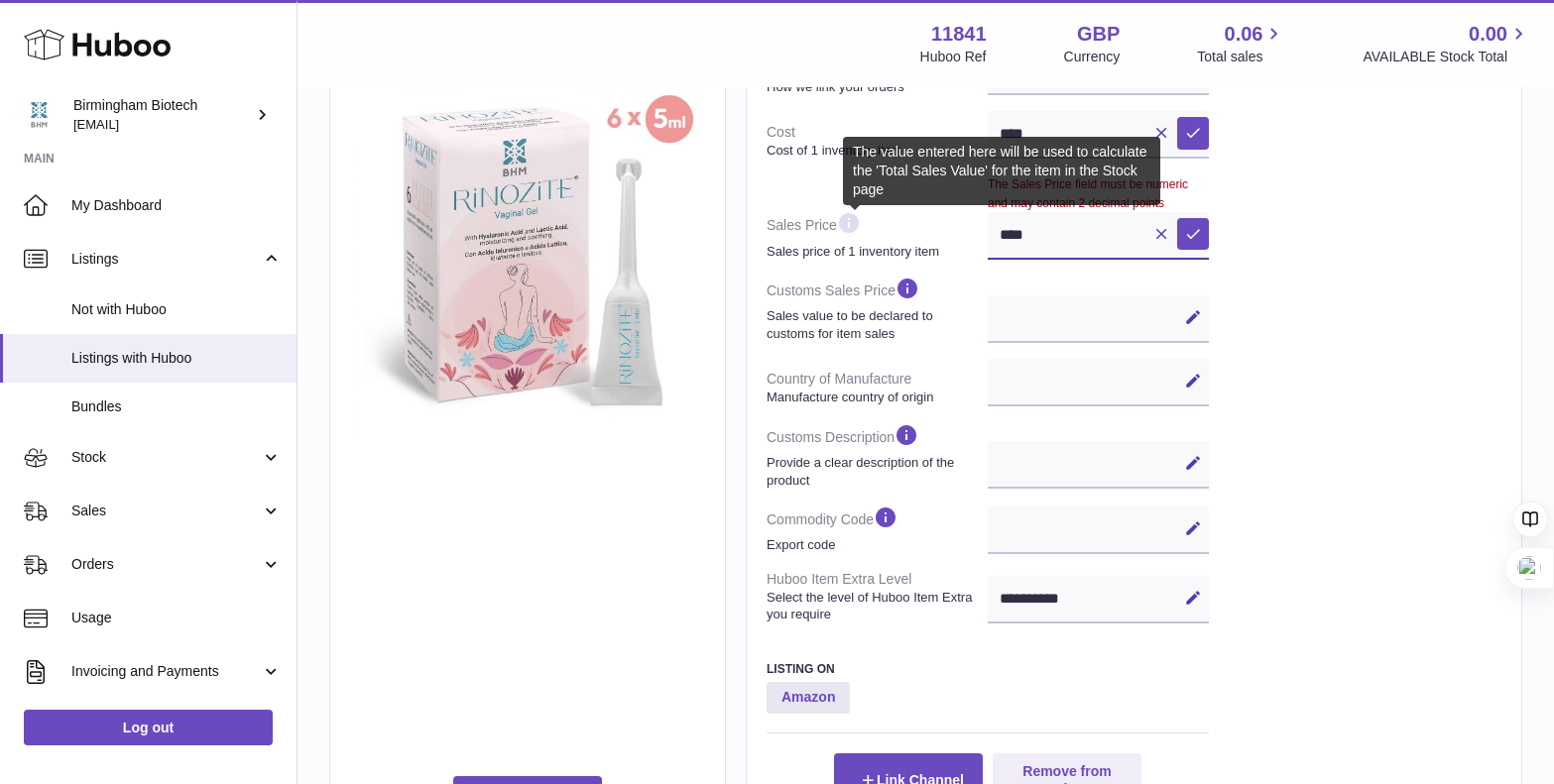 scroll, scrollTop: 434, scrollLeft: 0, axis: vertical 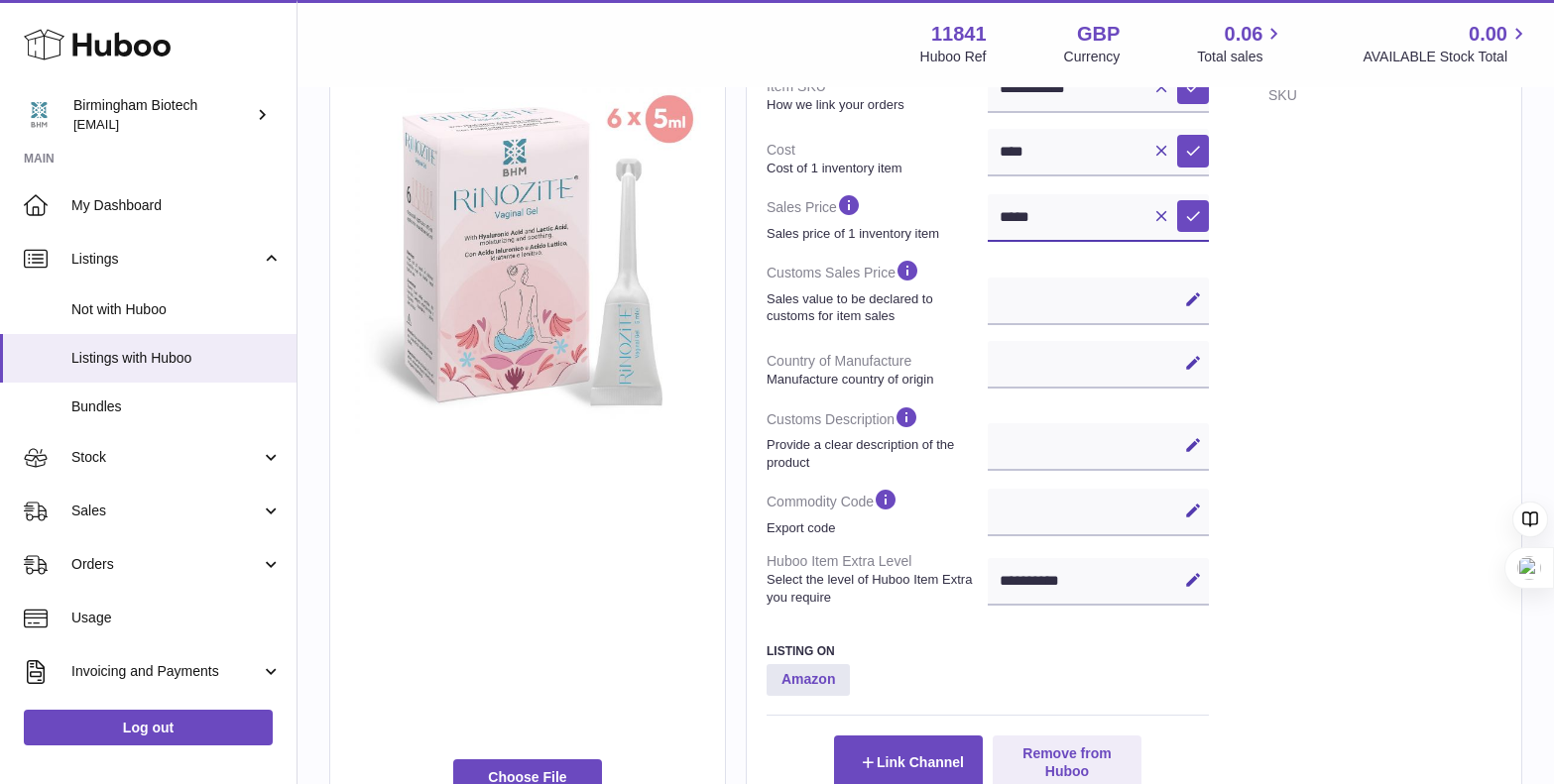 type on "*****" 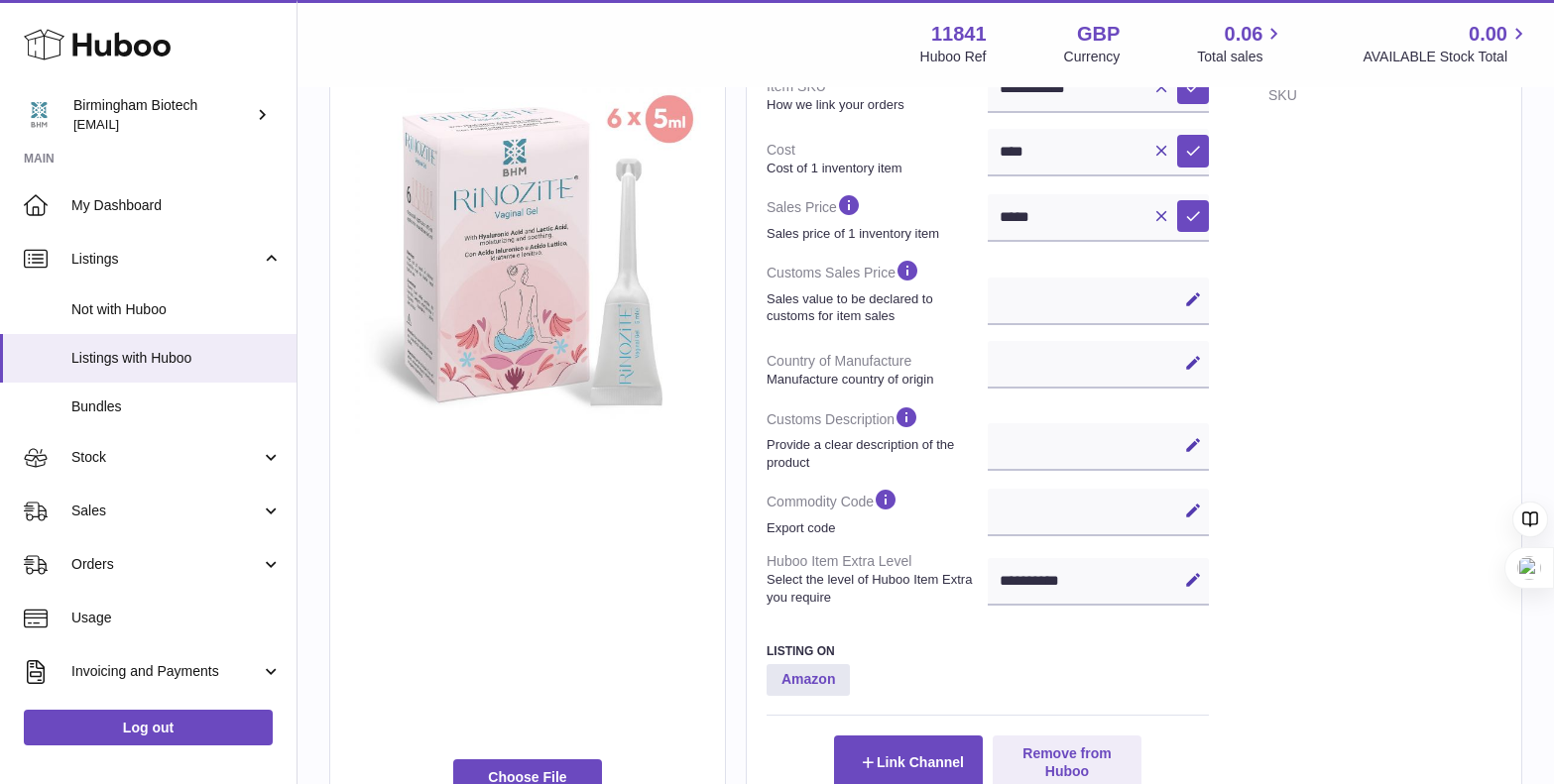 click on "Sales value to be declared to customs for item sales" at bounding box center (875, 307) 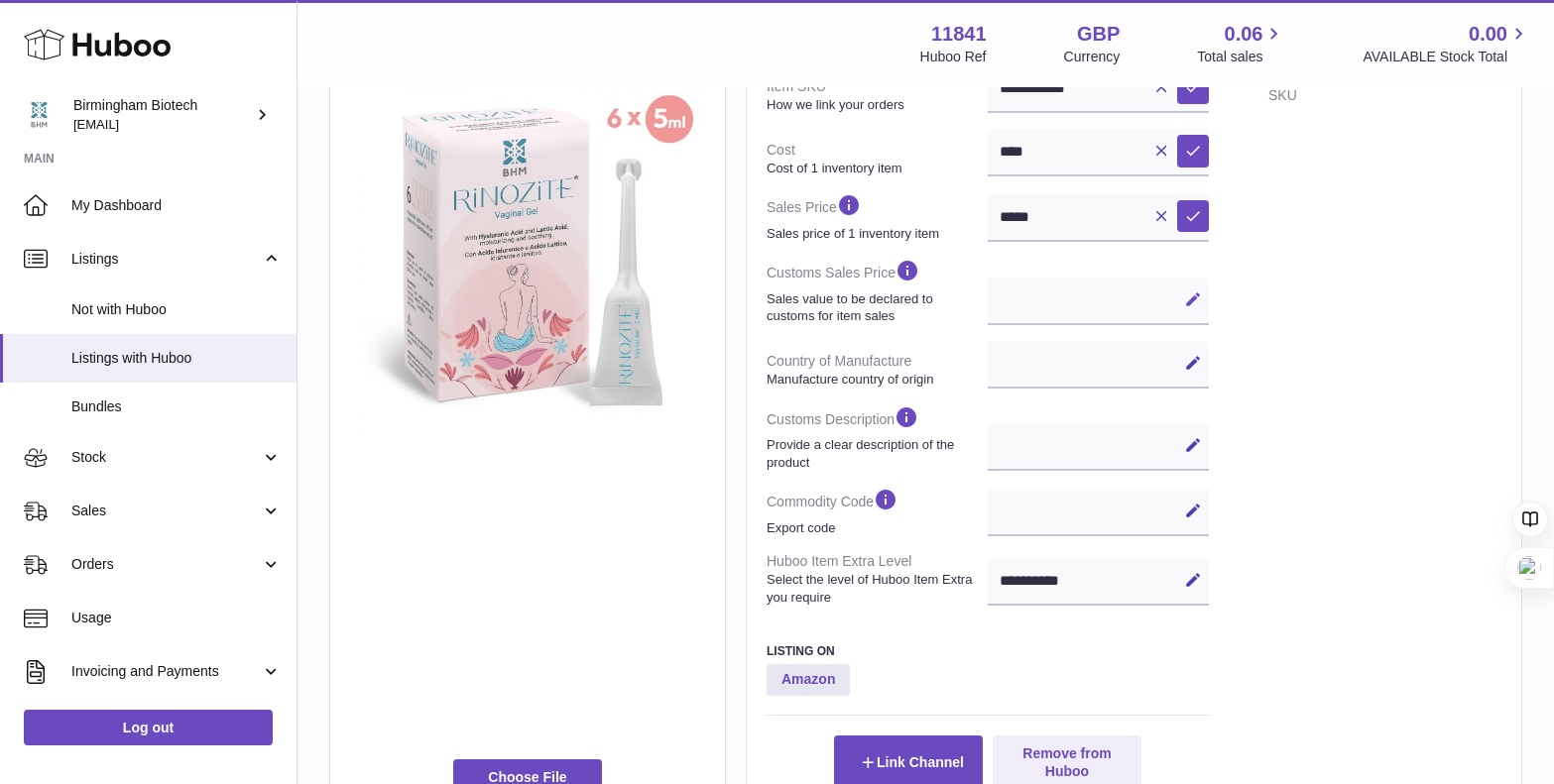 click at bounding box center [1193, 299] 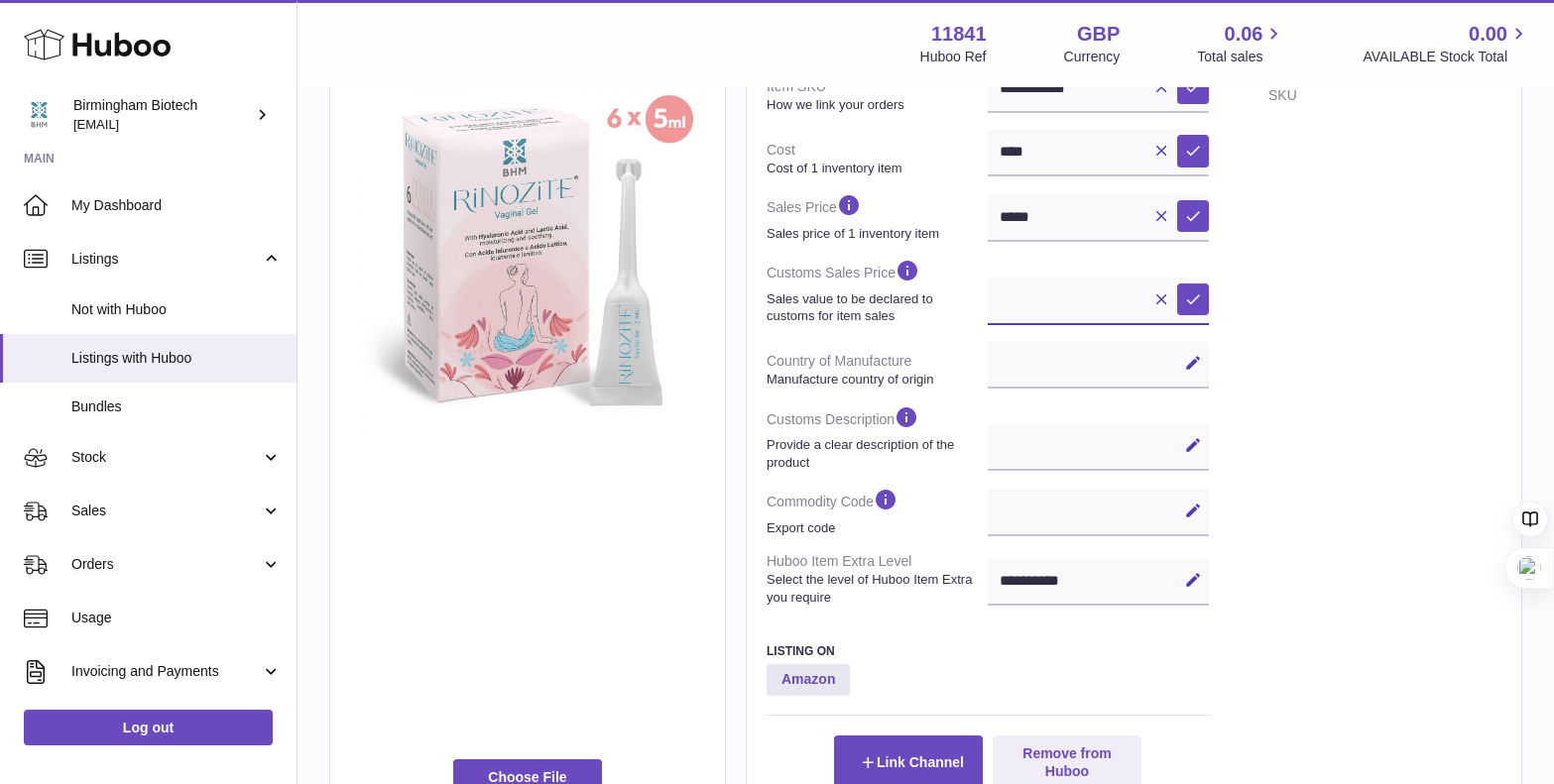click at bounding box center (1098, 301) 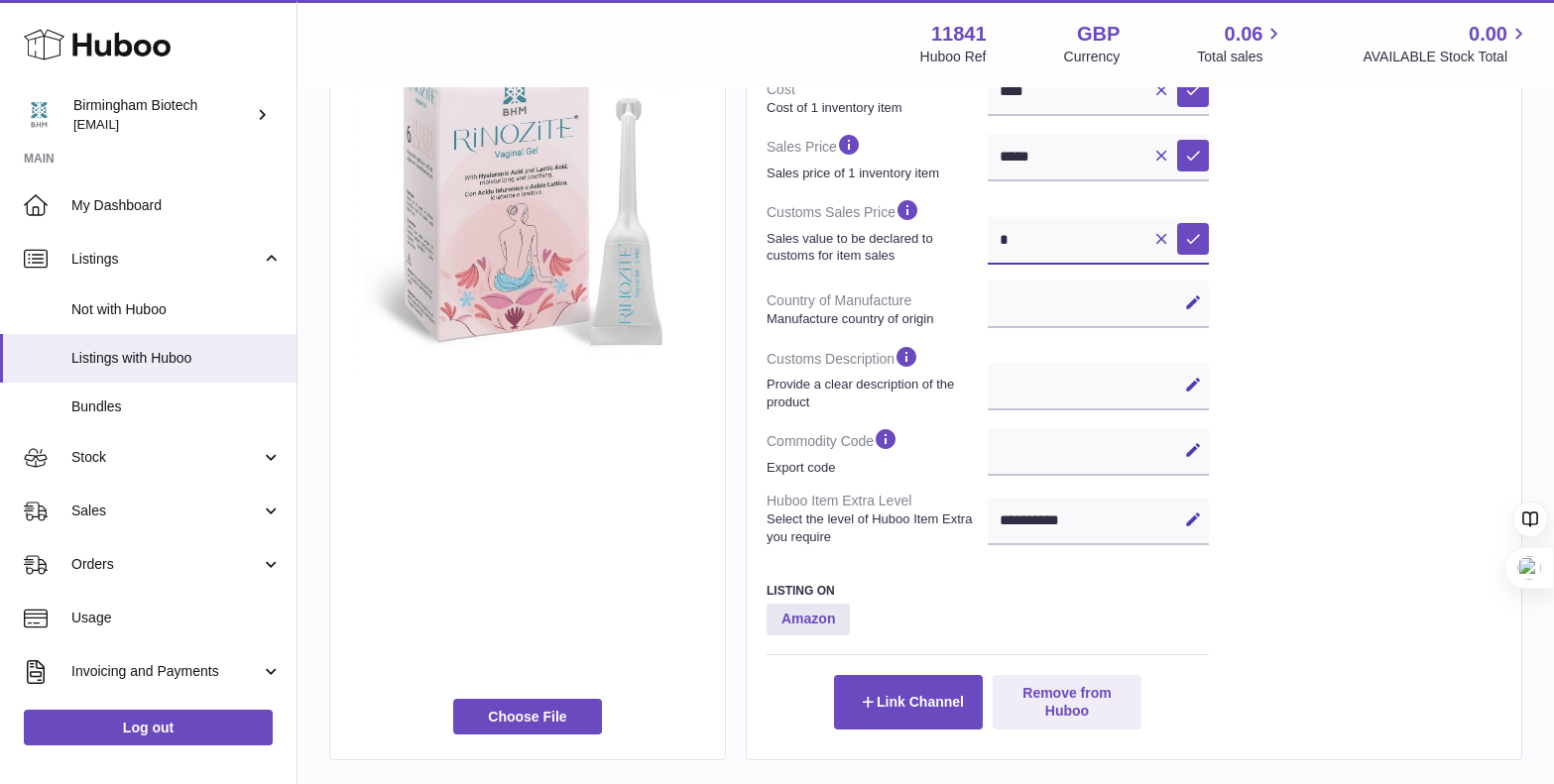 select 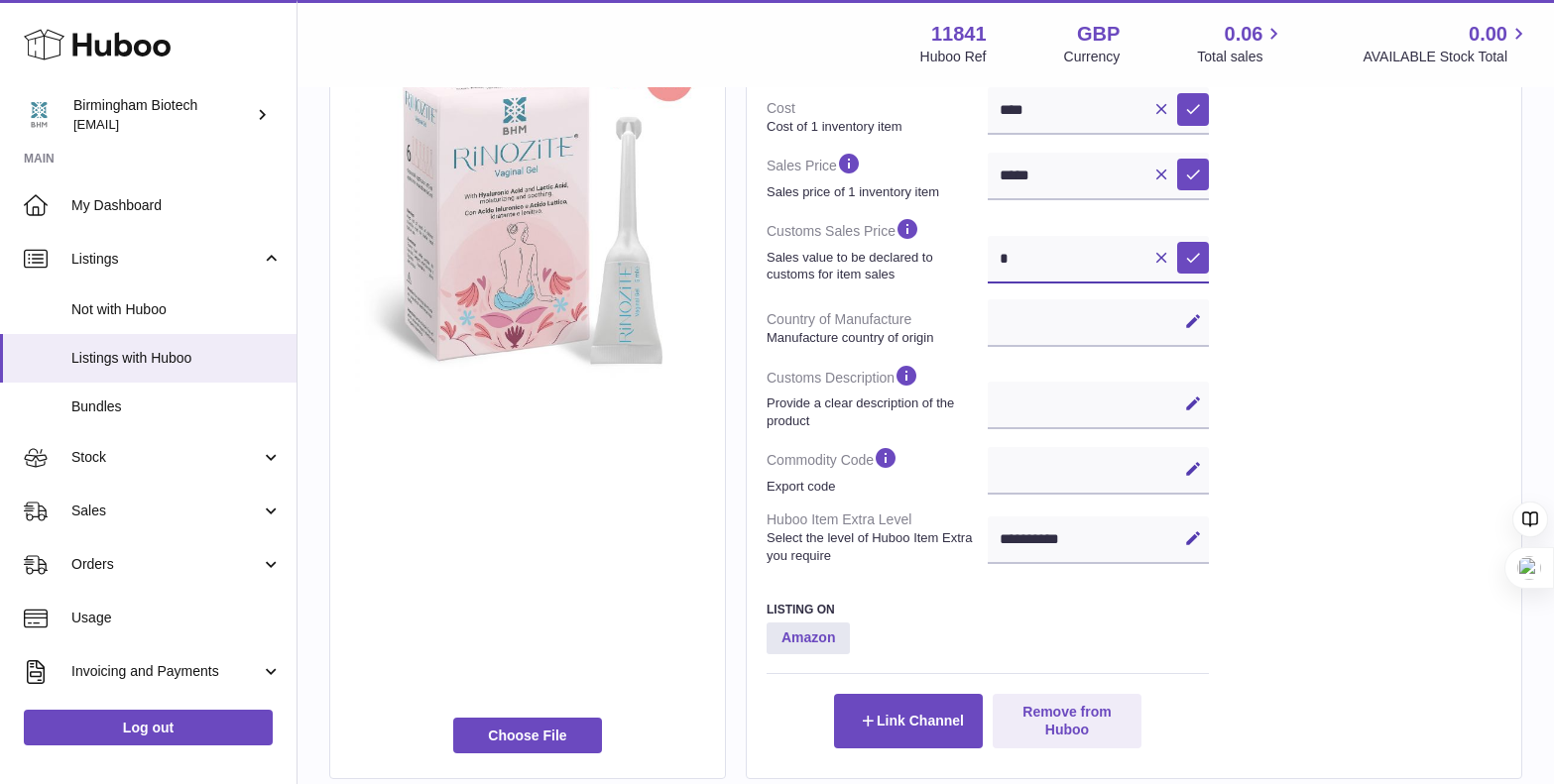 type on "**" 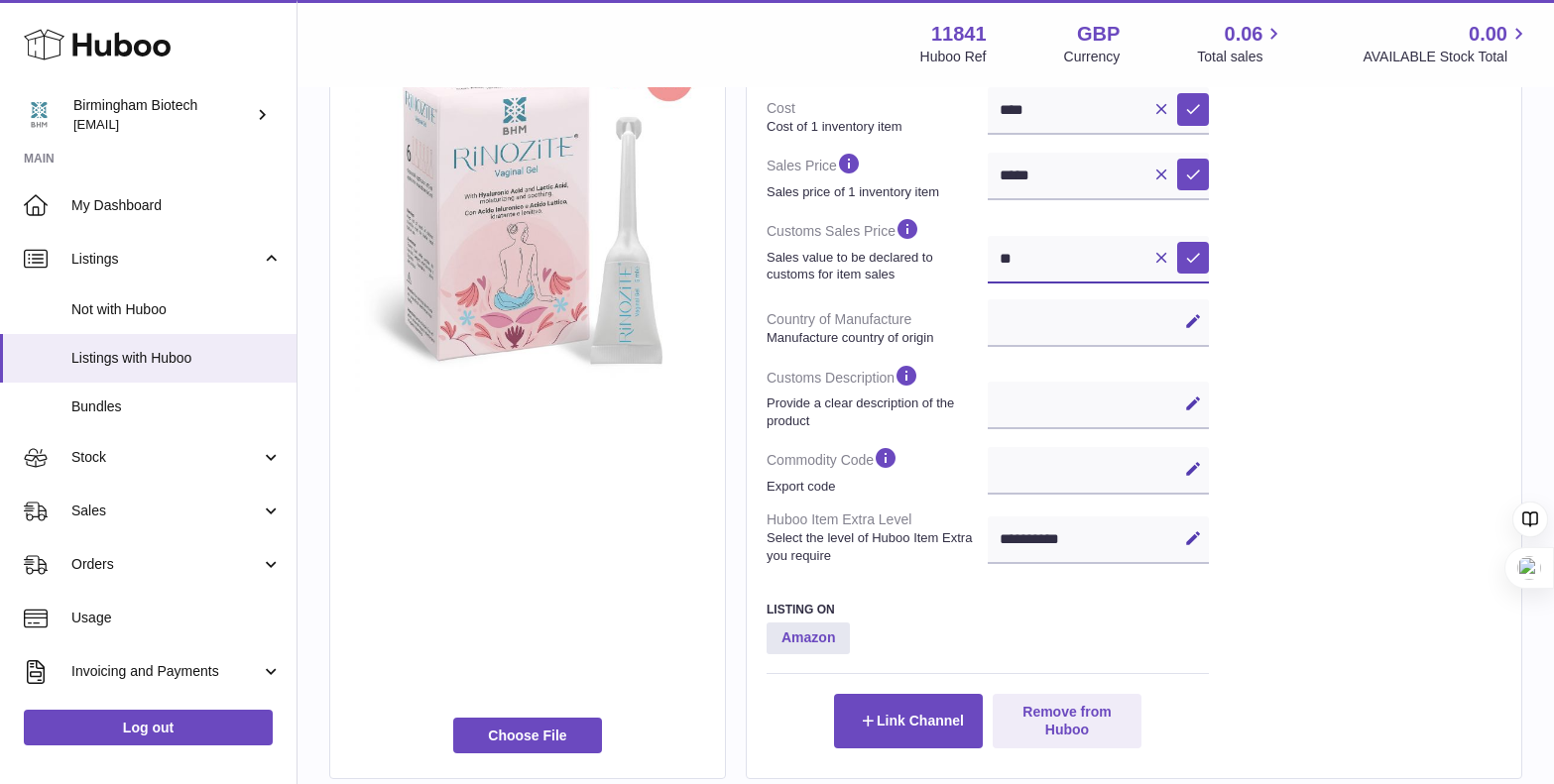 select 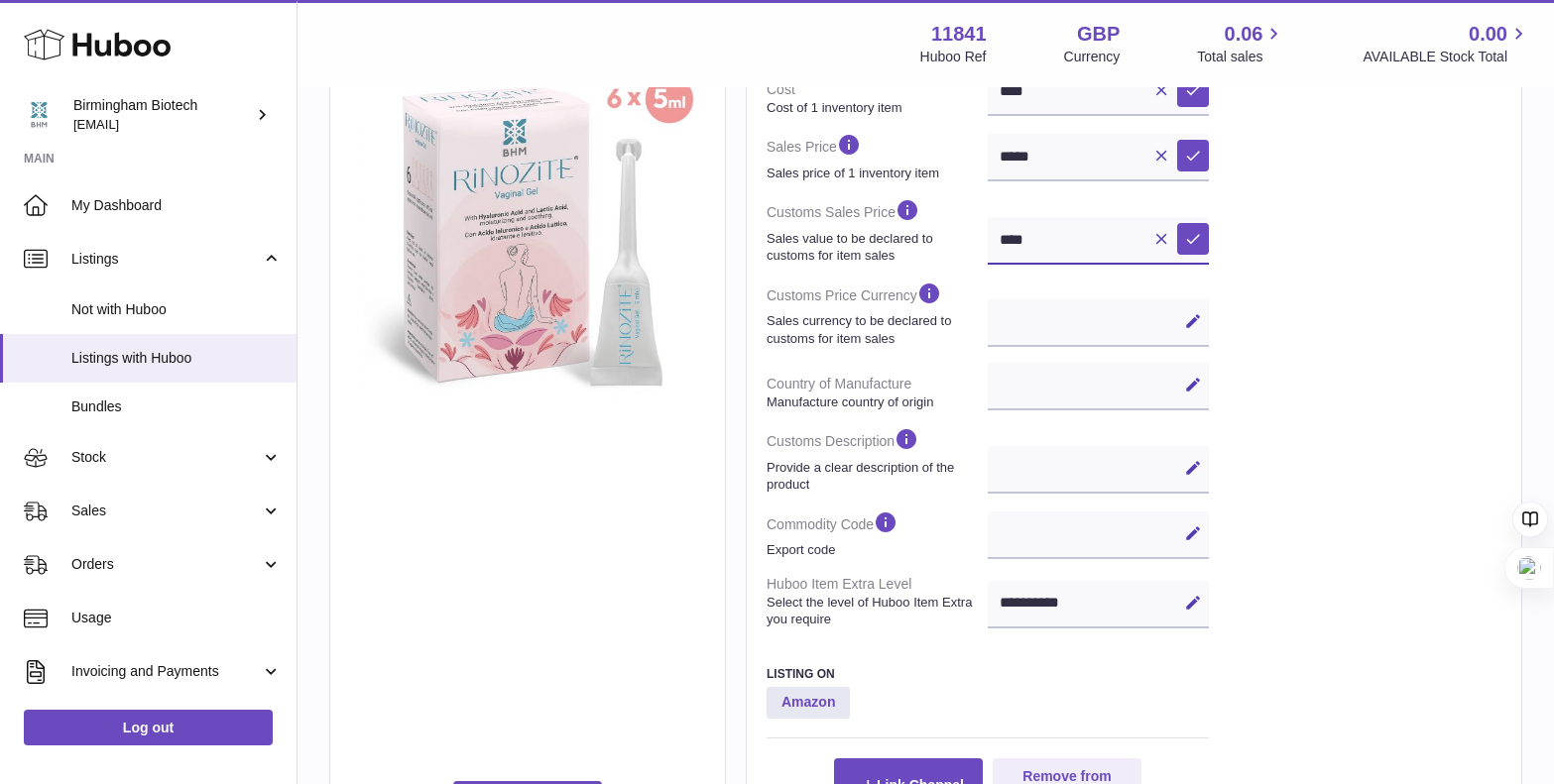 scroll, scrollTop: 476, scrollLeft: 0, axis: vertical 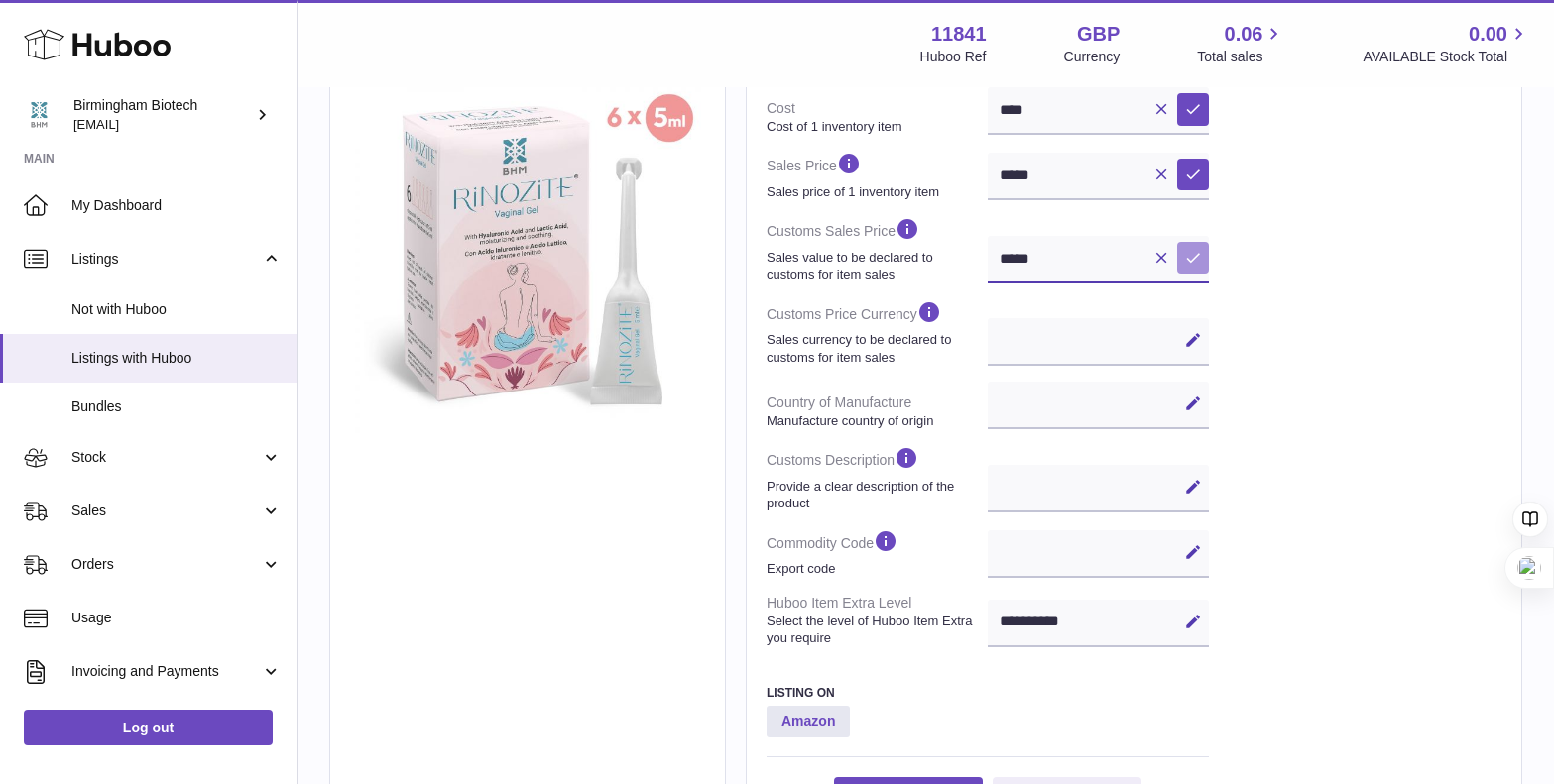 type on "*****" 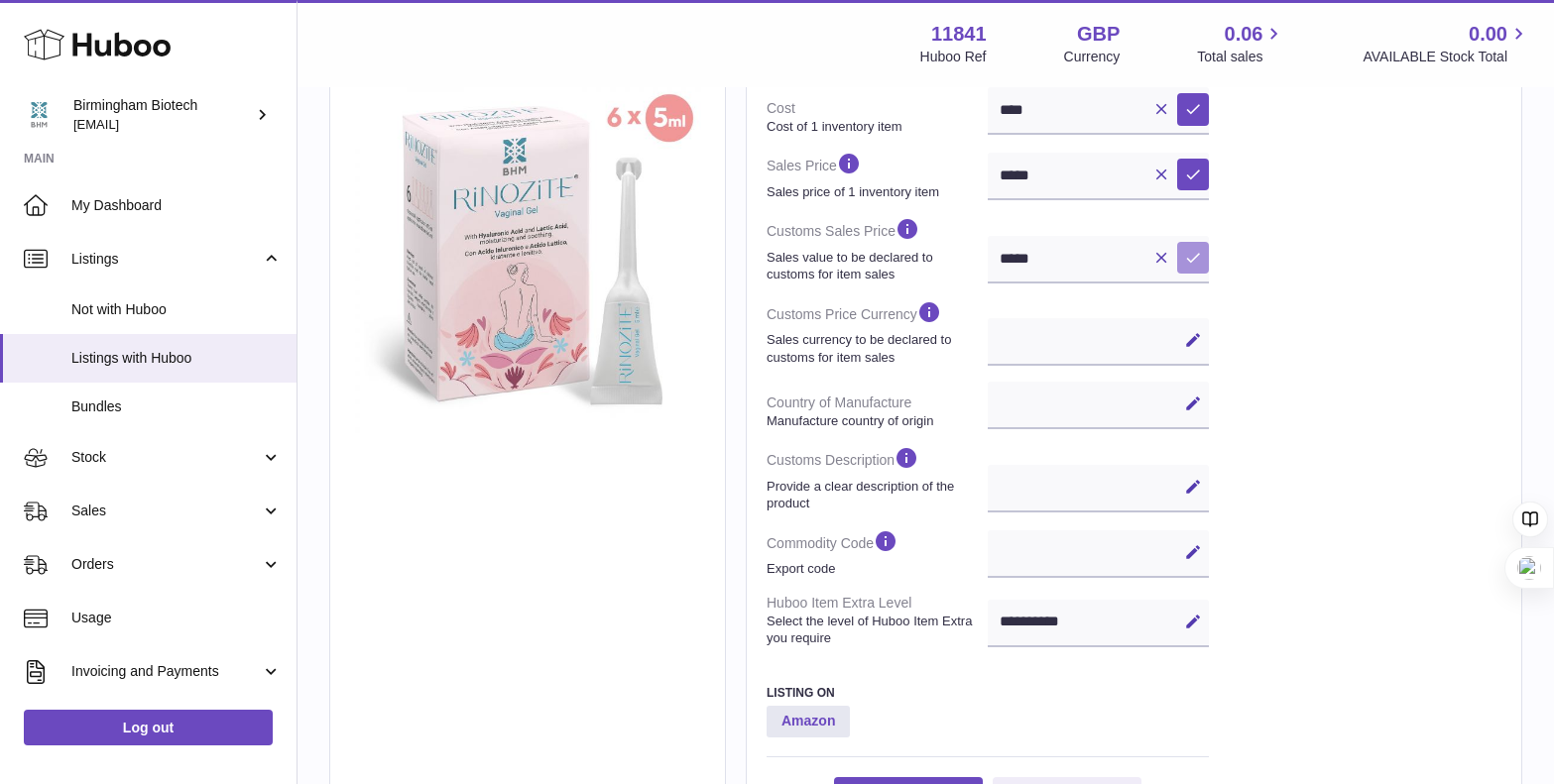 click at bounding box center [1193, 258] 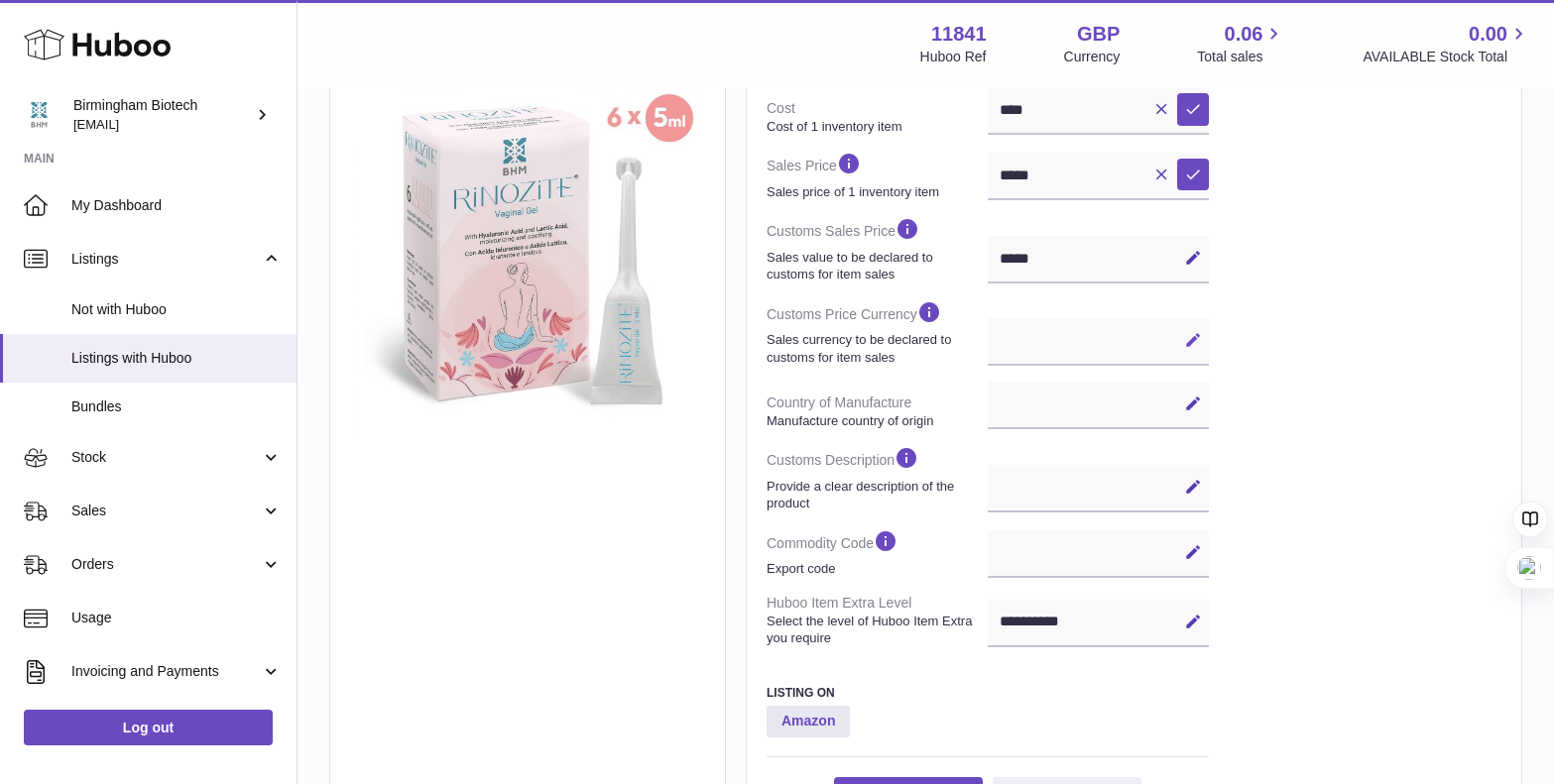 click at bounding box center (1193, 340) 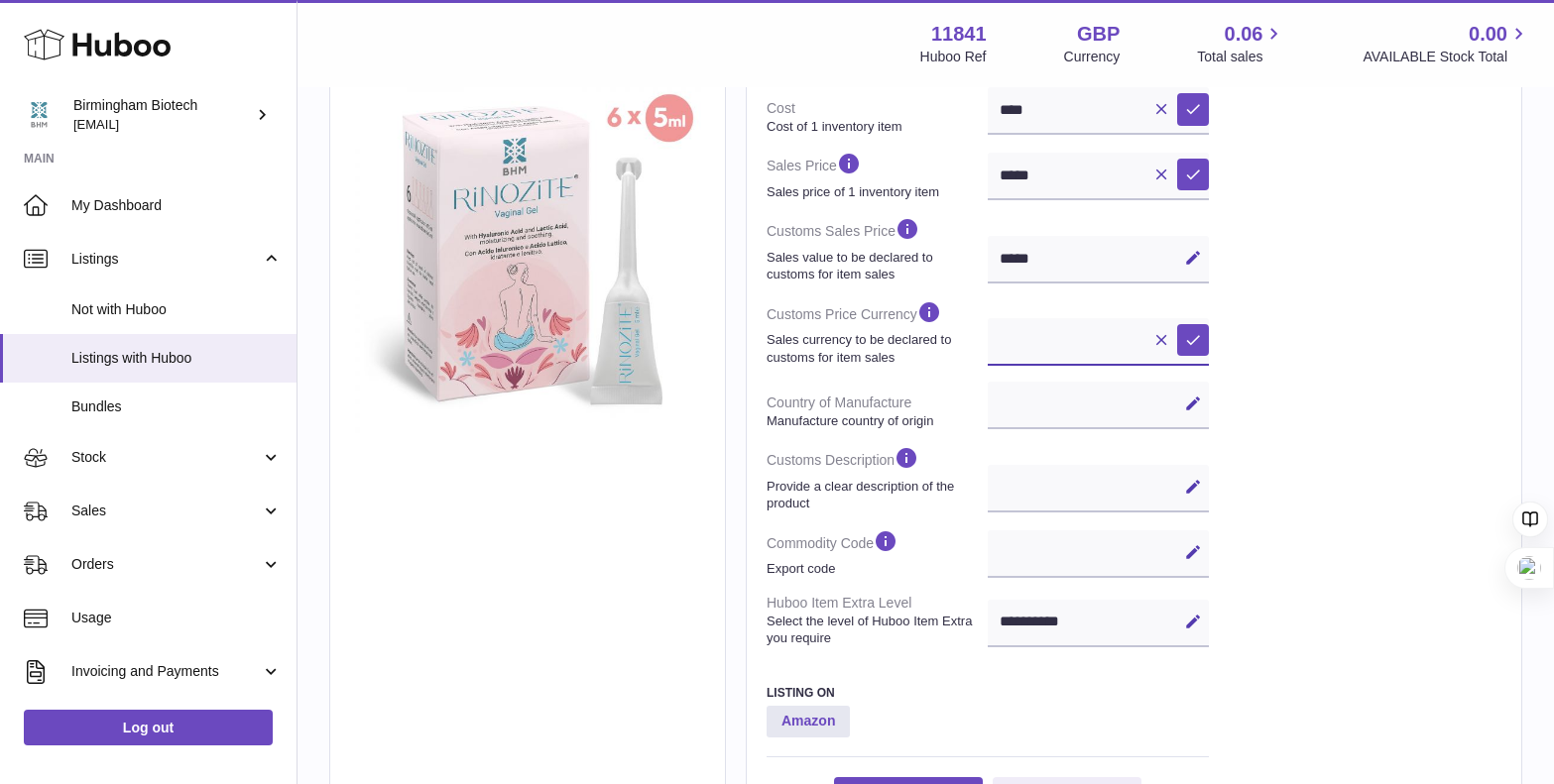 click on "*** ***" at bounding box center [1098, 342] 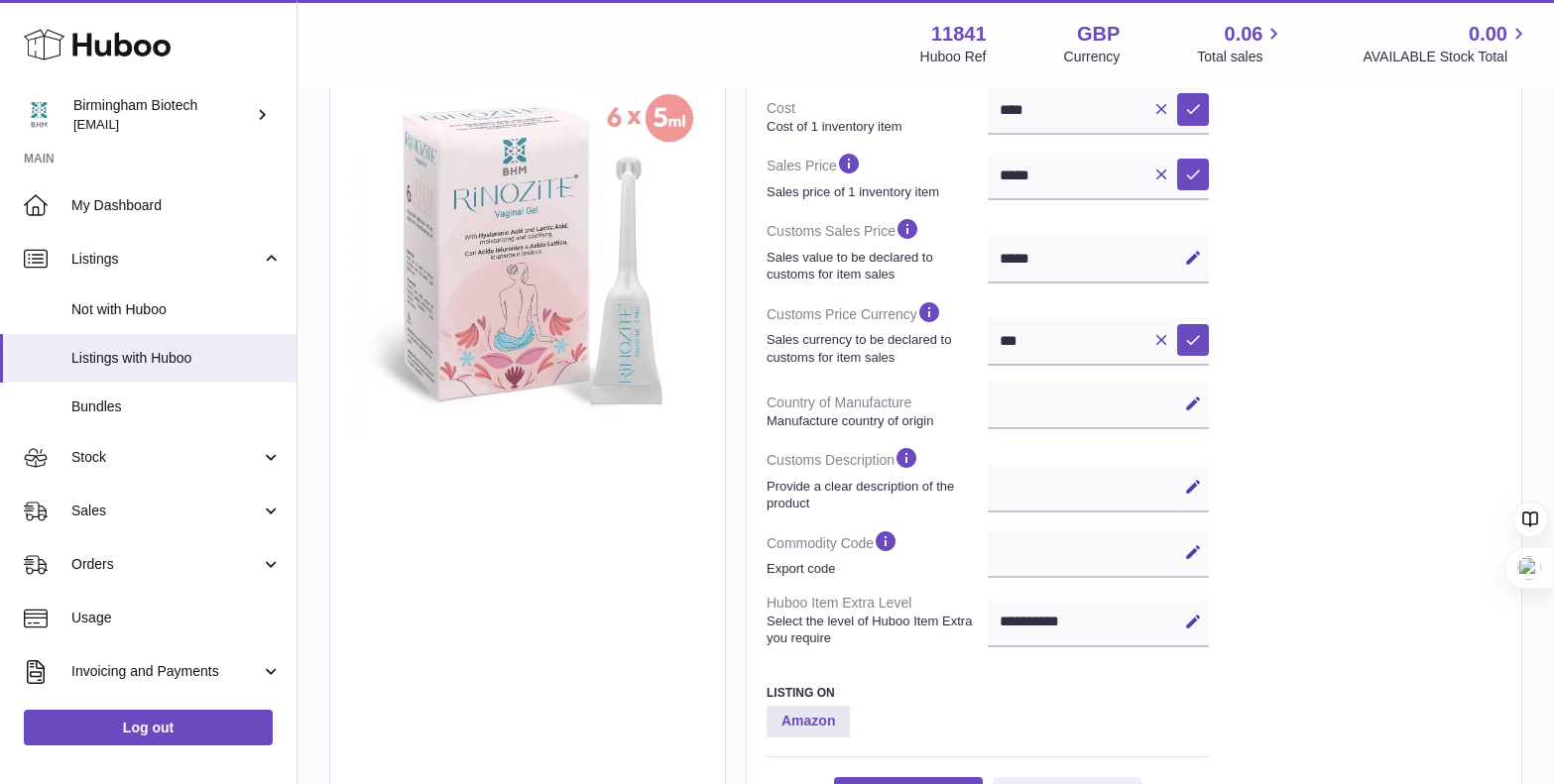 click on "Specification   Packed   No   Weight (g)   0       Huboo Extra   100     Additional               Amazon ASIN   B0FFMP42QY   Amazon SKU   RZ_GEL_30ML" at bounding box center [1384, 305] 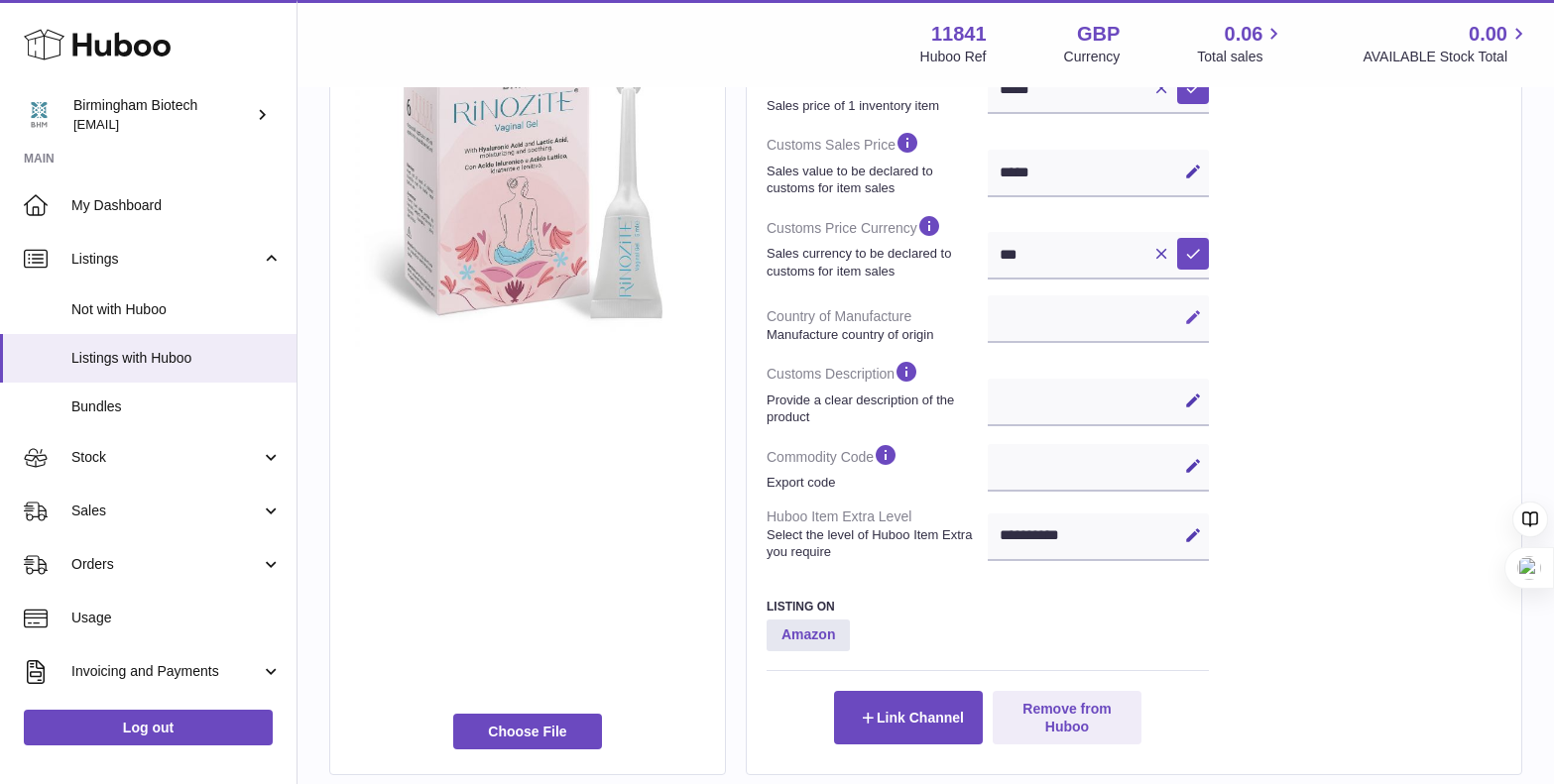 click at bounding box center [1193, 317] 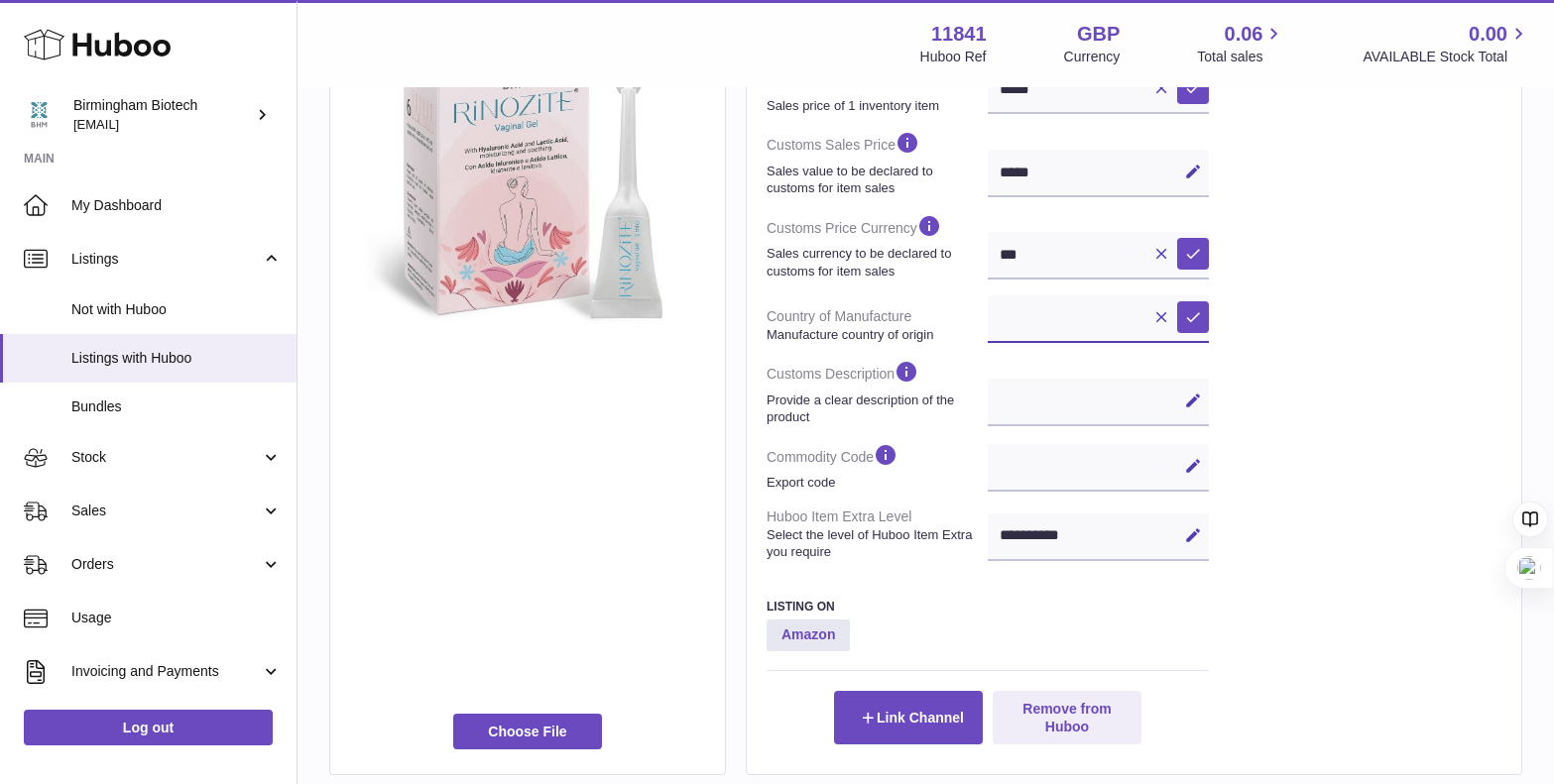 click on "**********" at bounding box center (1098, 319) 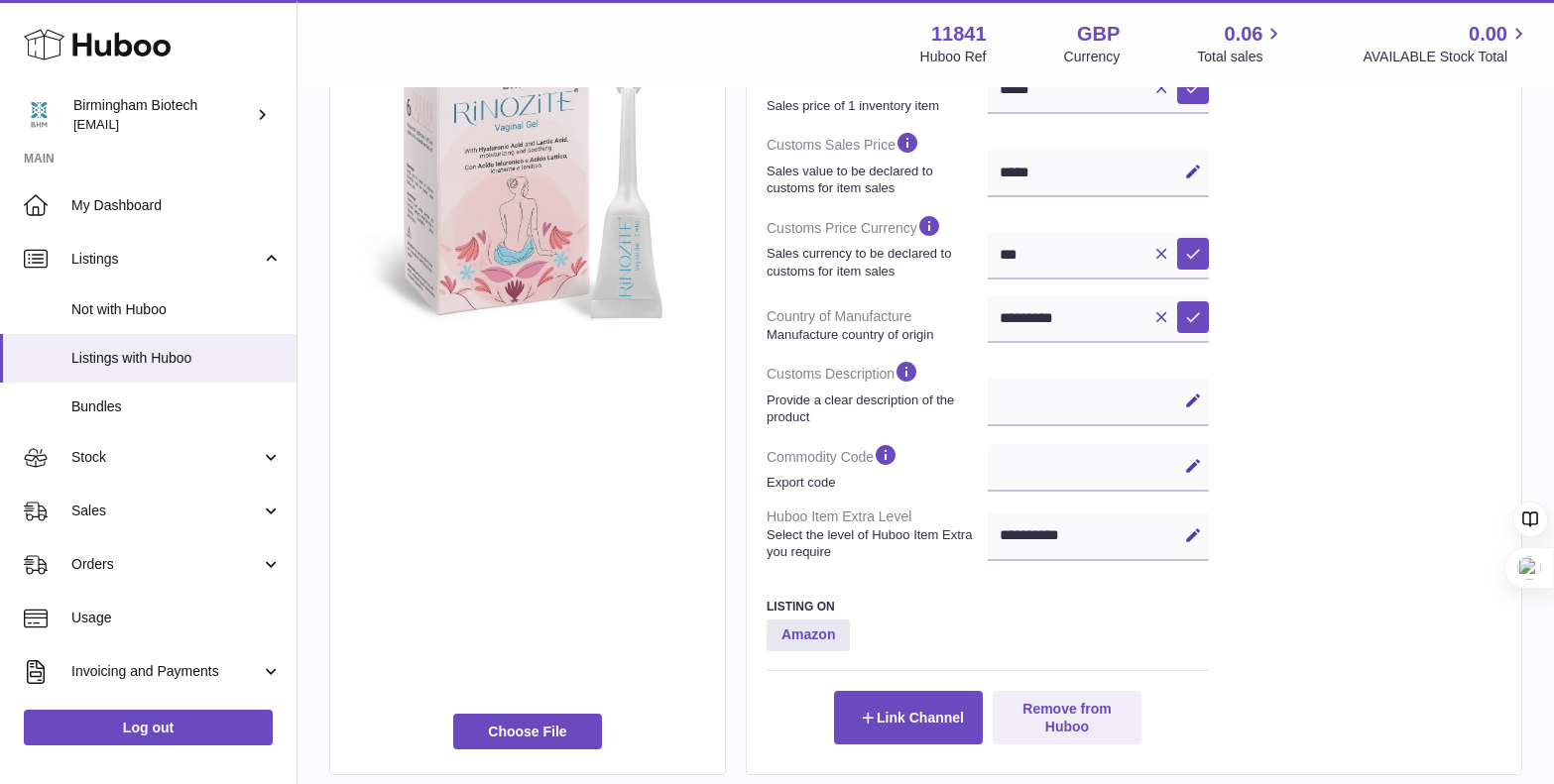 click on "Specification   Packed   No   Weight (g)   0       Huboo Extra   100     Additional               Amazon ASIN   B0FFMP42QY   Amazon SKU   RZ_GEL_30ML" at bounding box center (1384, 219) 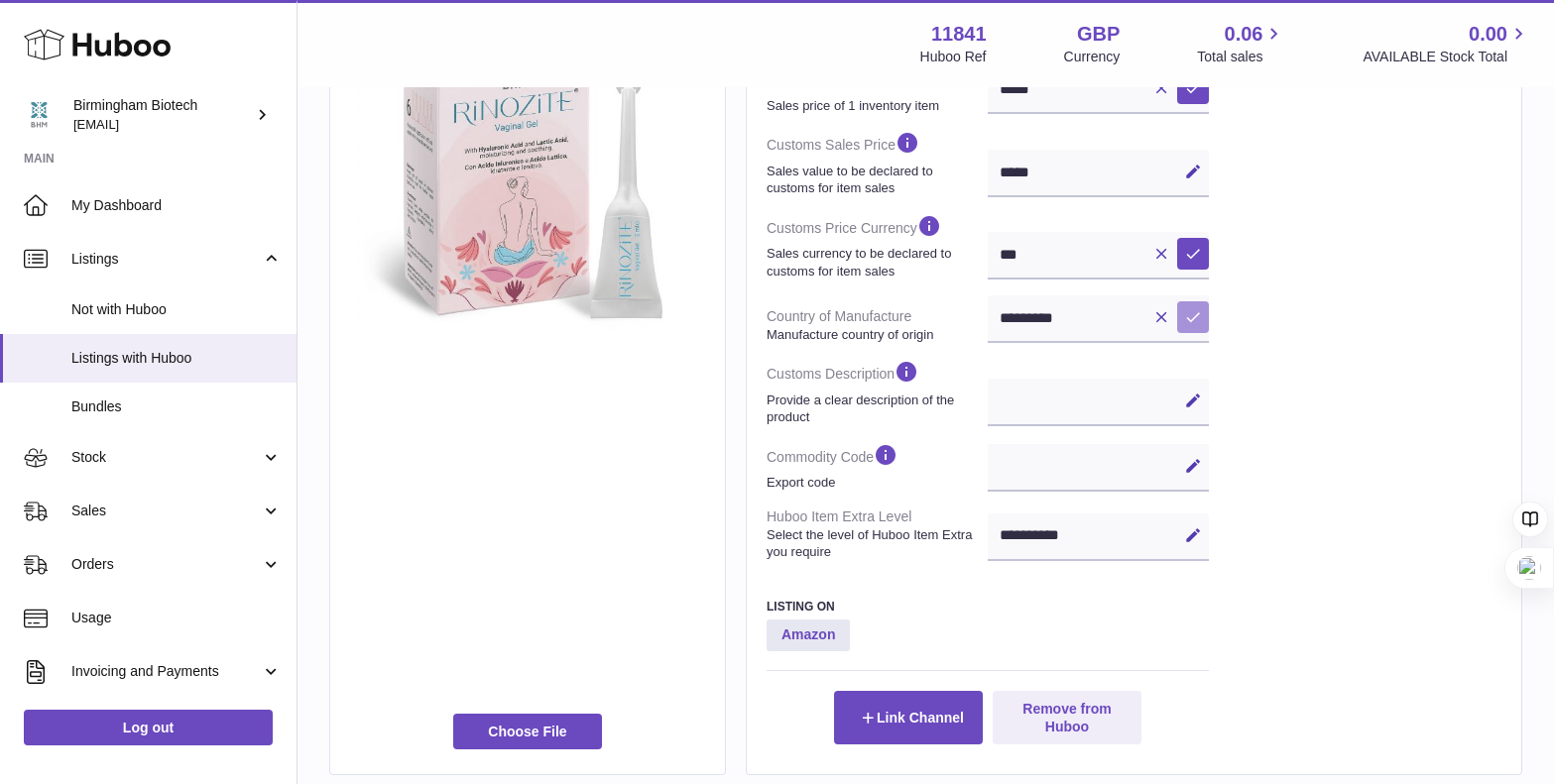 click at bounding box center (1193, 317) 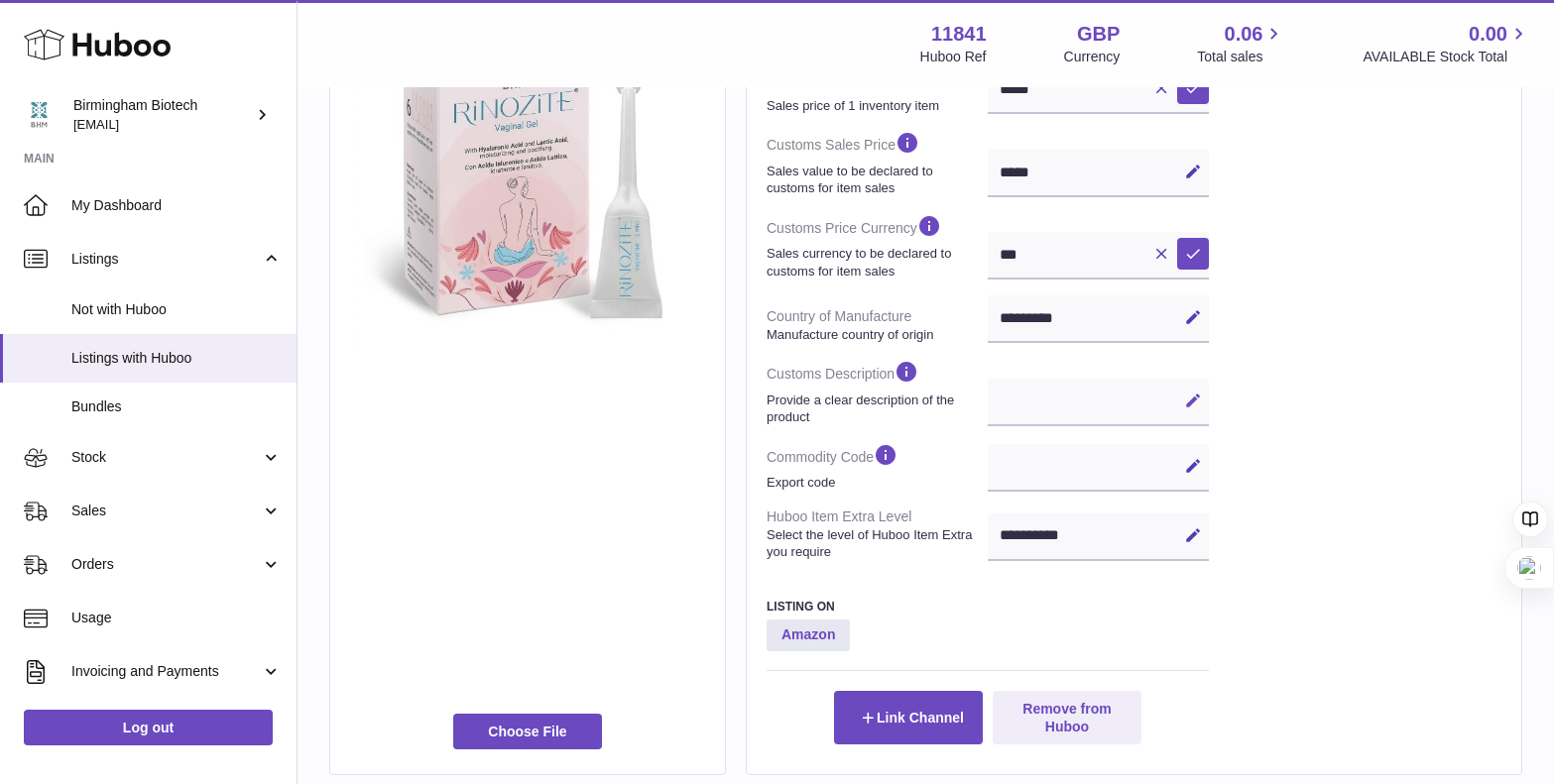 click at bounding box center [1193, 400] 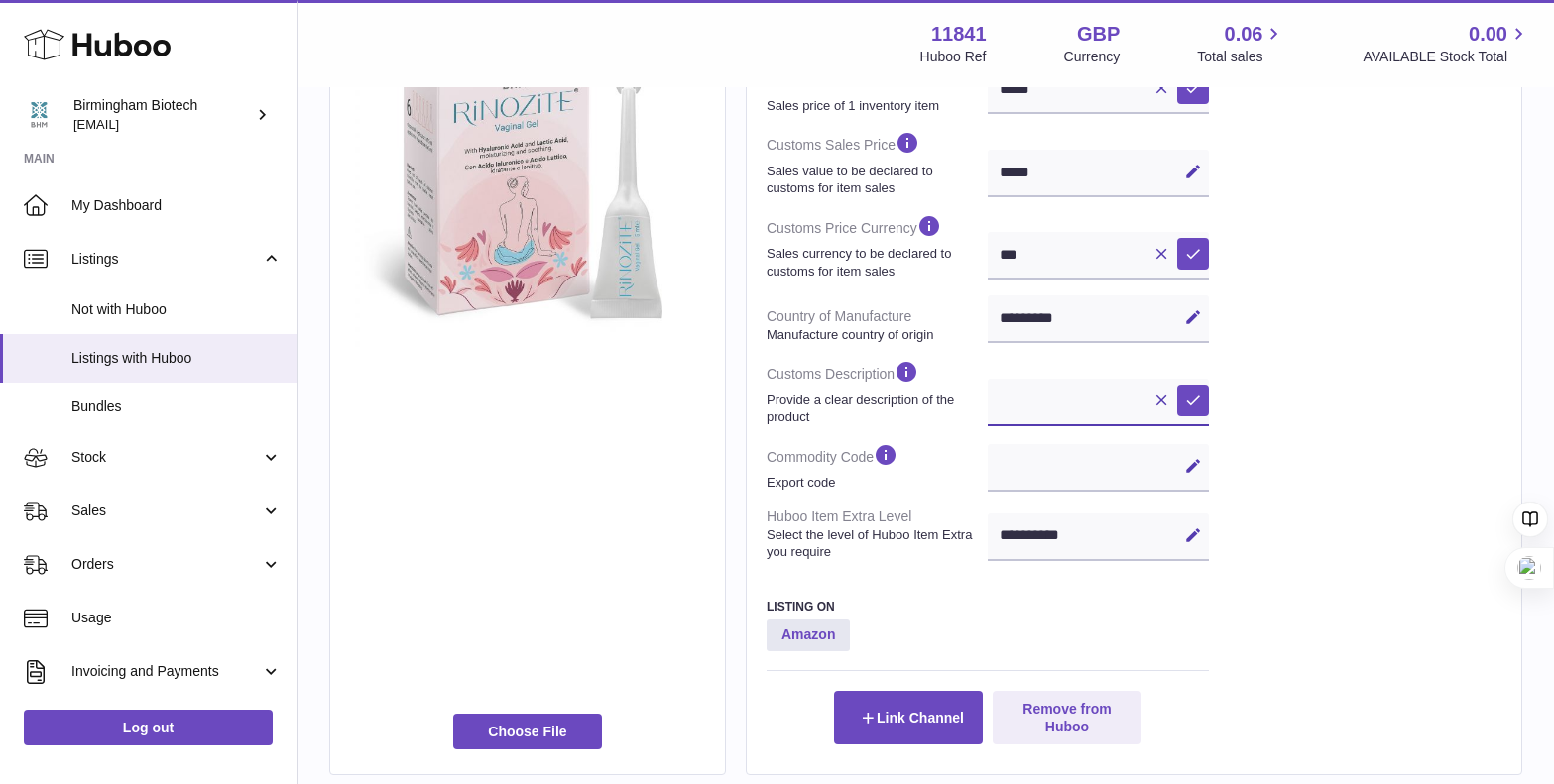 click at bounding box center [1098, 402] 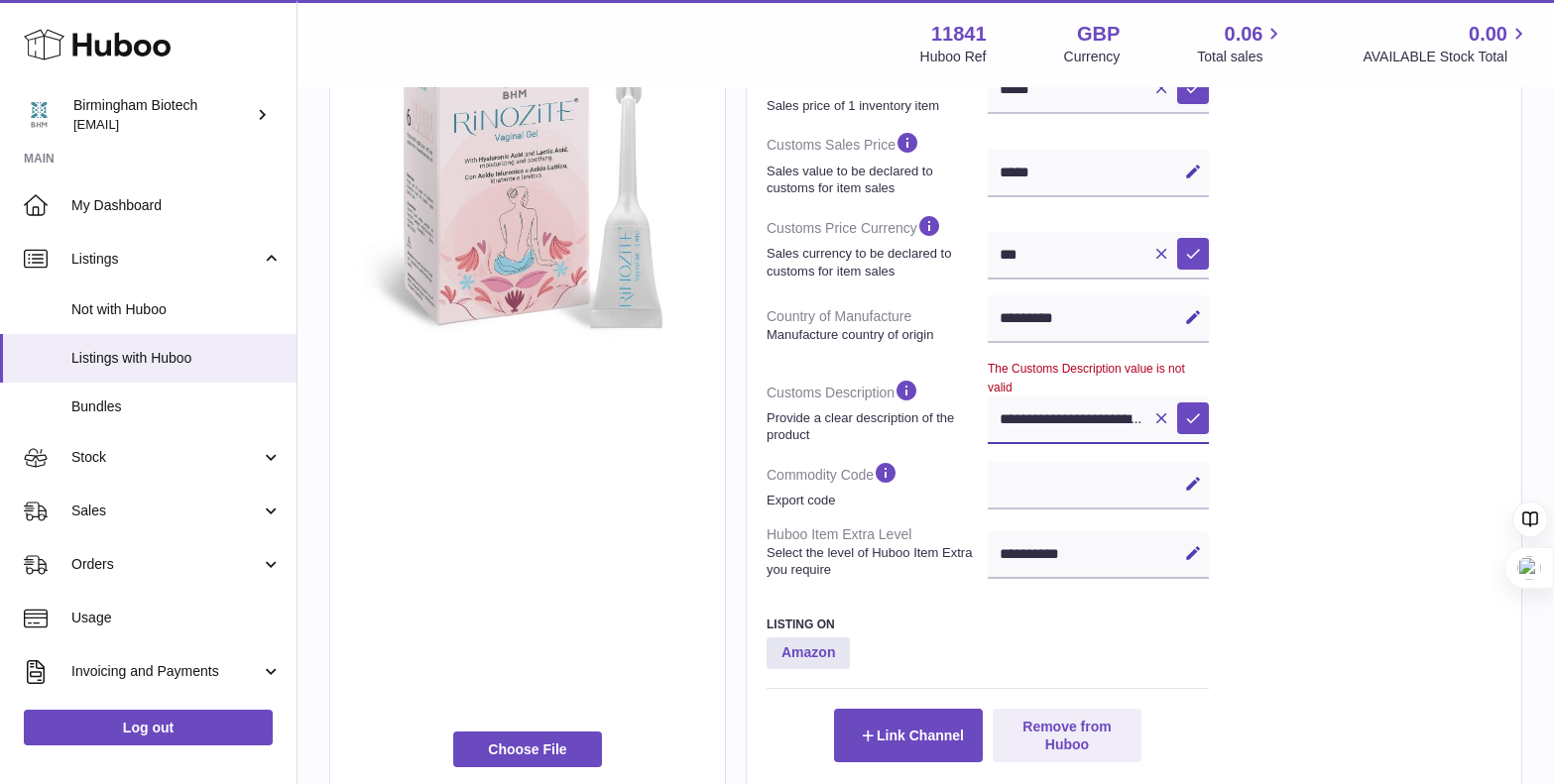 scroll, scrollTop: 571, scrollLeft: 0, axis: vertical 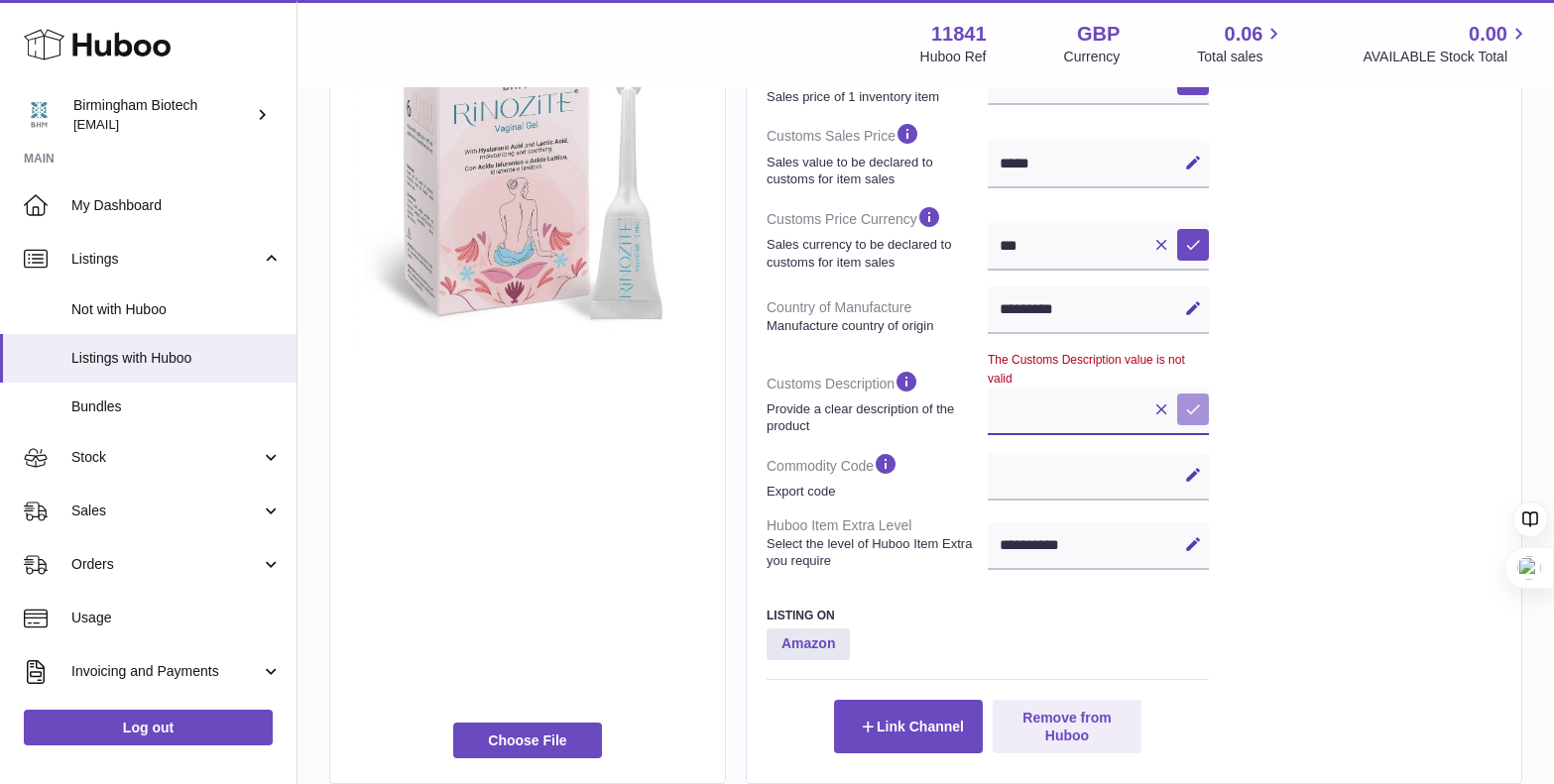 type on "**********" 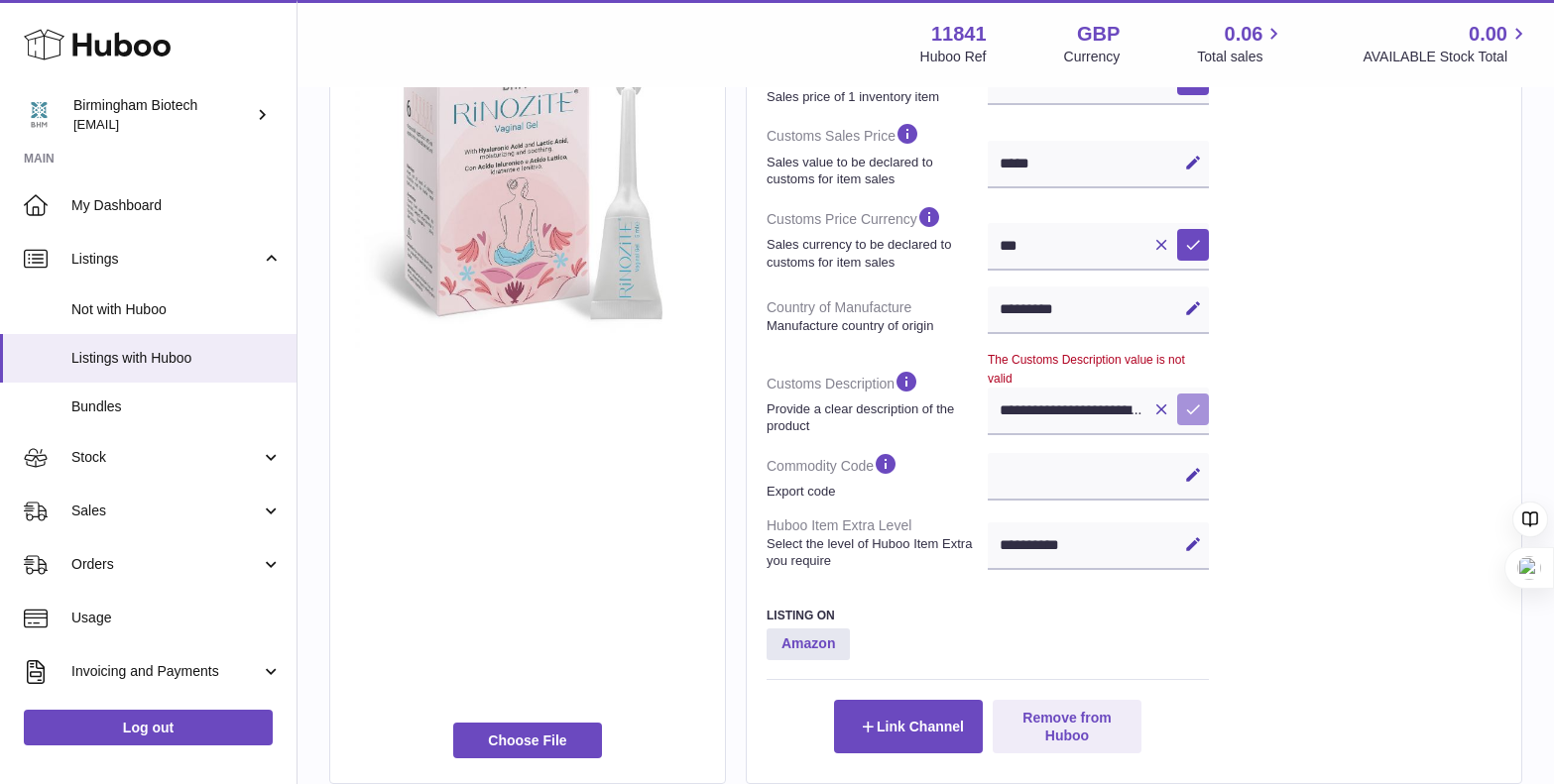 click at bounding box center (1193, 409) 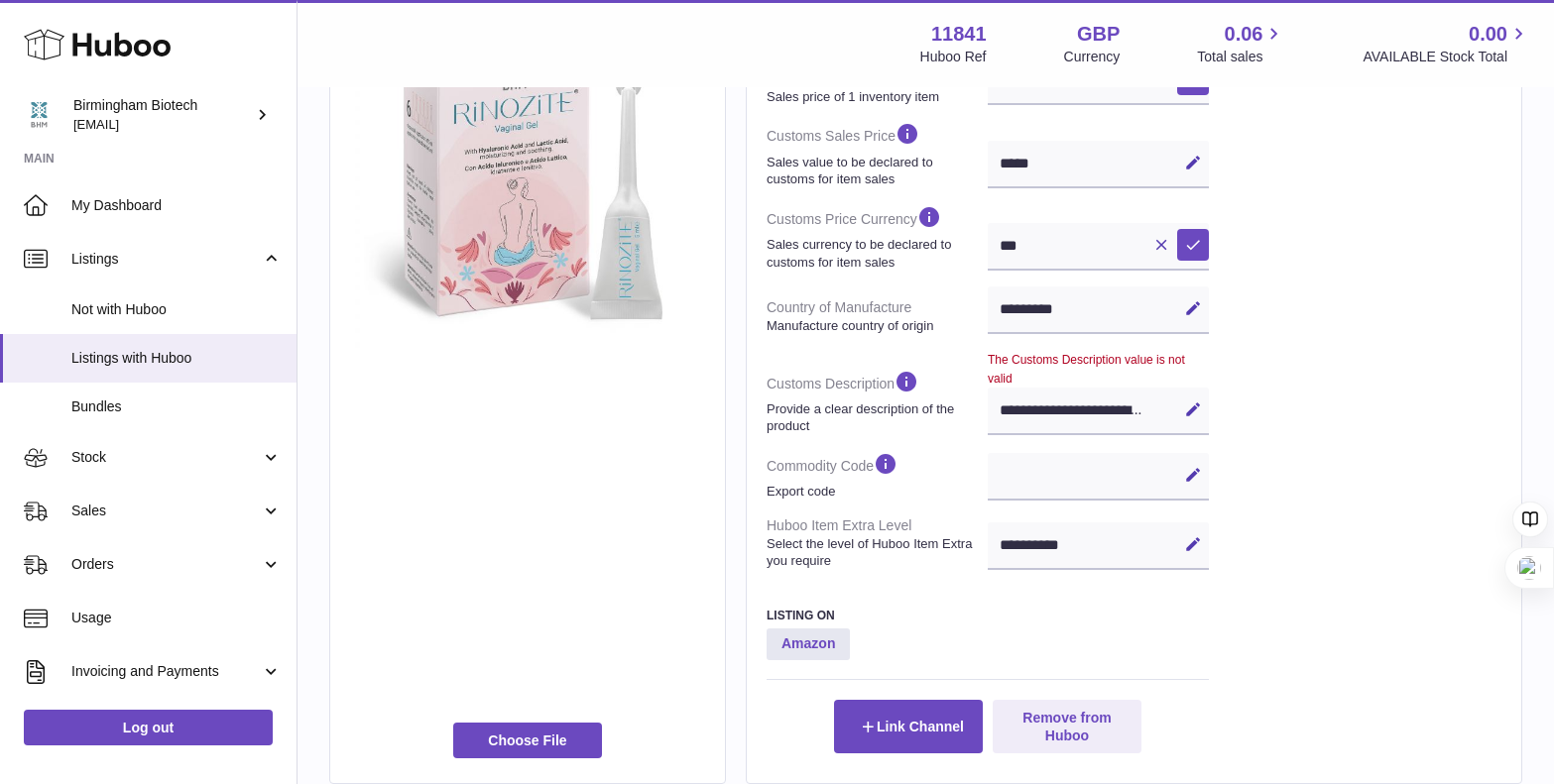 click on "Specification   Packed   No   Weight (g)   0       Huboo Extra   100     Additional               Amazon ASIN   B0FFMP42QY   Amazon SKU   RZ_GEL_30ML" at bounding box center [1384, 219] 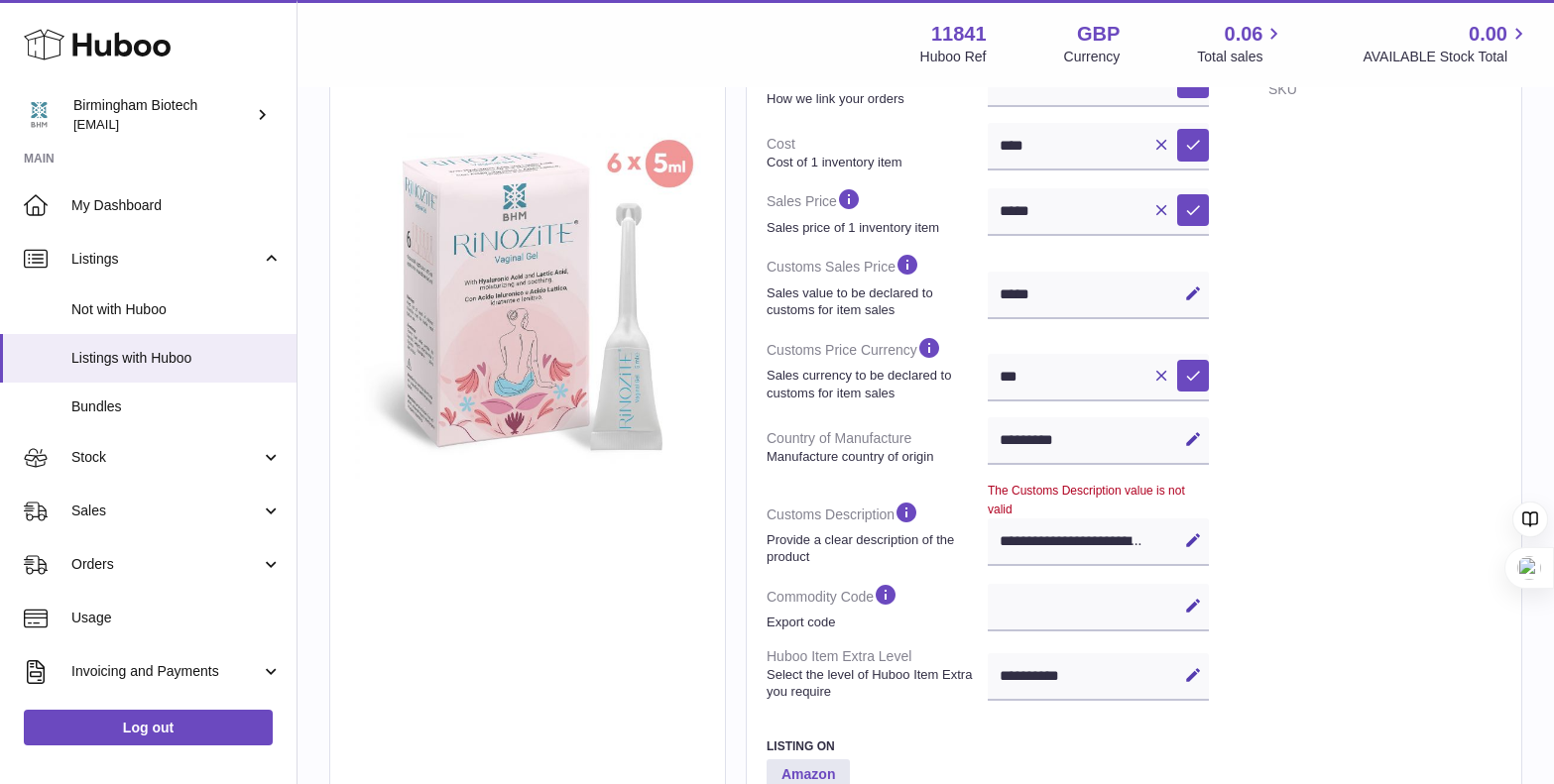 scroll, scrollTop: 444, scrollLeft: 0, axis: vertical 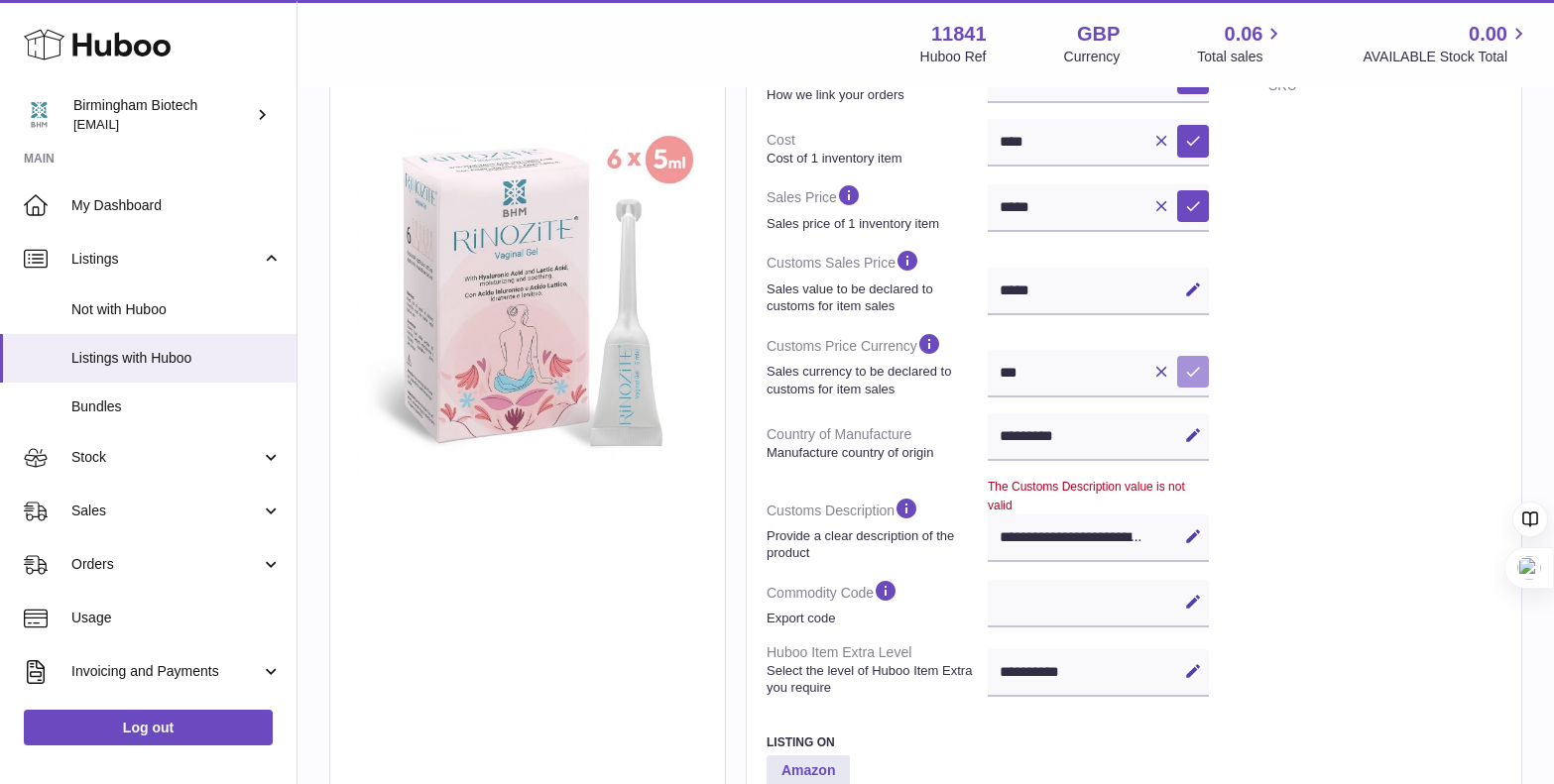 click at bounding box center [1193, 372] 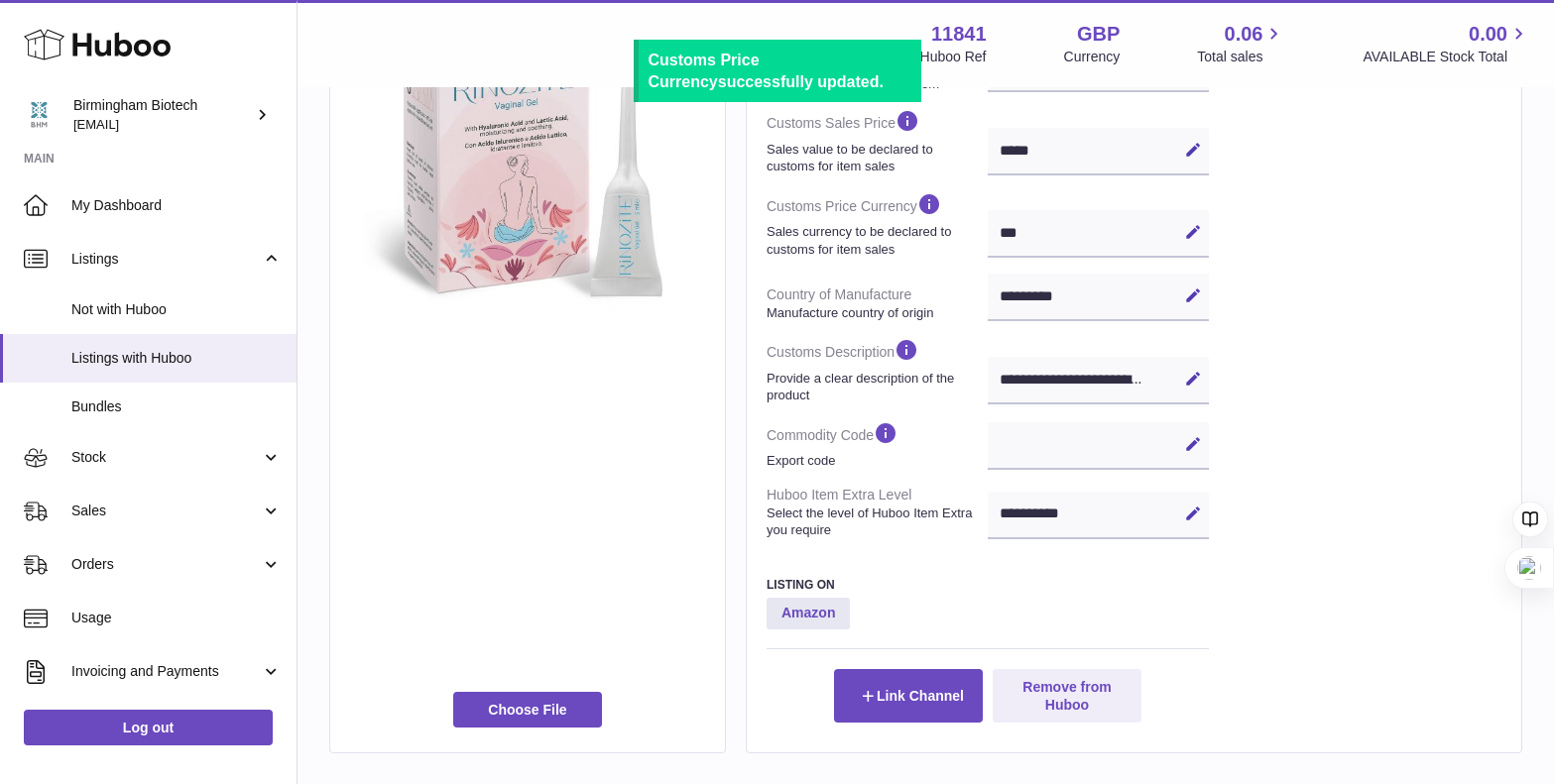 scroll, scrollTop: 587, scrollLeft: 0, axis: vertical 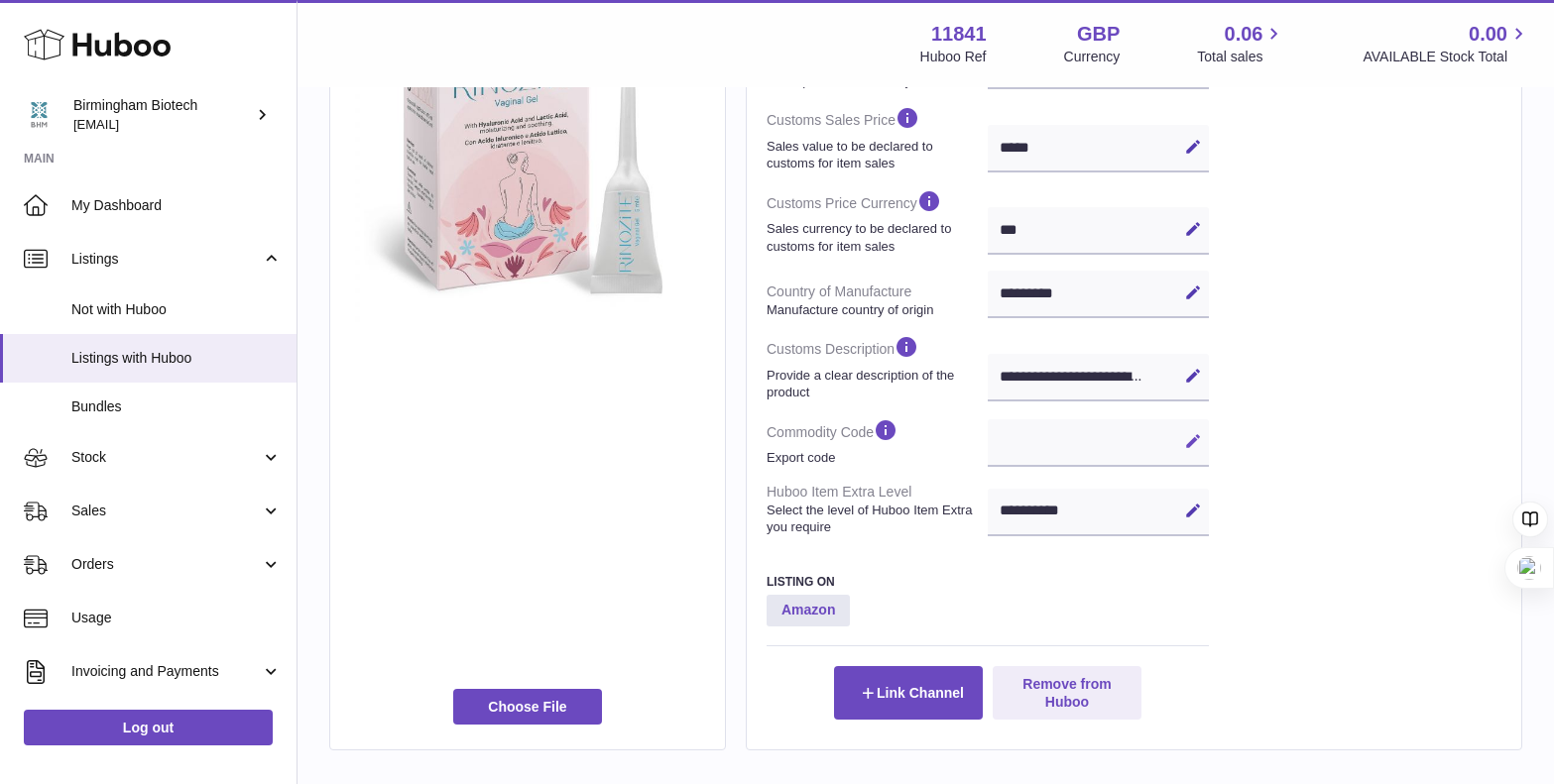 click at bounding box center [1193, 441] 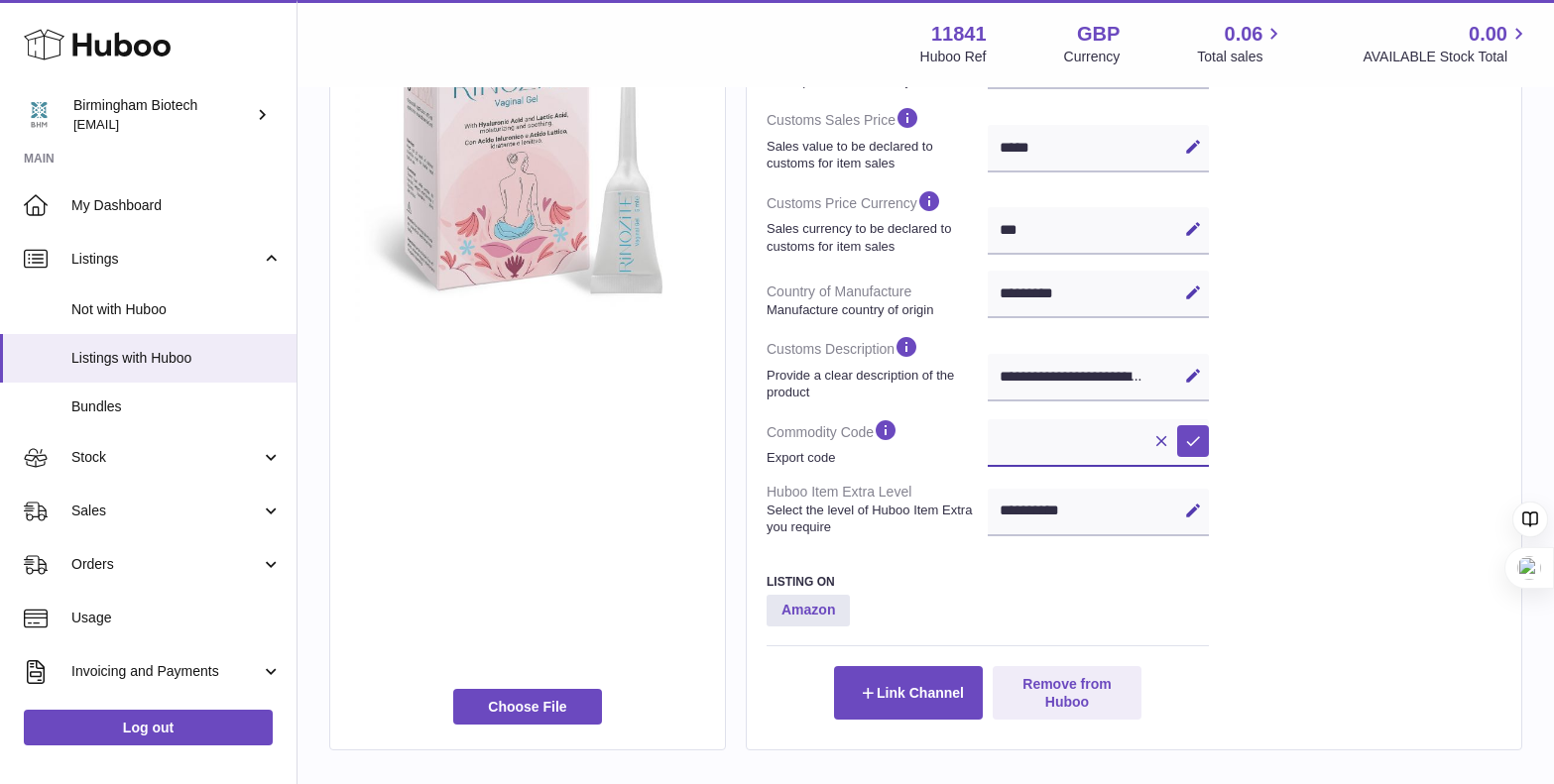 click at bounding box center (1098, 443) 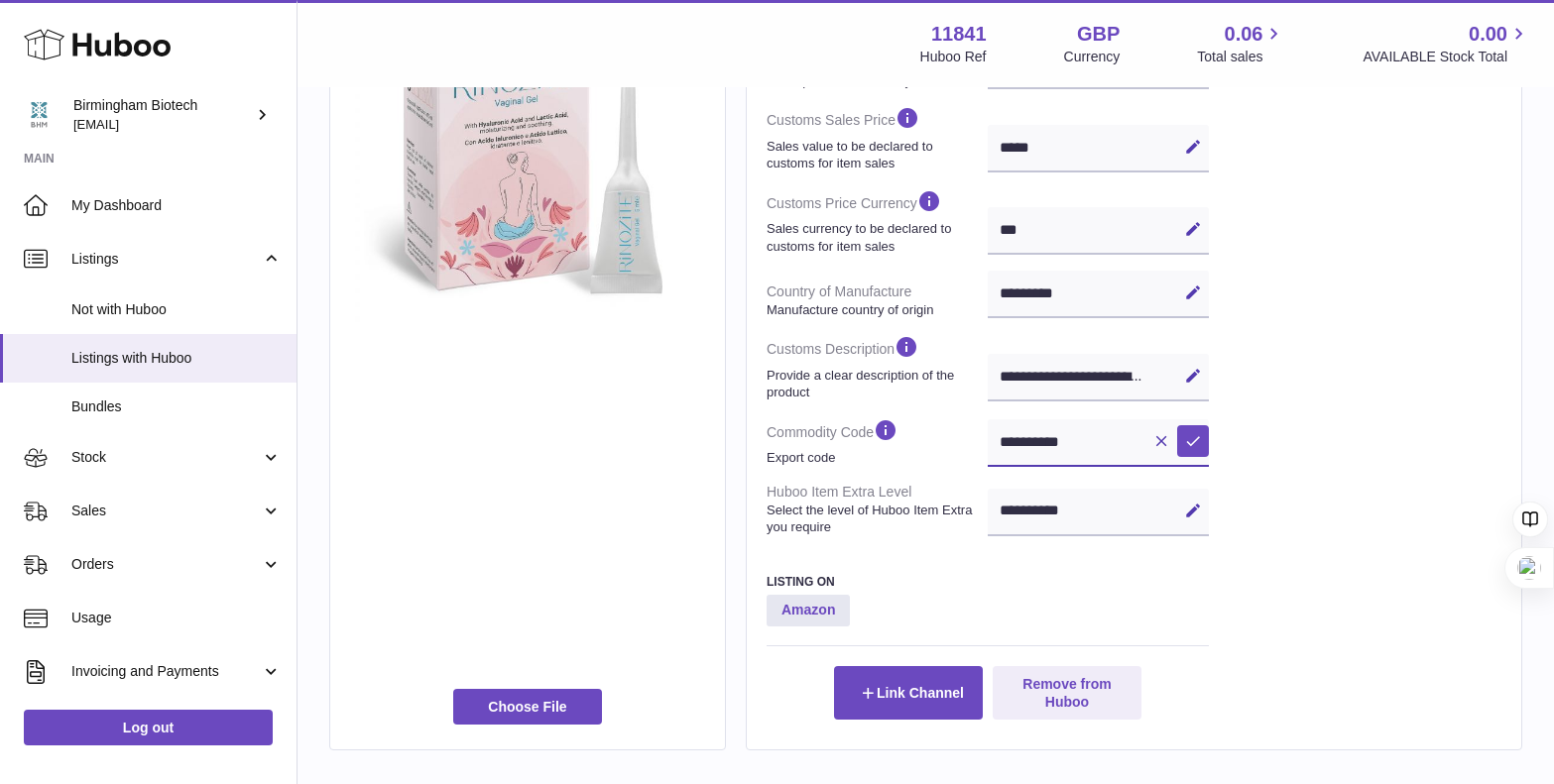 type on "**********" 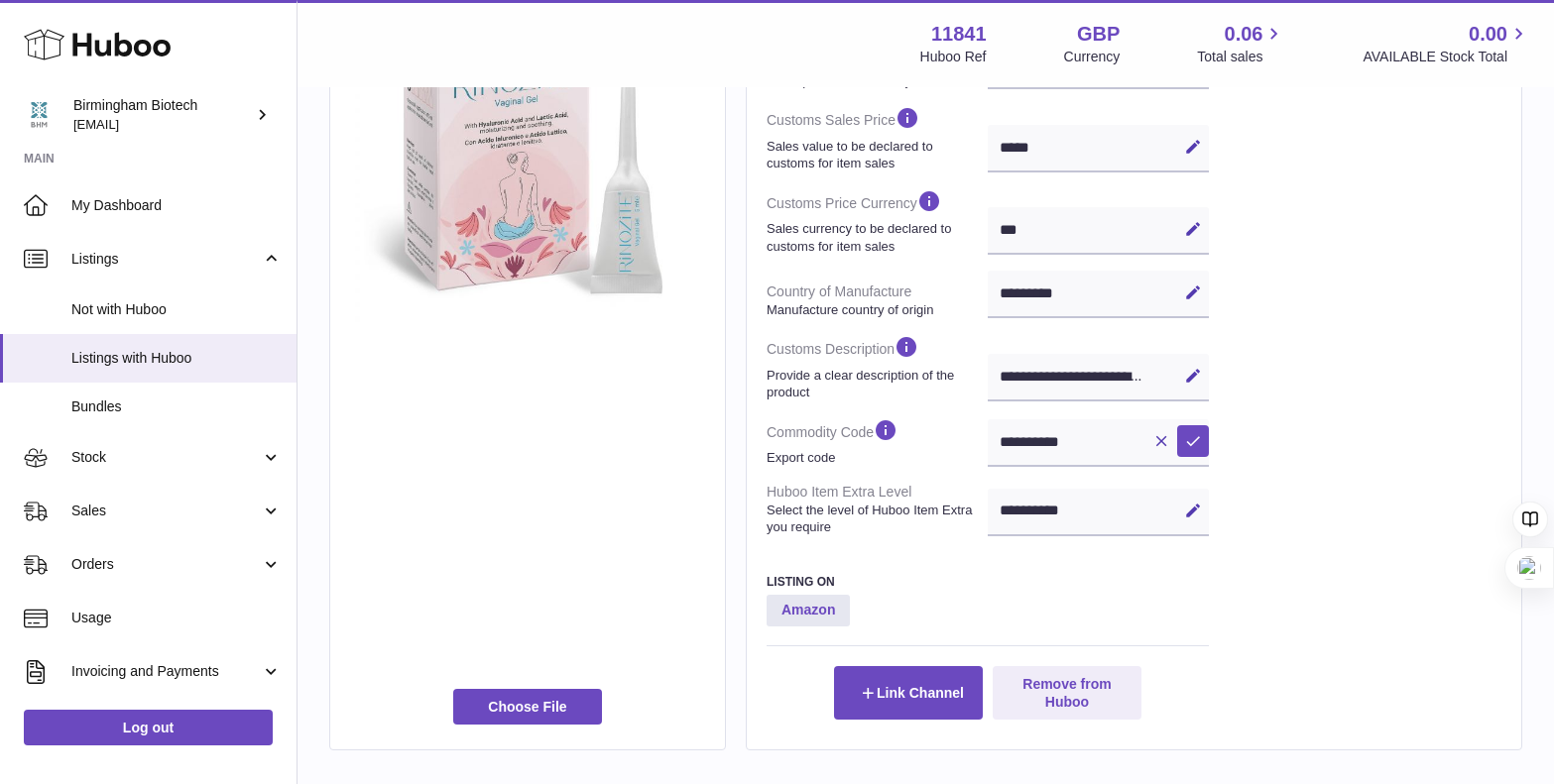 click on "Specification   Packed   No   Weight (g)   0       Huboo Extra   100     Additional               Amazon ASIN   B0FFMP42QY   Amazon SKU   RZ_GEL_30ML" at bounding box center [1384, 194] 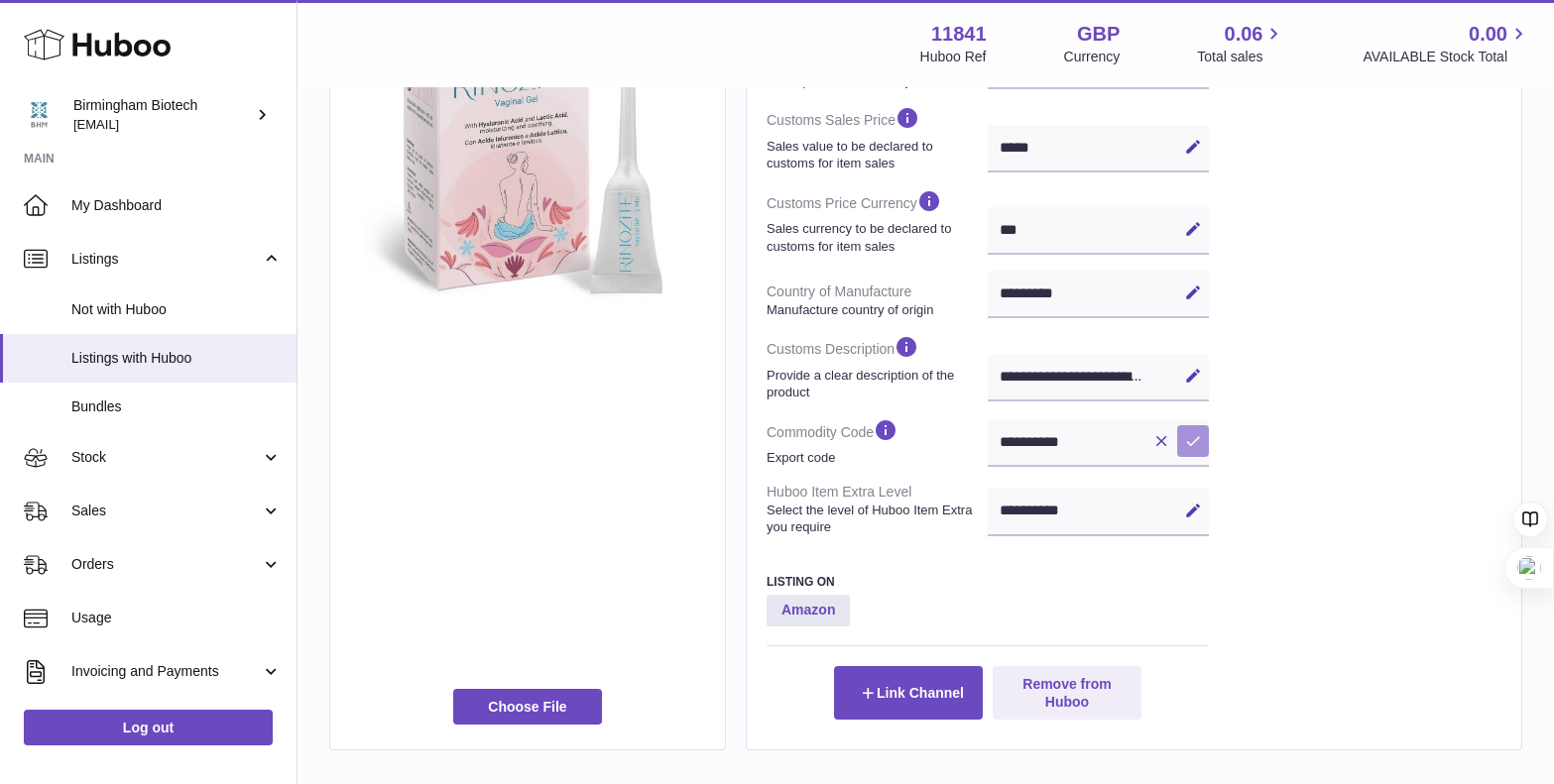click at bounding box center [1193, 441] 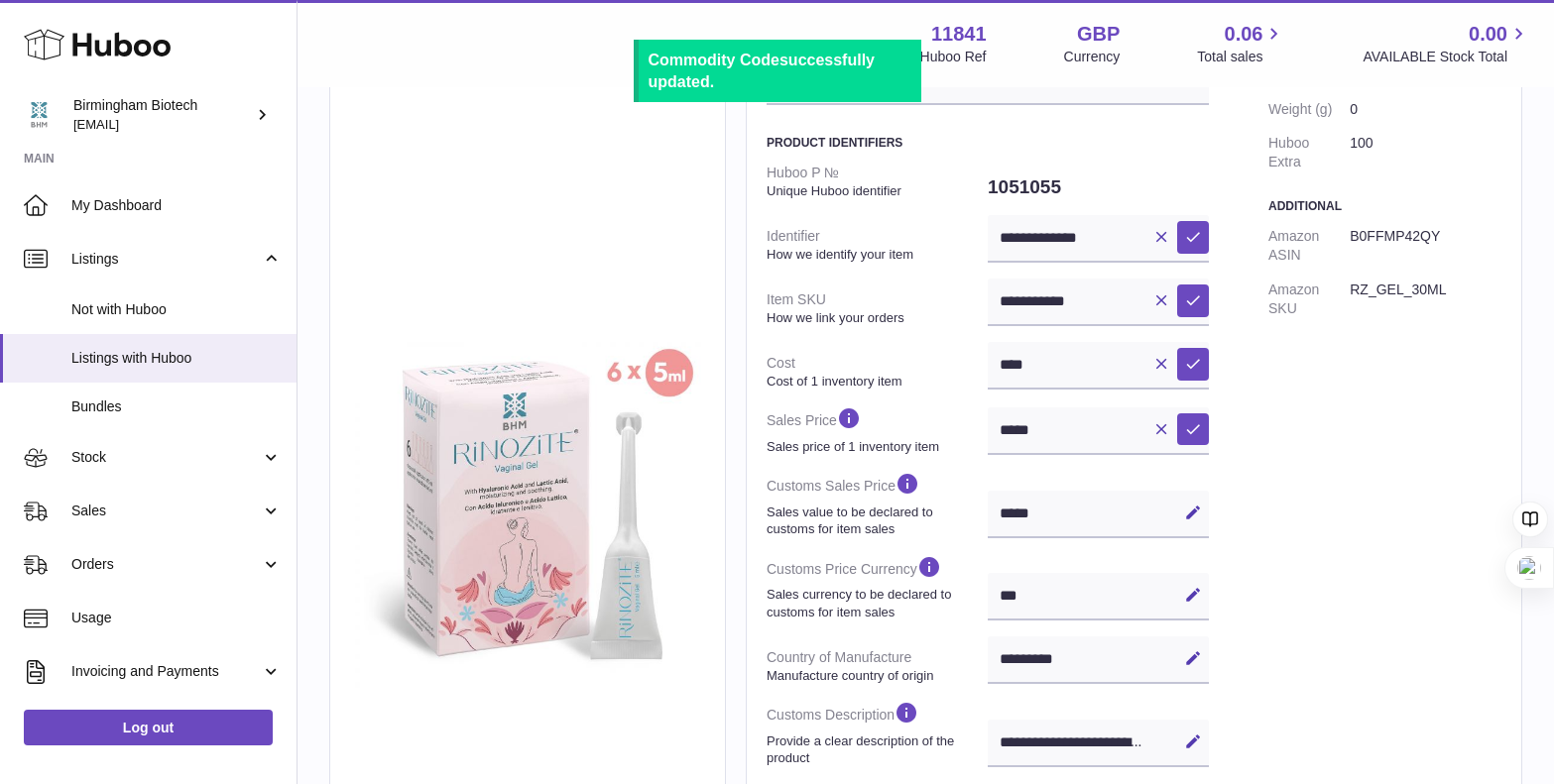 scroll, scrollTop: 58, scrollLeft: 0, axis: vertical 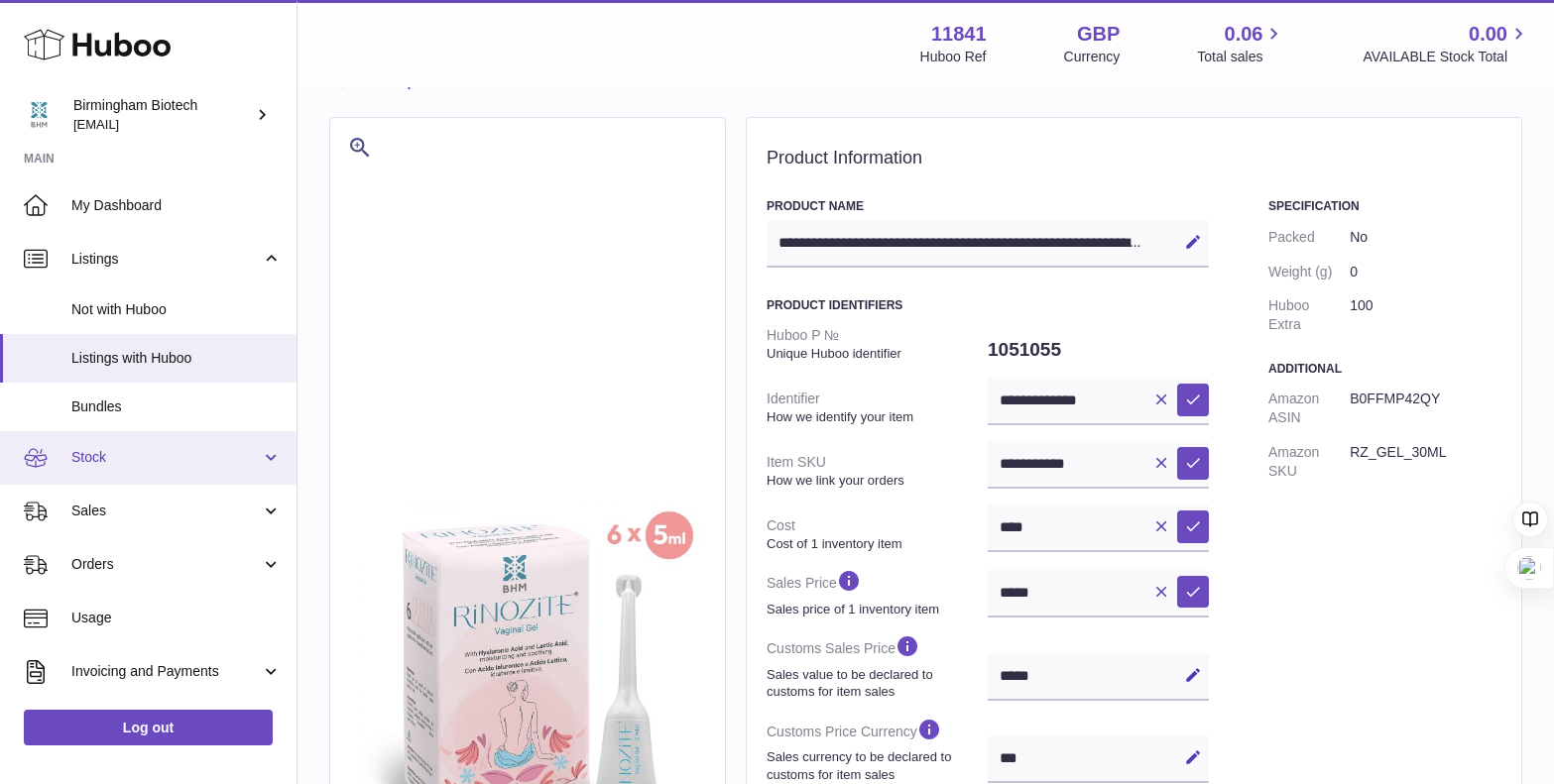 click on "Stock" at bounding box center [148, 458] 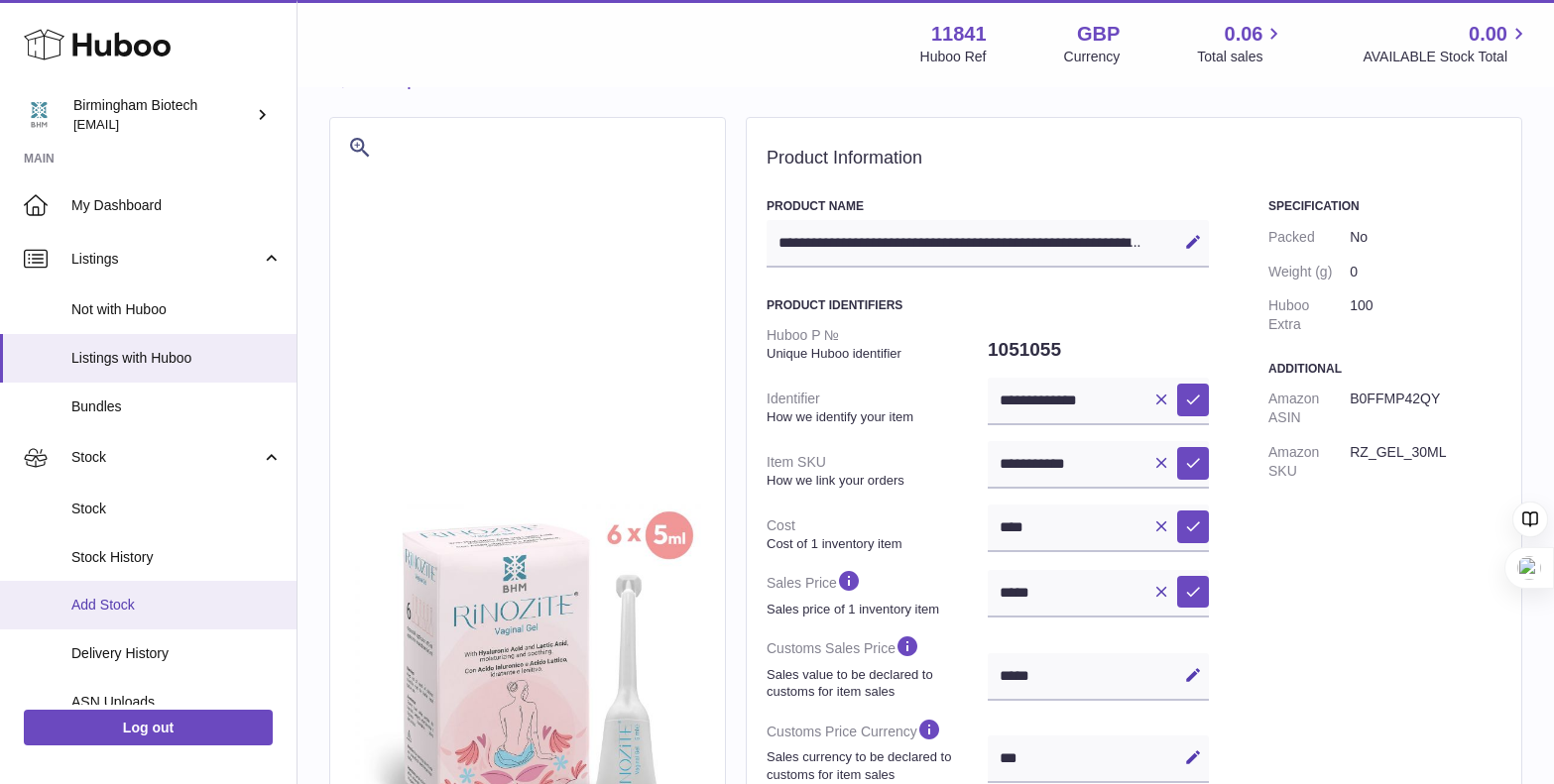 click on "Add Stock" at bounding box center (177, 605) 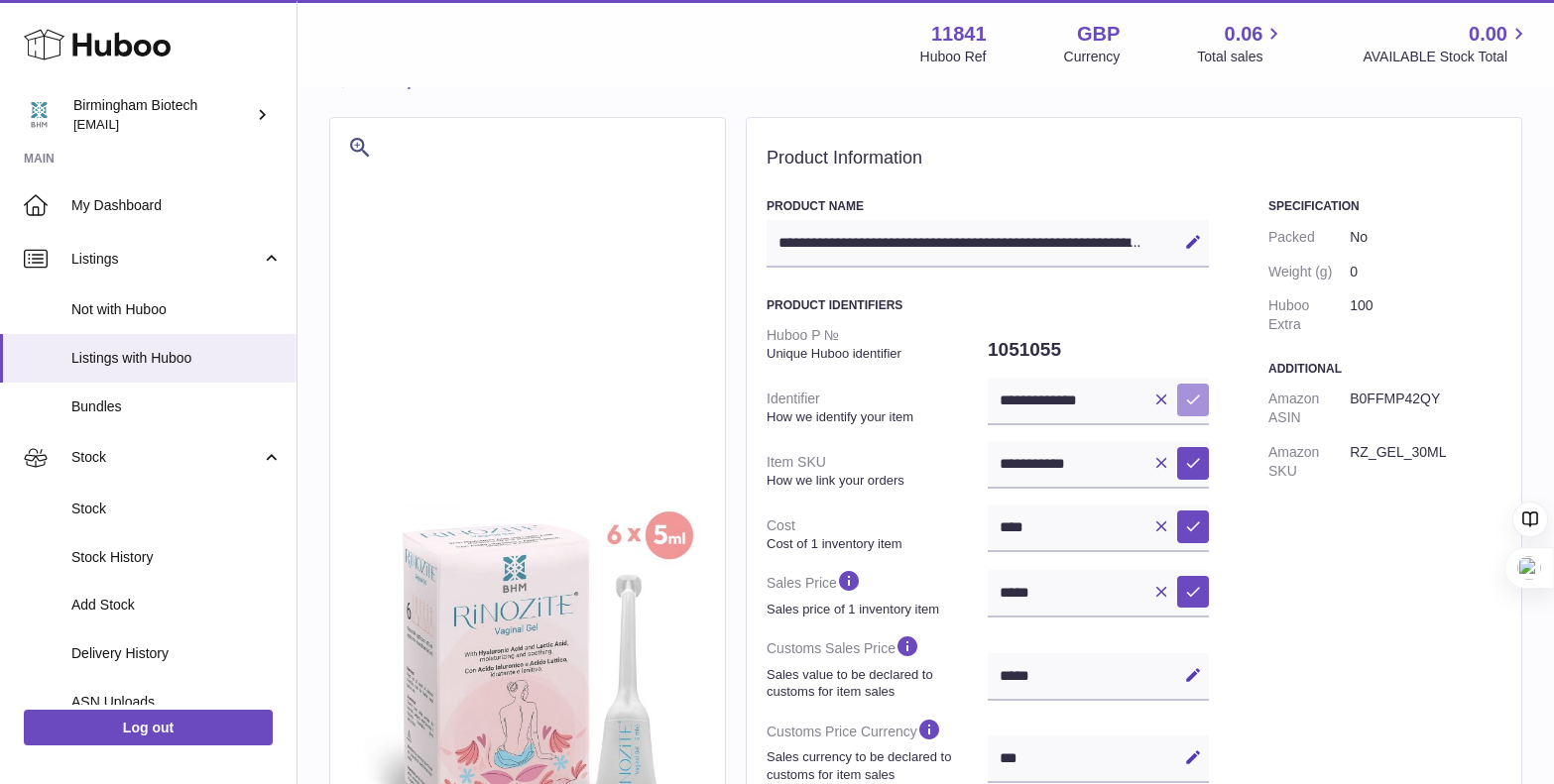 click at bounding box center [1193, 399] 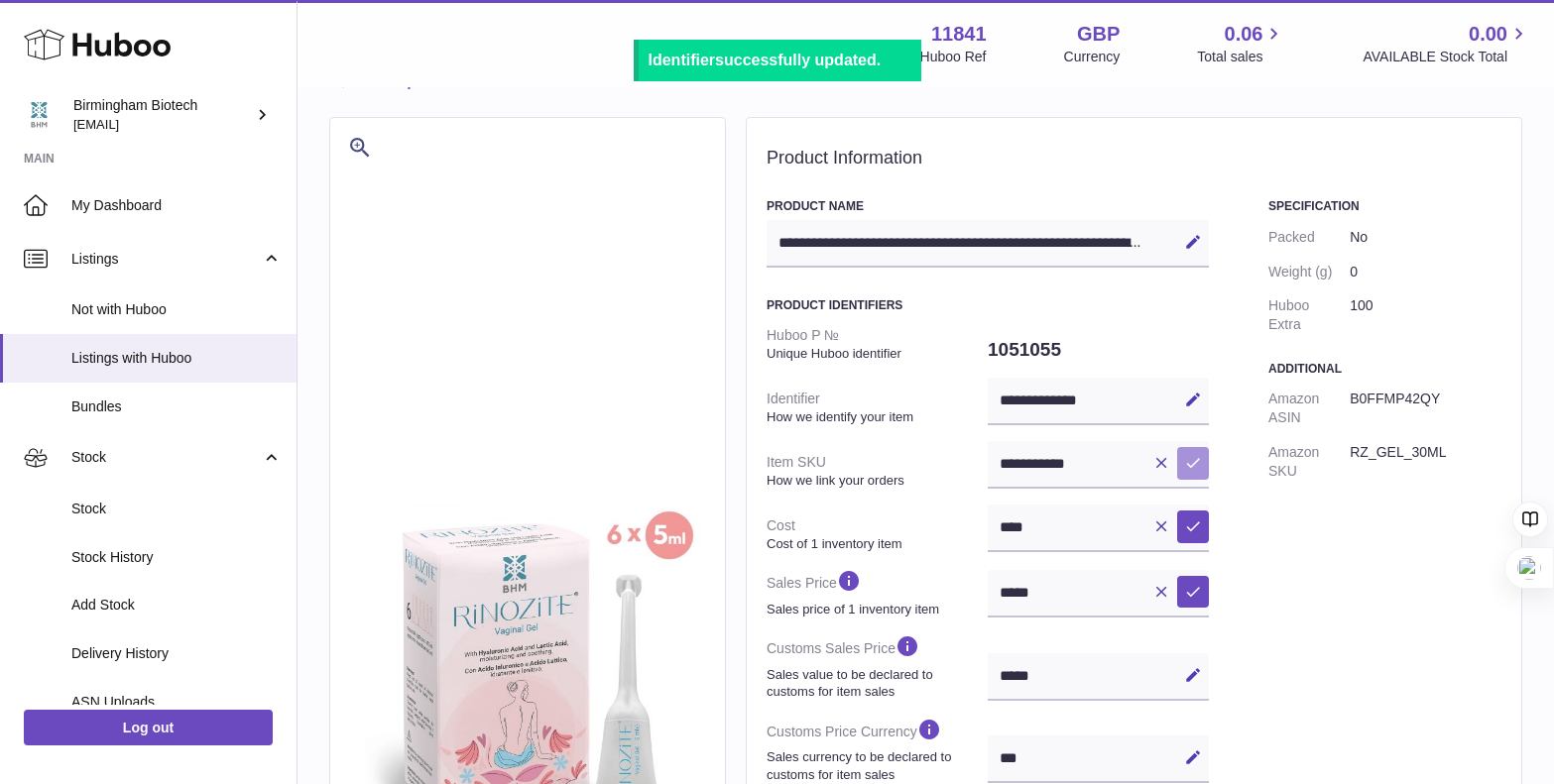 click at bounding box center [1193, 463] 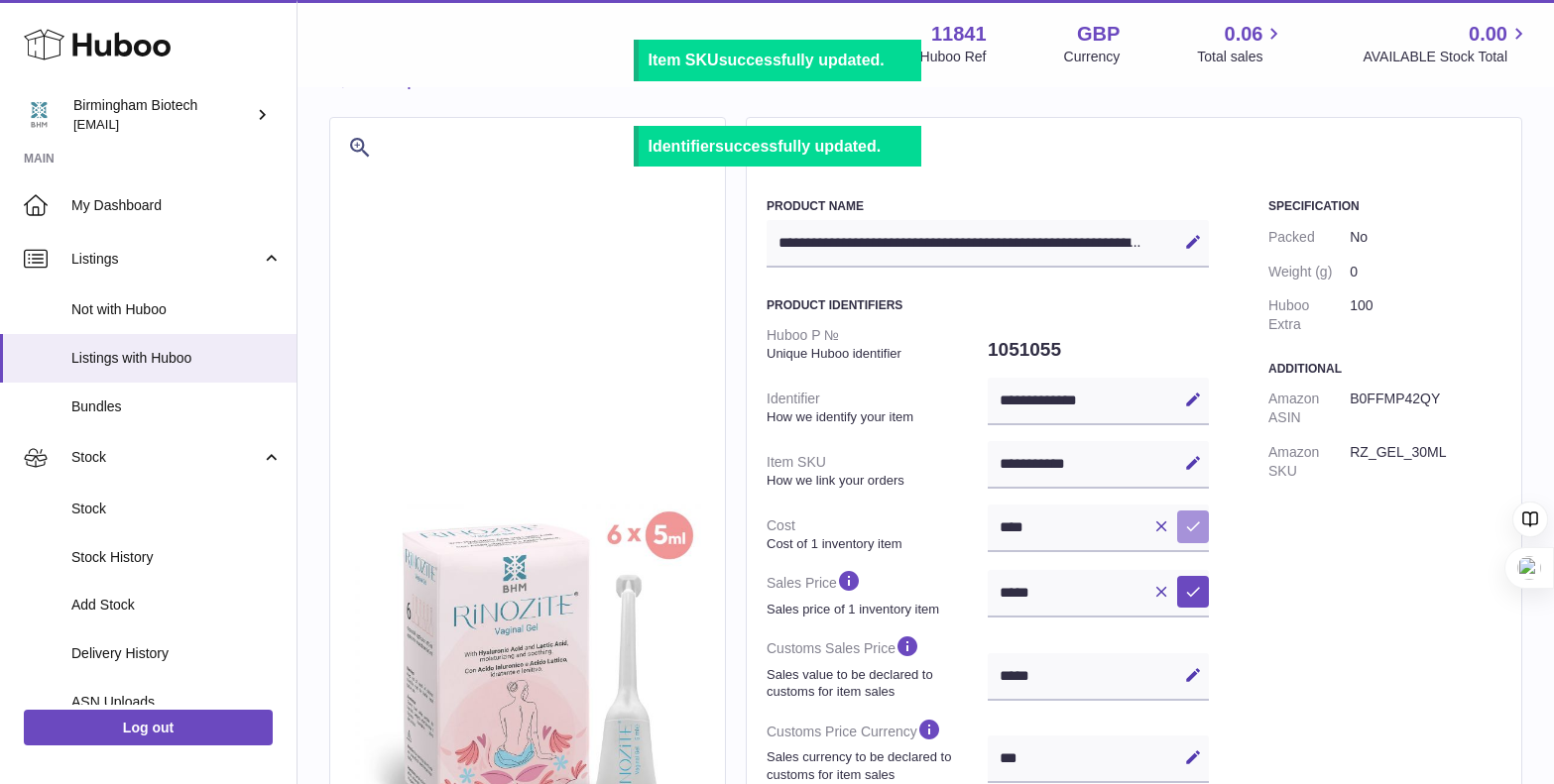 click at bounding box center (1193, 526) 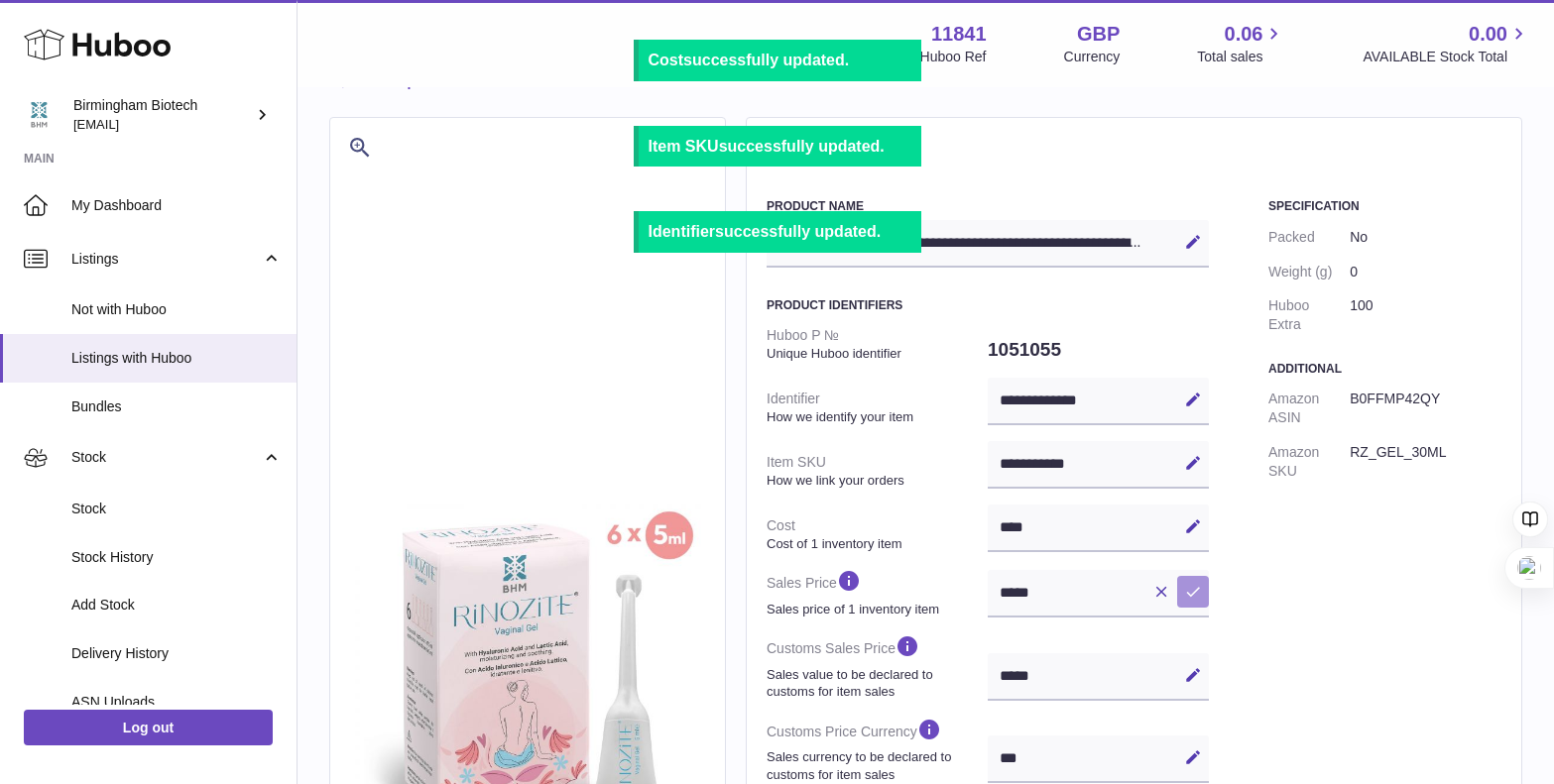 click at bounding box center [1193, 592] 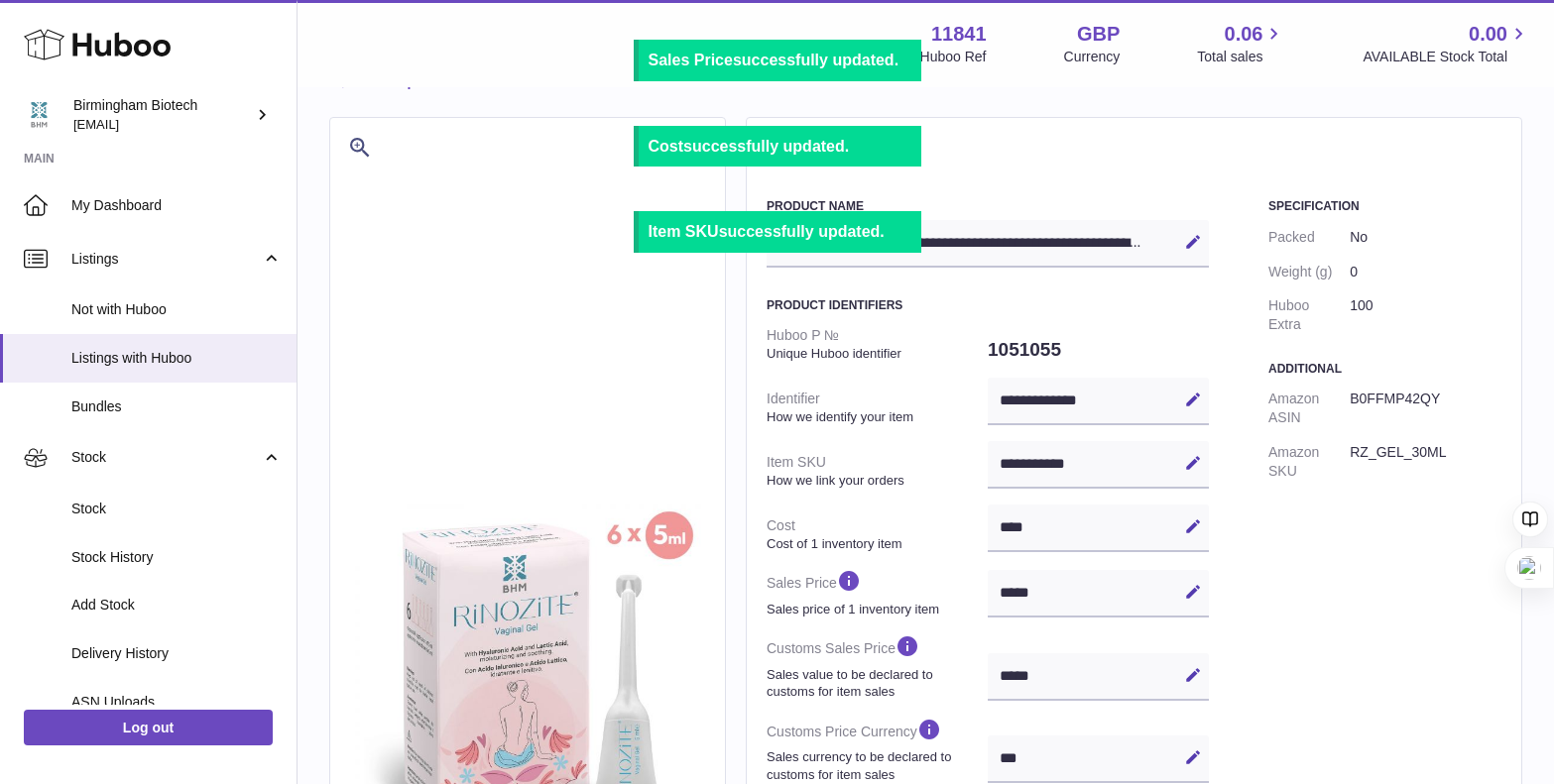 click on "Specification   Packed   No   Weight (g)   0       Huboo Extra   100     Additional               Amazon ASIN   B0FFMP42QY   Amazon SKU   RZ_GEL_30ML" at bounding box center [1384, 723] 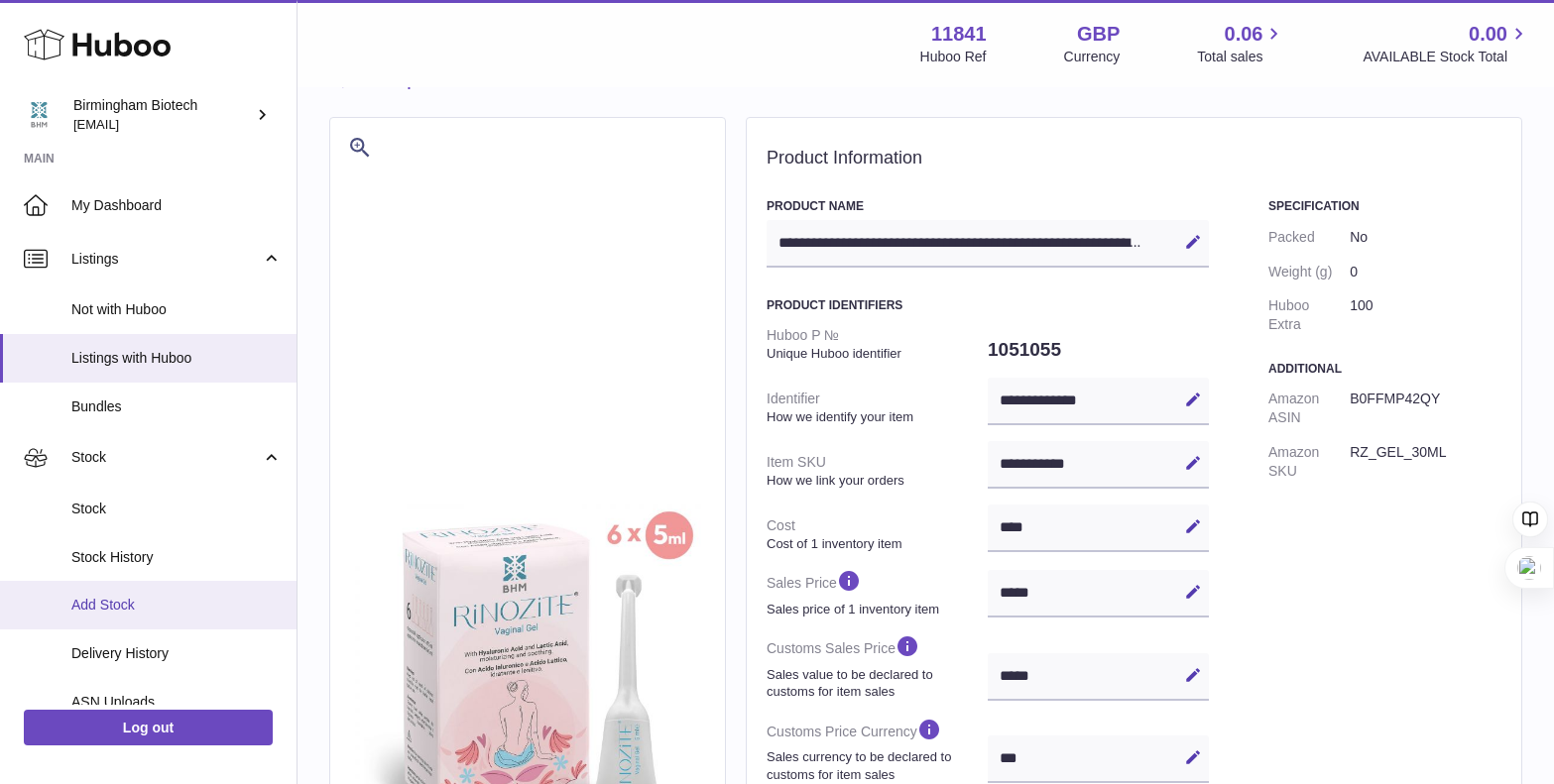 click on "Add Stock" at bounding box center (177, 605) 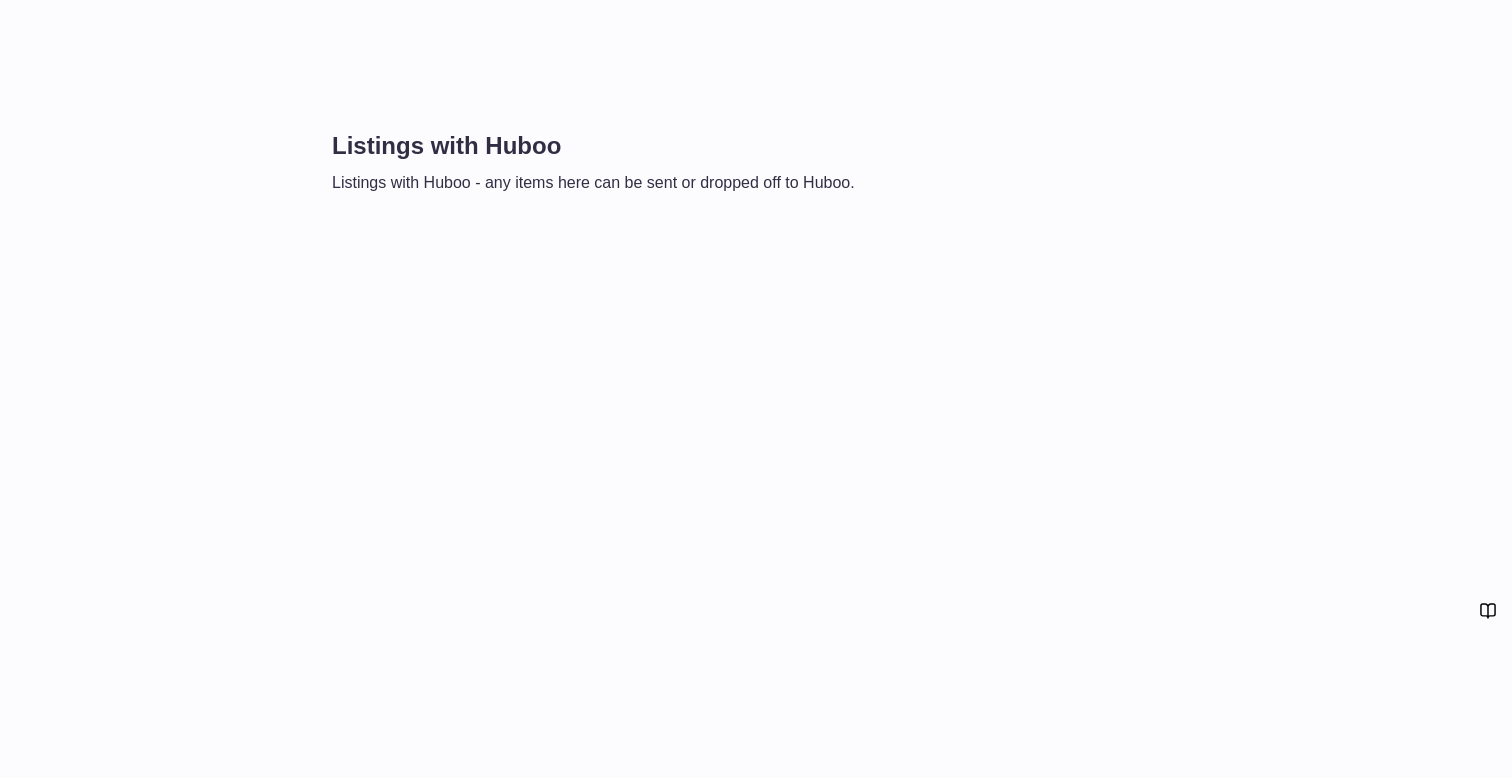 scroll, scrollTop: 0, scrollLeft: 0, axis: both 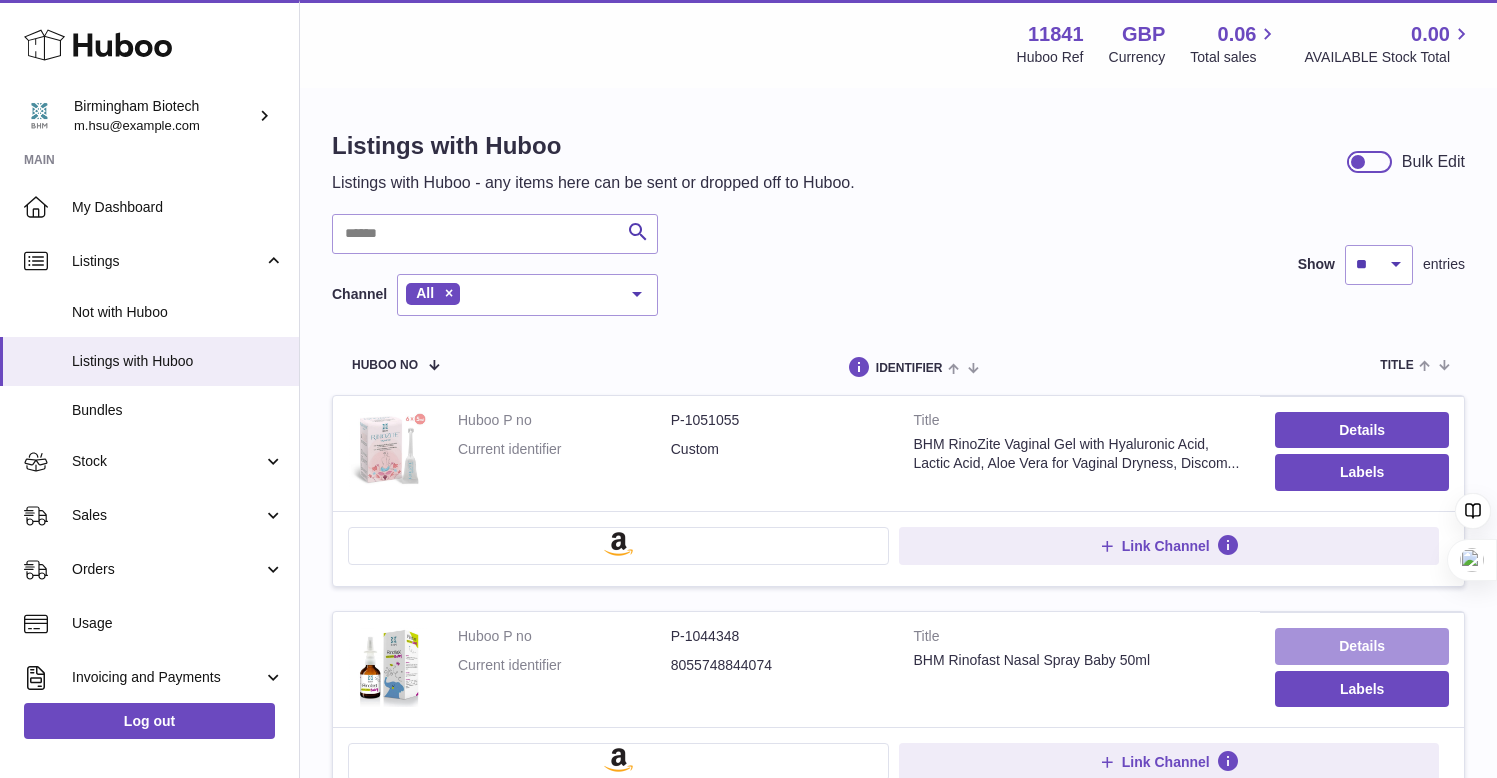click on "Details" at bounding box center (1362, 646) 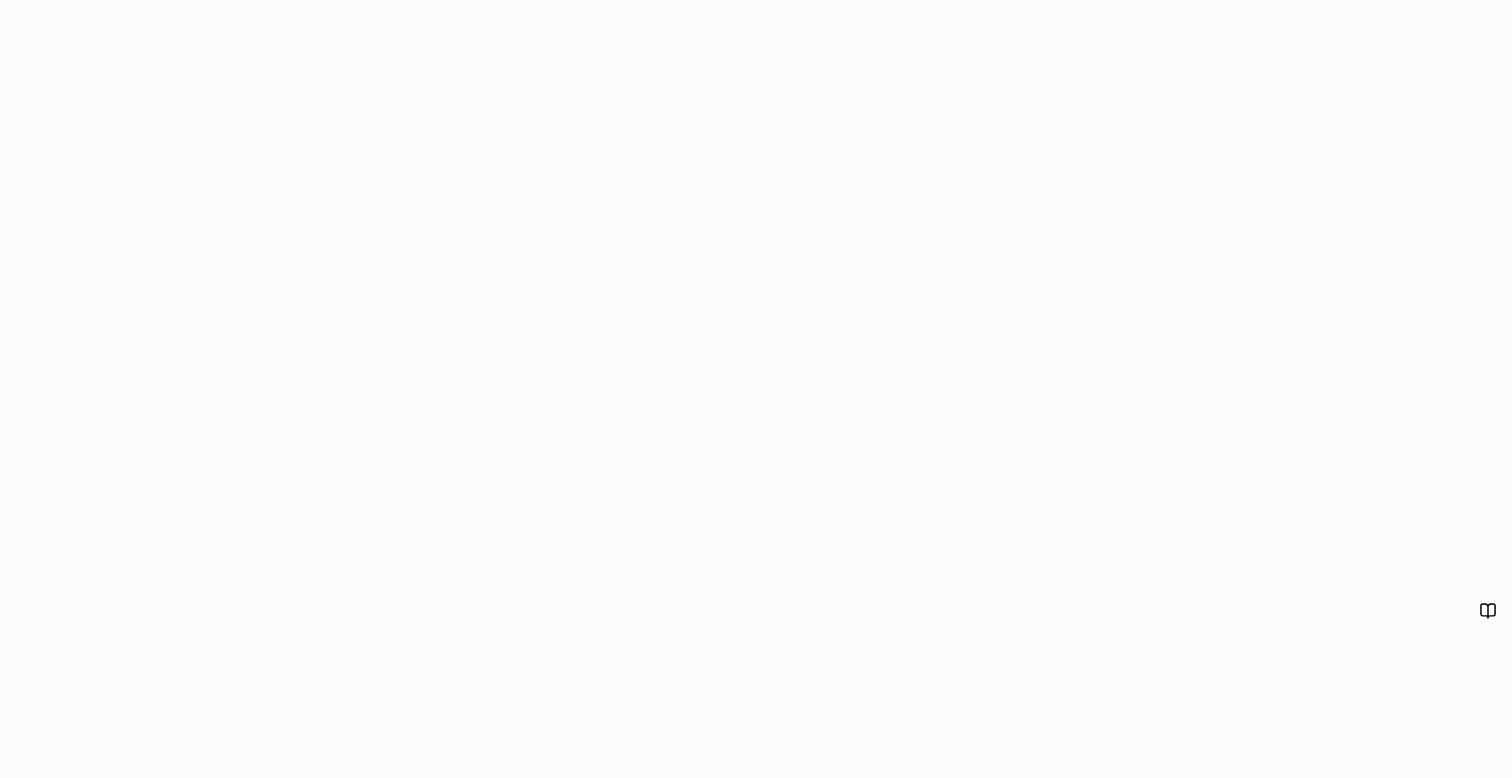 scroll, scrollTop: 0, scrollLeft: 0, axis: both 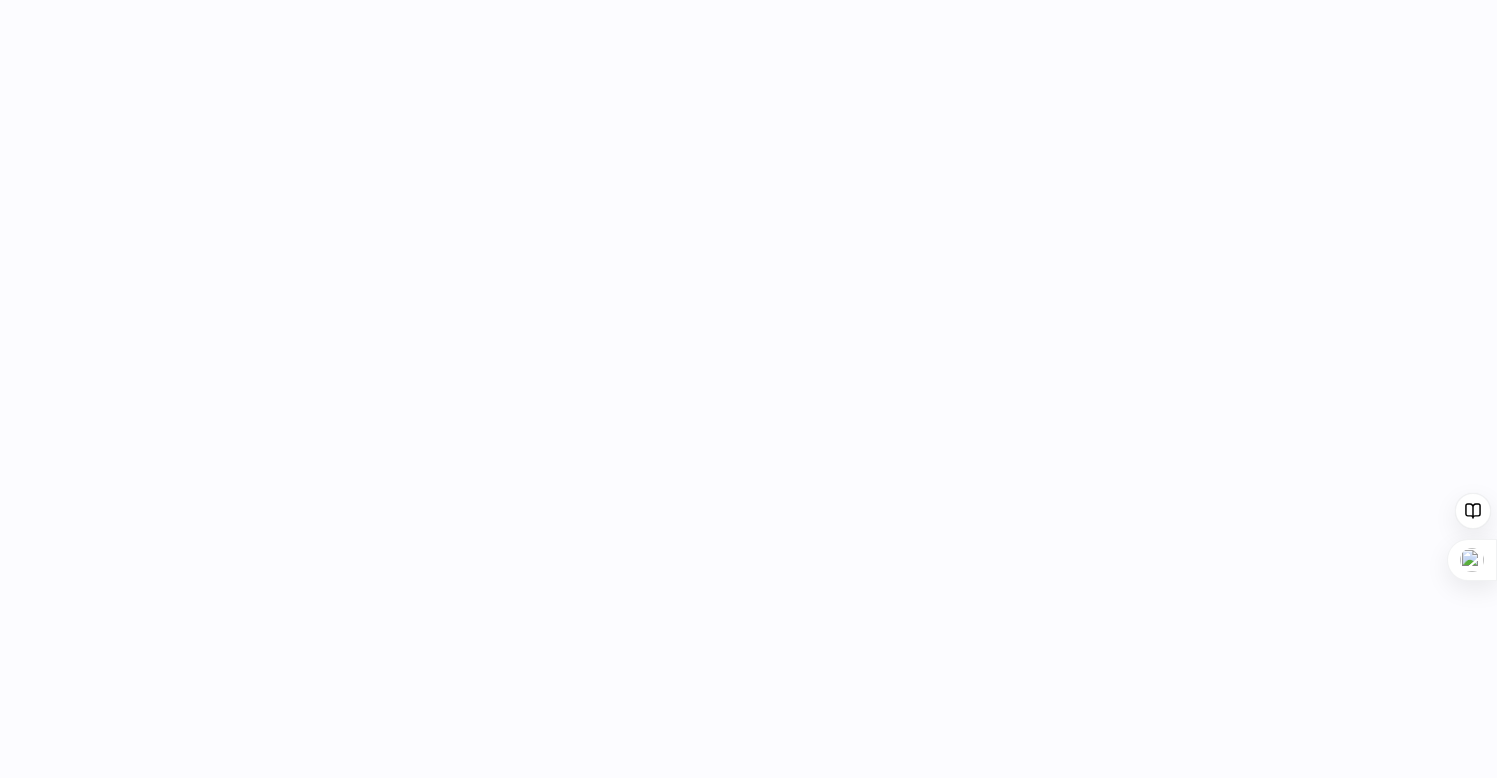 select on "***" 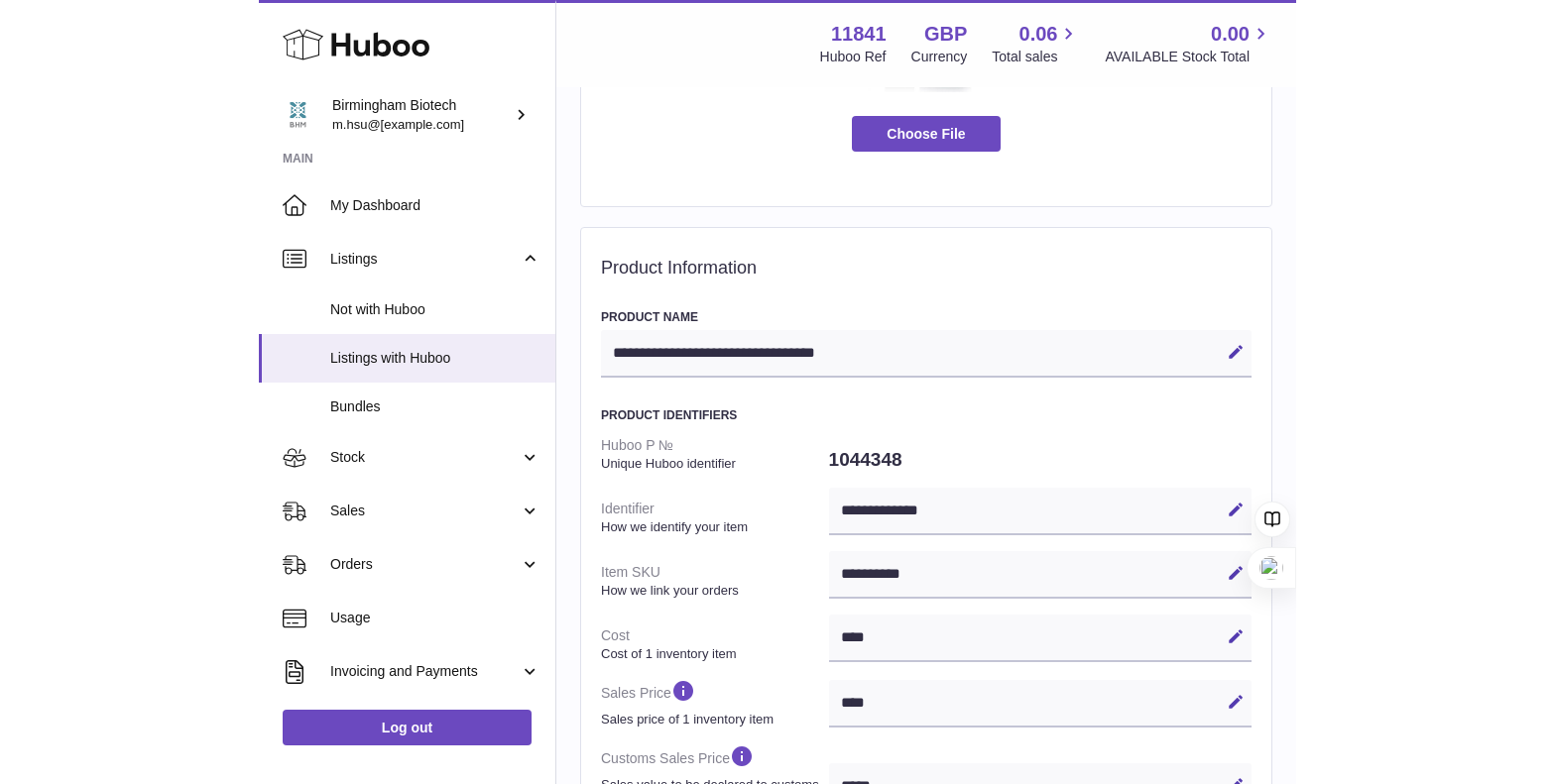 scroll, scrollTop: 278, scrollLeft: 0, axis: vertical 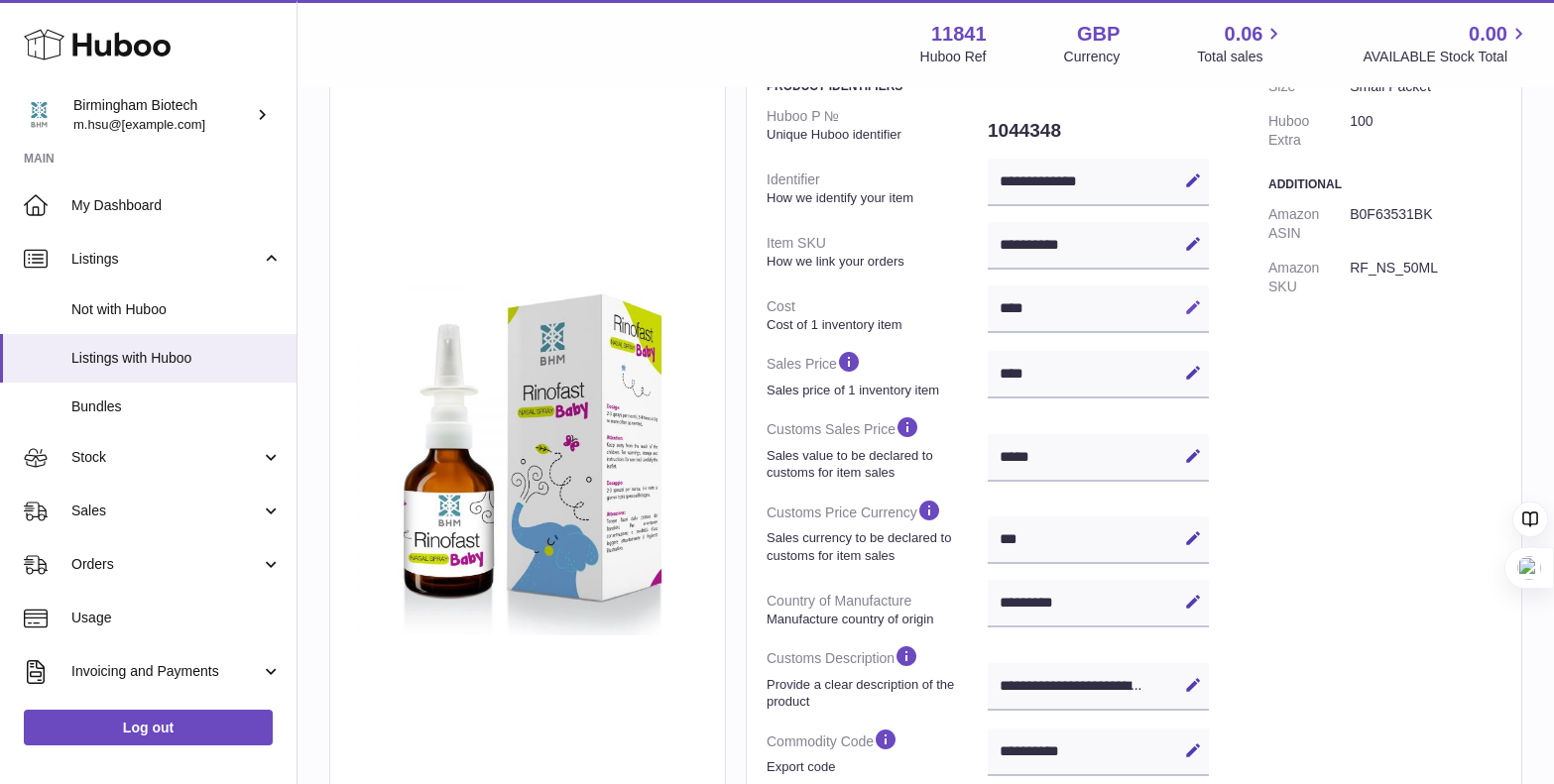 click at bounding box center (1193, 307) 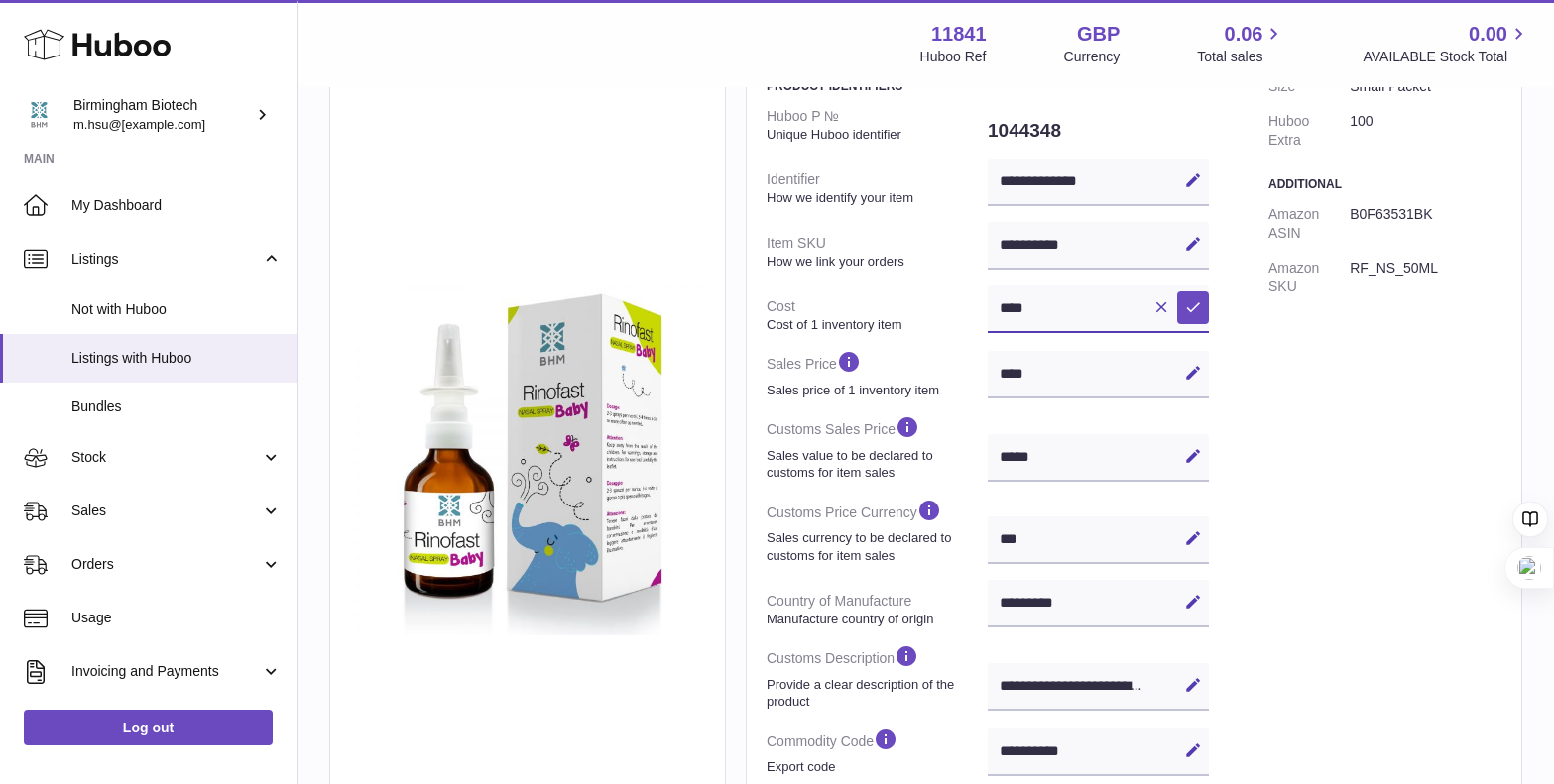 drag, startPoint x: 1037, startPoint y: 305, endPoint x: 927, endPoint y: 301, distance: 110.0727 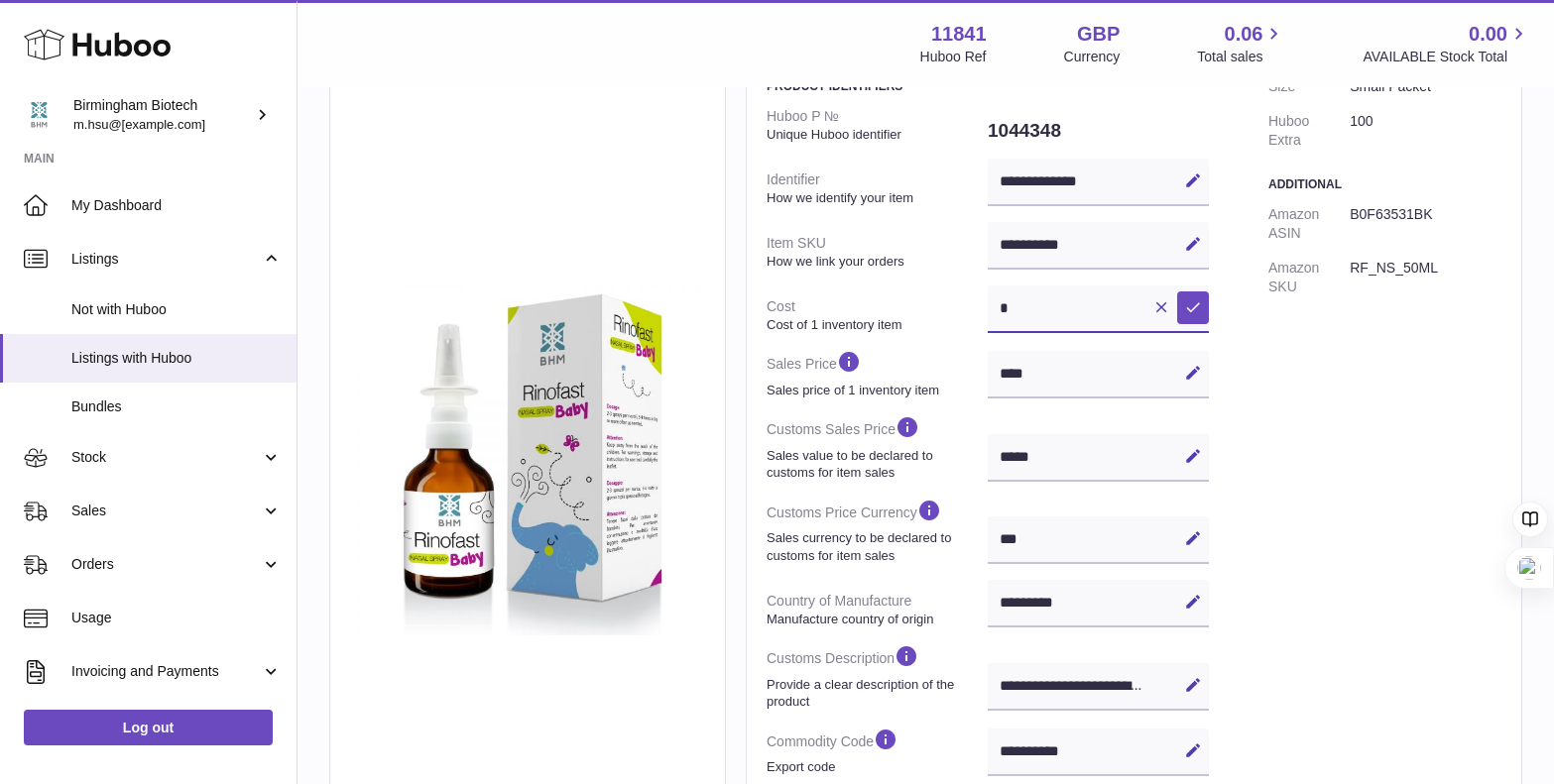 scroll, scrollTop: 296, scrollLeft: 0, axis: vertical 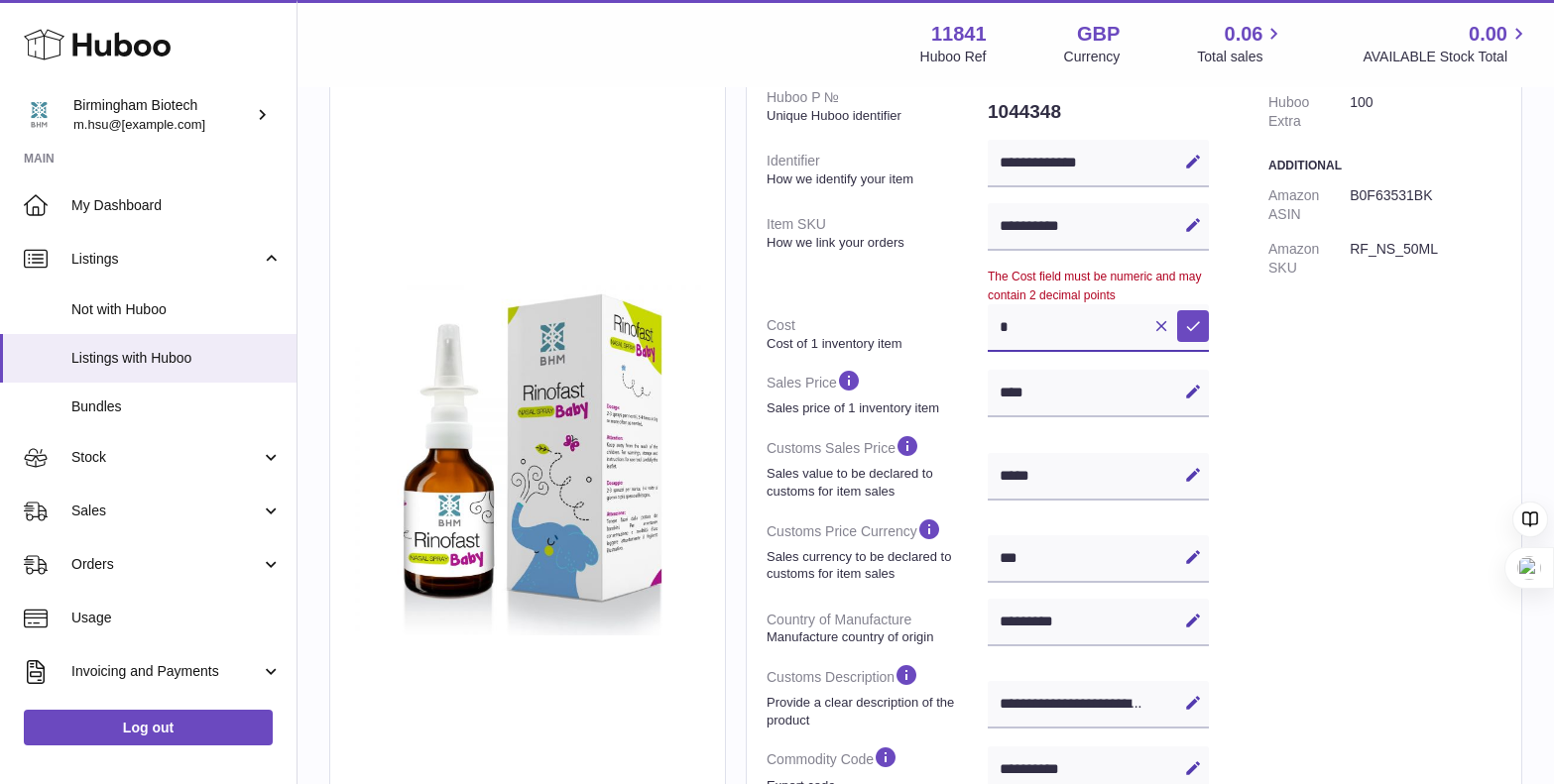 drag, startPoint x: 1065, startPoint y: 320, endPoint x: 931, endPoint y: 312, distance: 134.23859 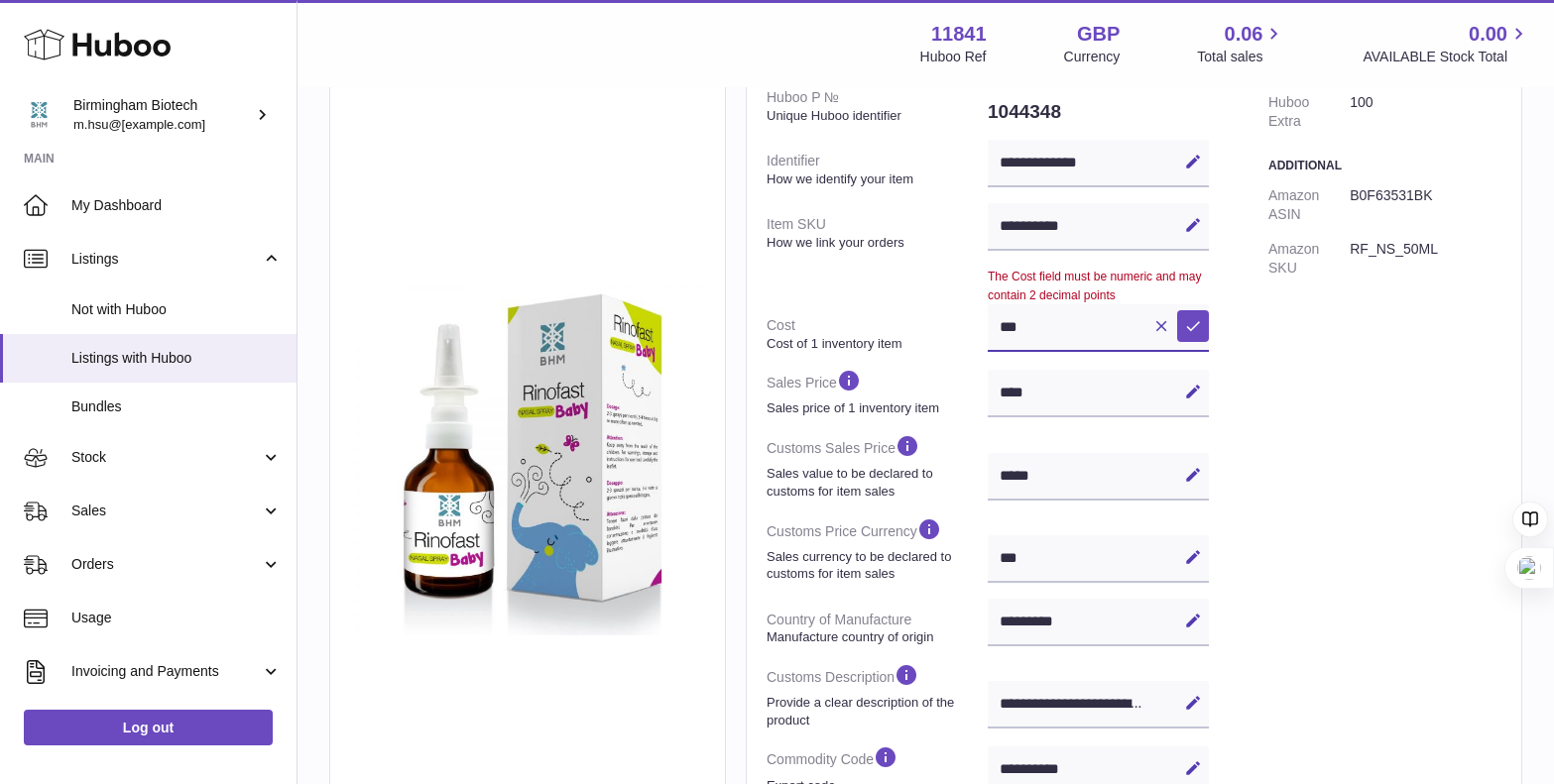 scroll, scrollTop: 278, scrollLeft: 0, axis: vertical 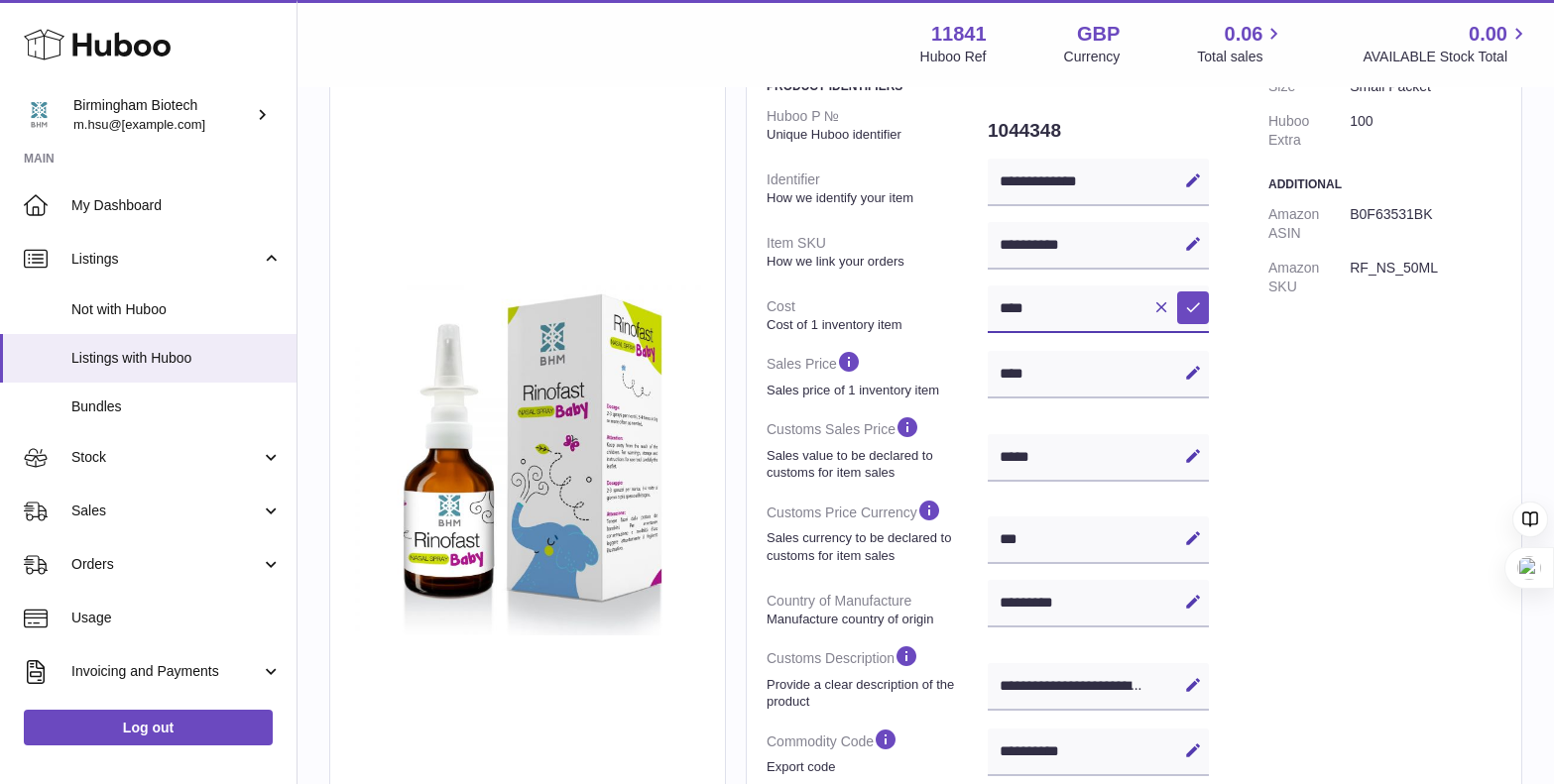 type on "****" 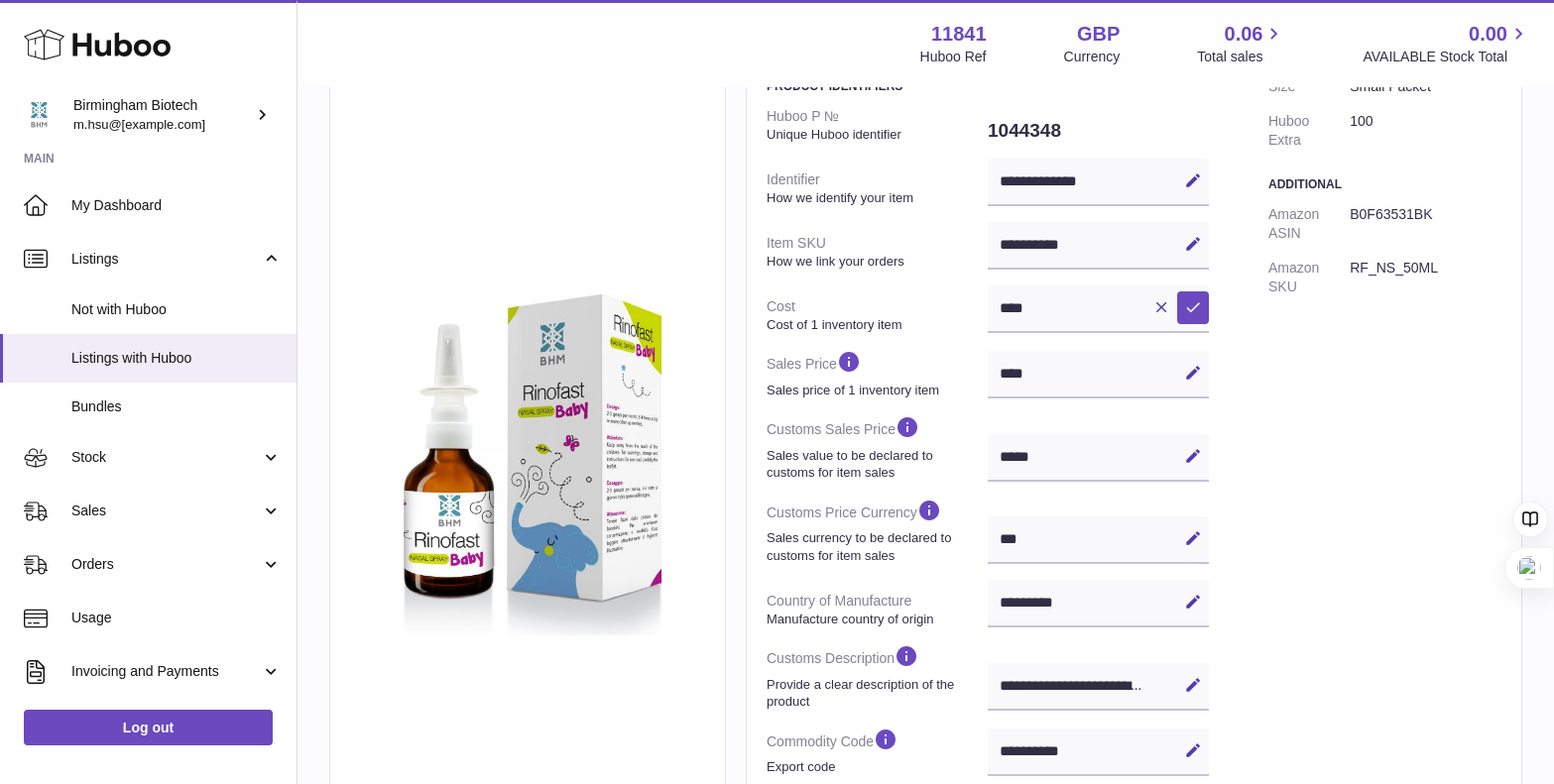 click on "Cost
Cost of 1 inventory item" at bounding box center [877, 315] 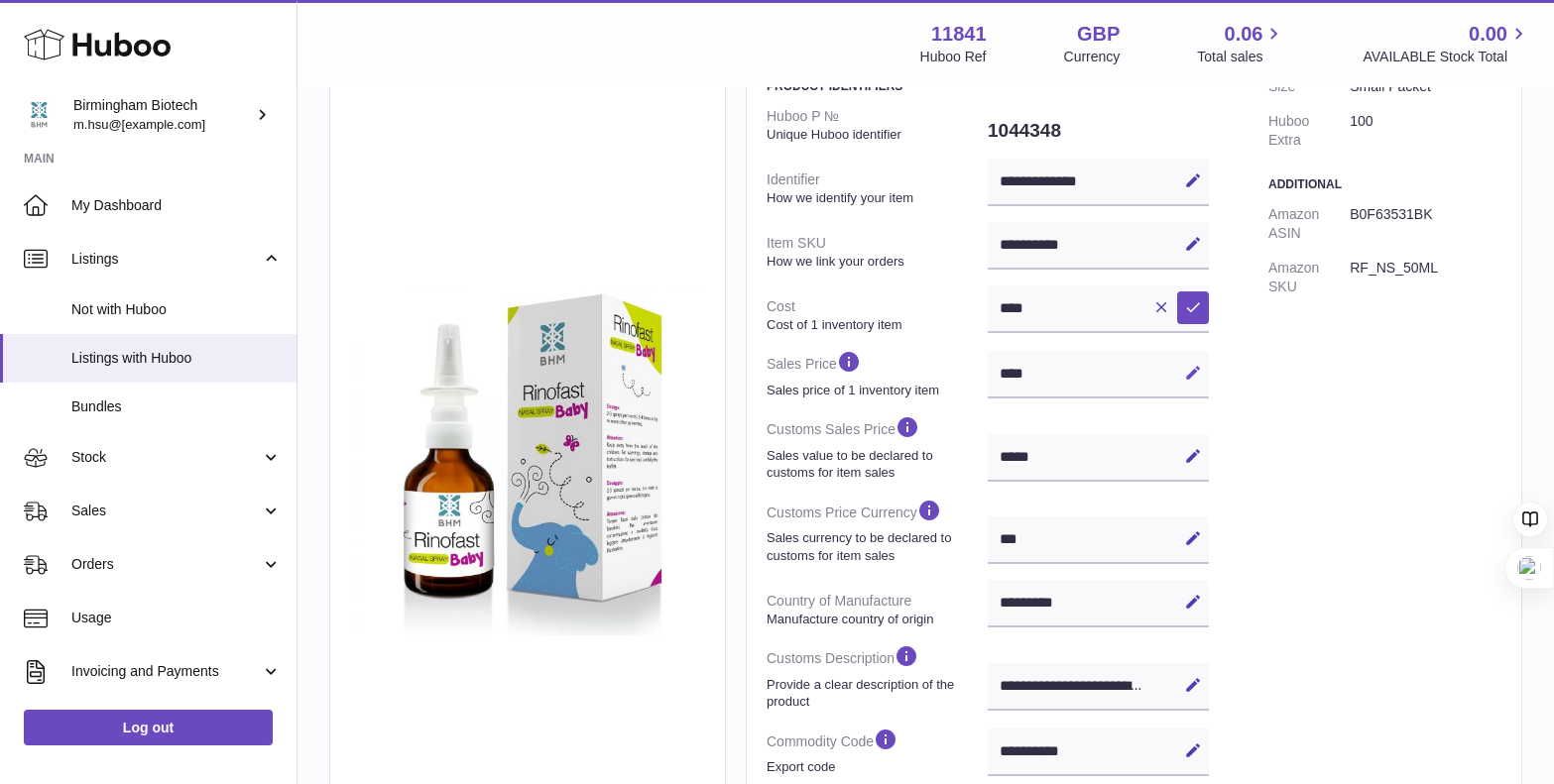 click at bounding box center (1193, 373) 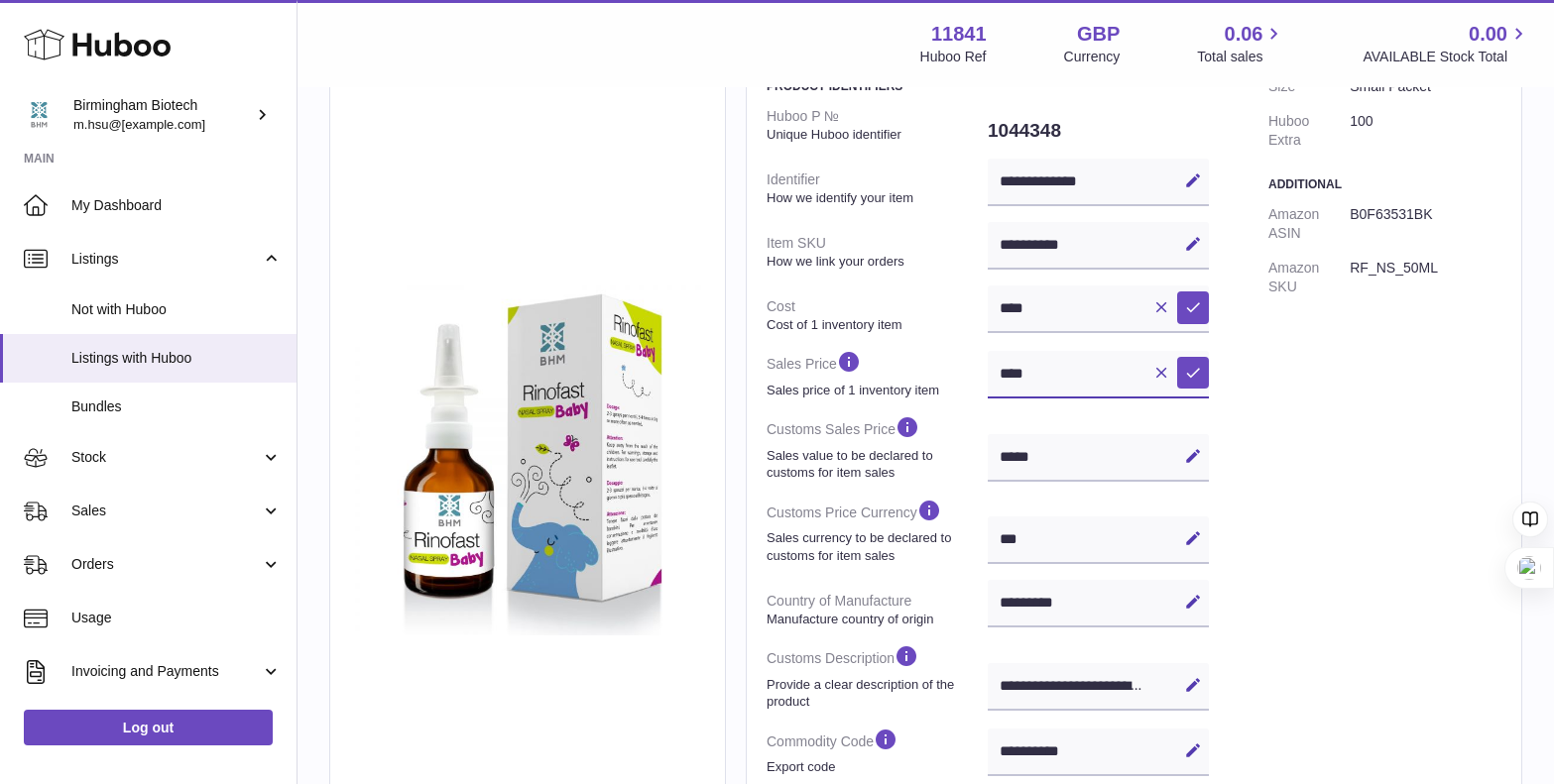 drag, startPoint x: 1062, startPoint y: 369, endPoint x: 881, endPoint y: 362, distance: 181.13531 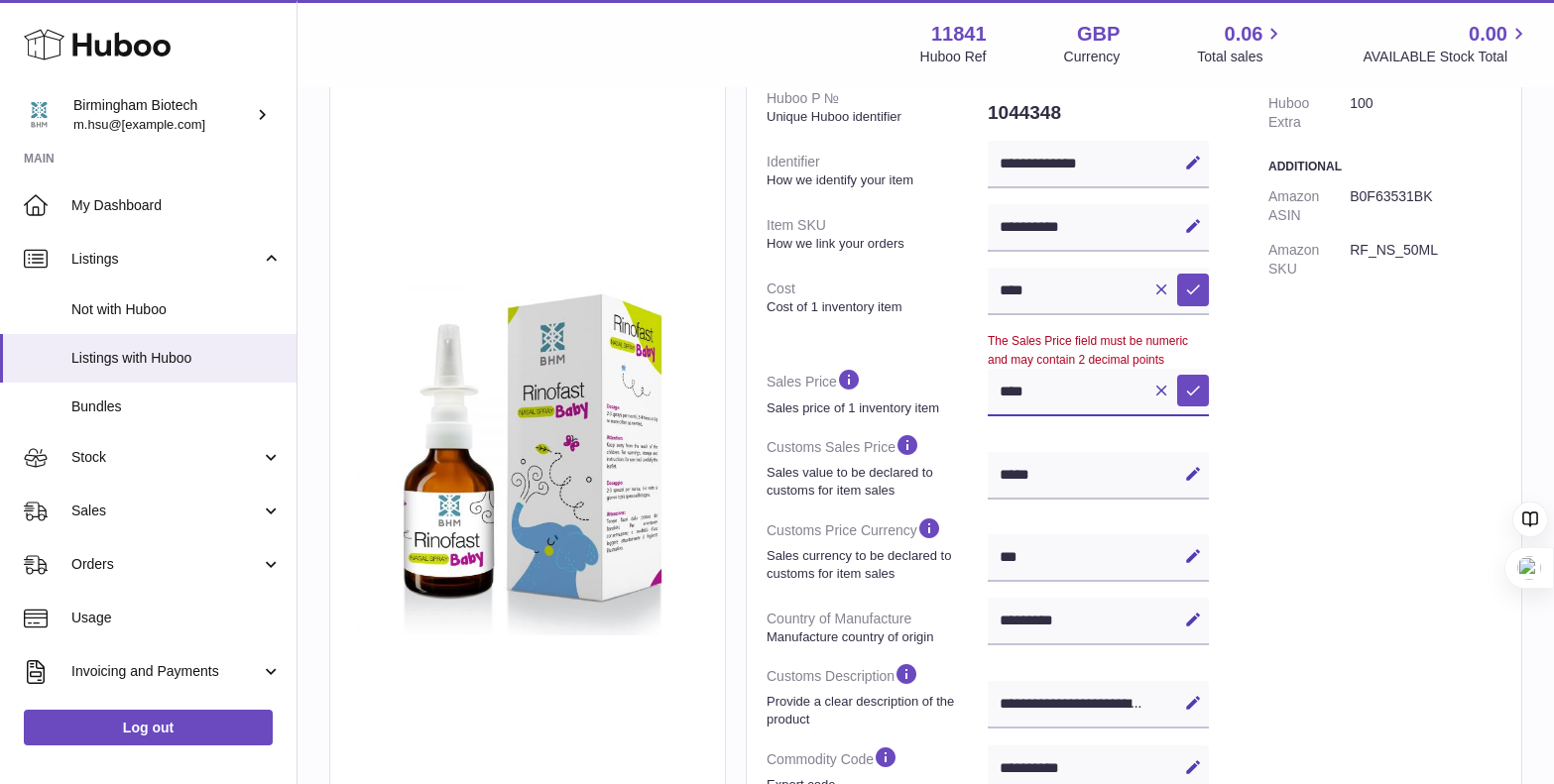 scroll, scrollTop: 278, scrollLeft: 0, axis: vertical 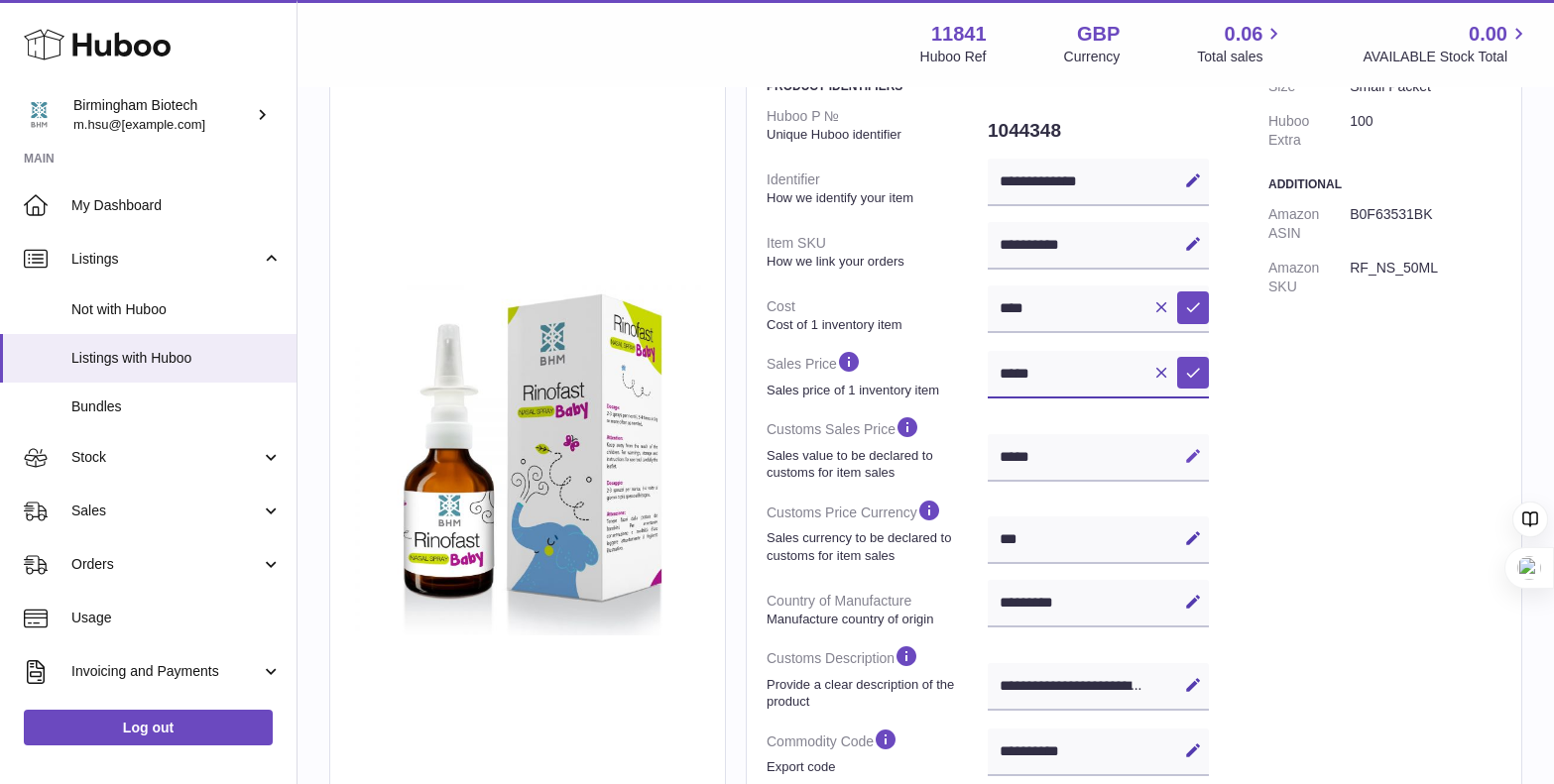 type on "*****" 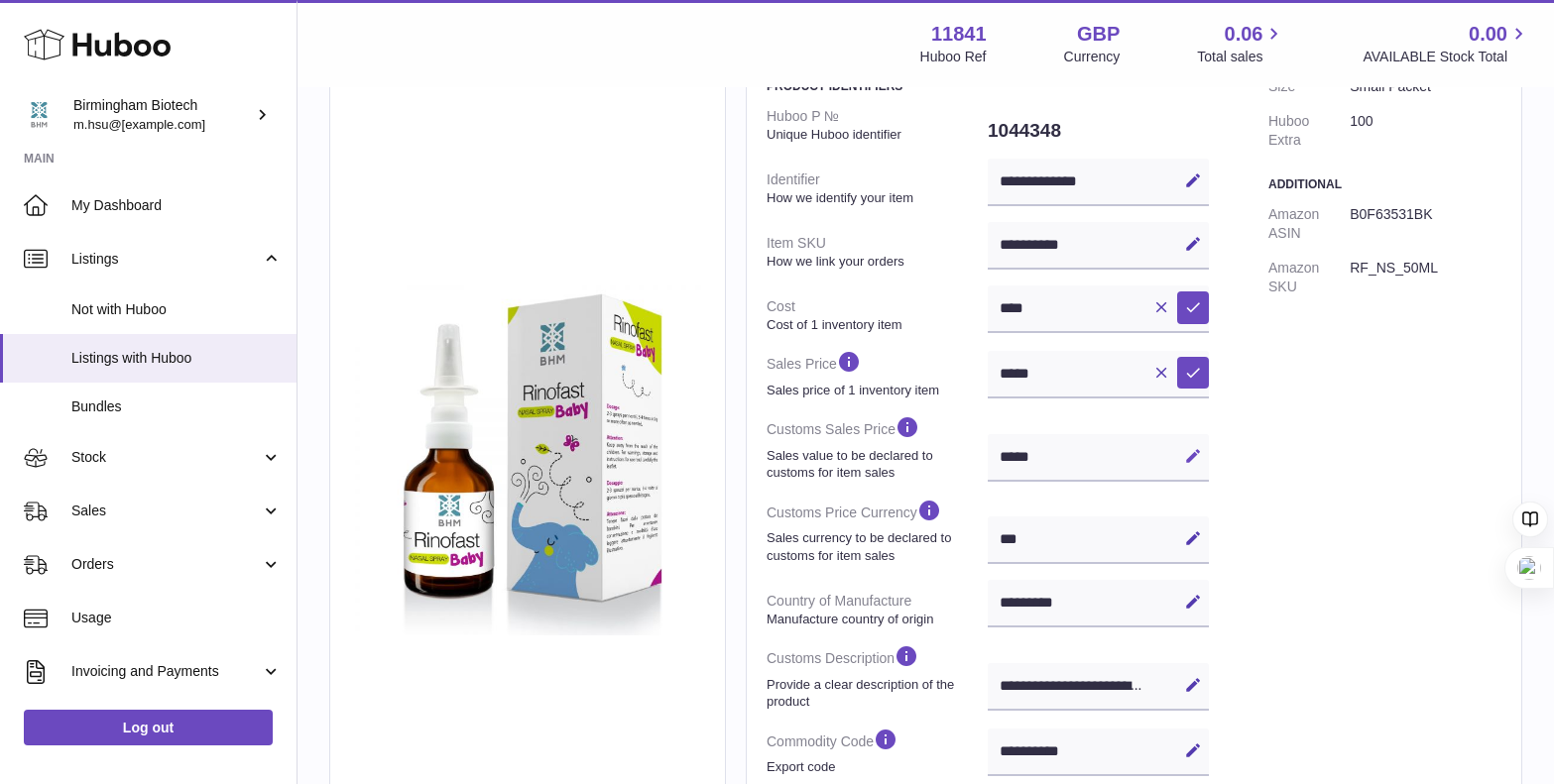 click at bounding box center [1193, 456] 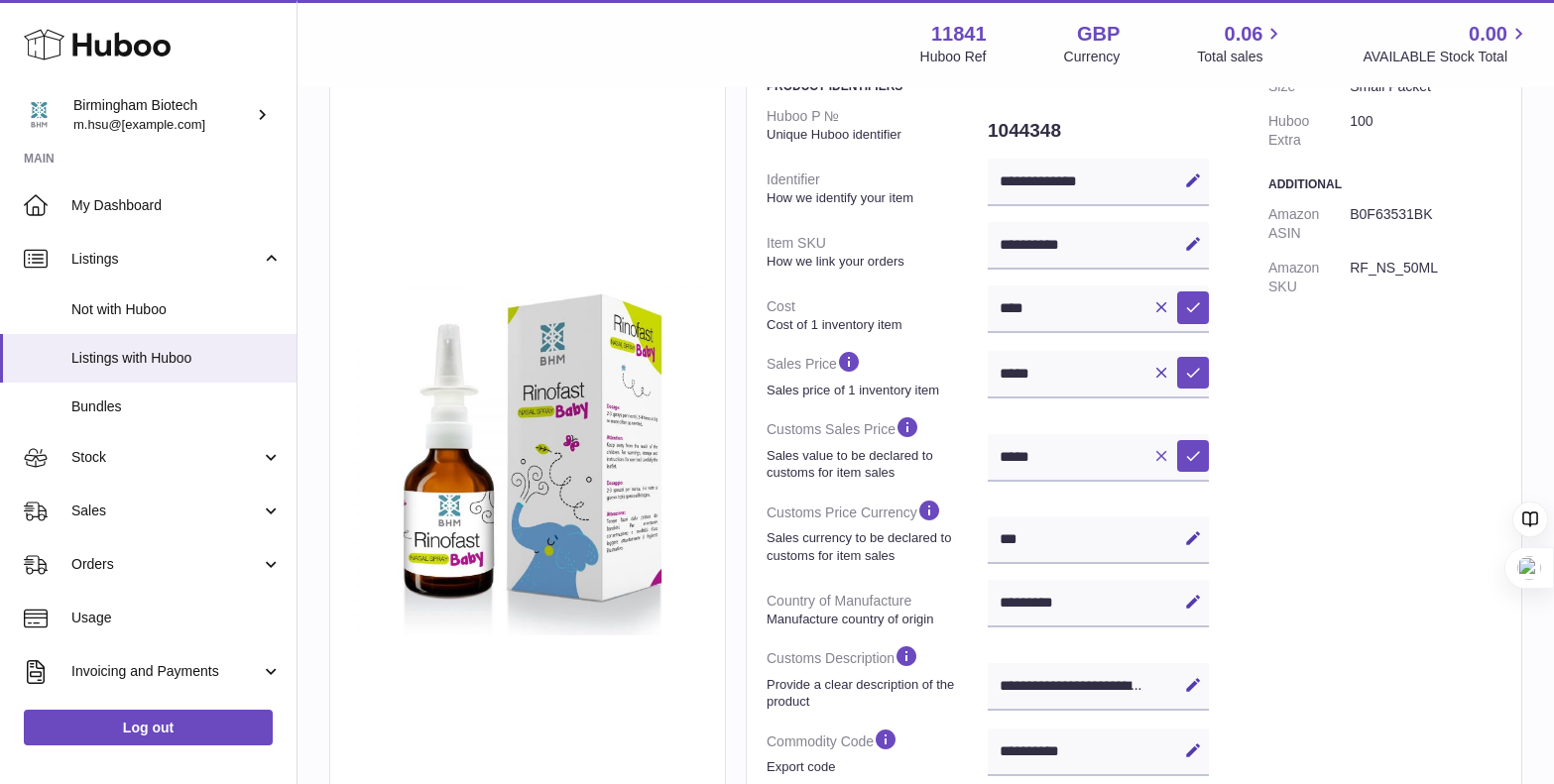 click at bounding box center (1161, 456) 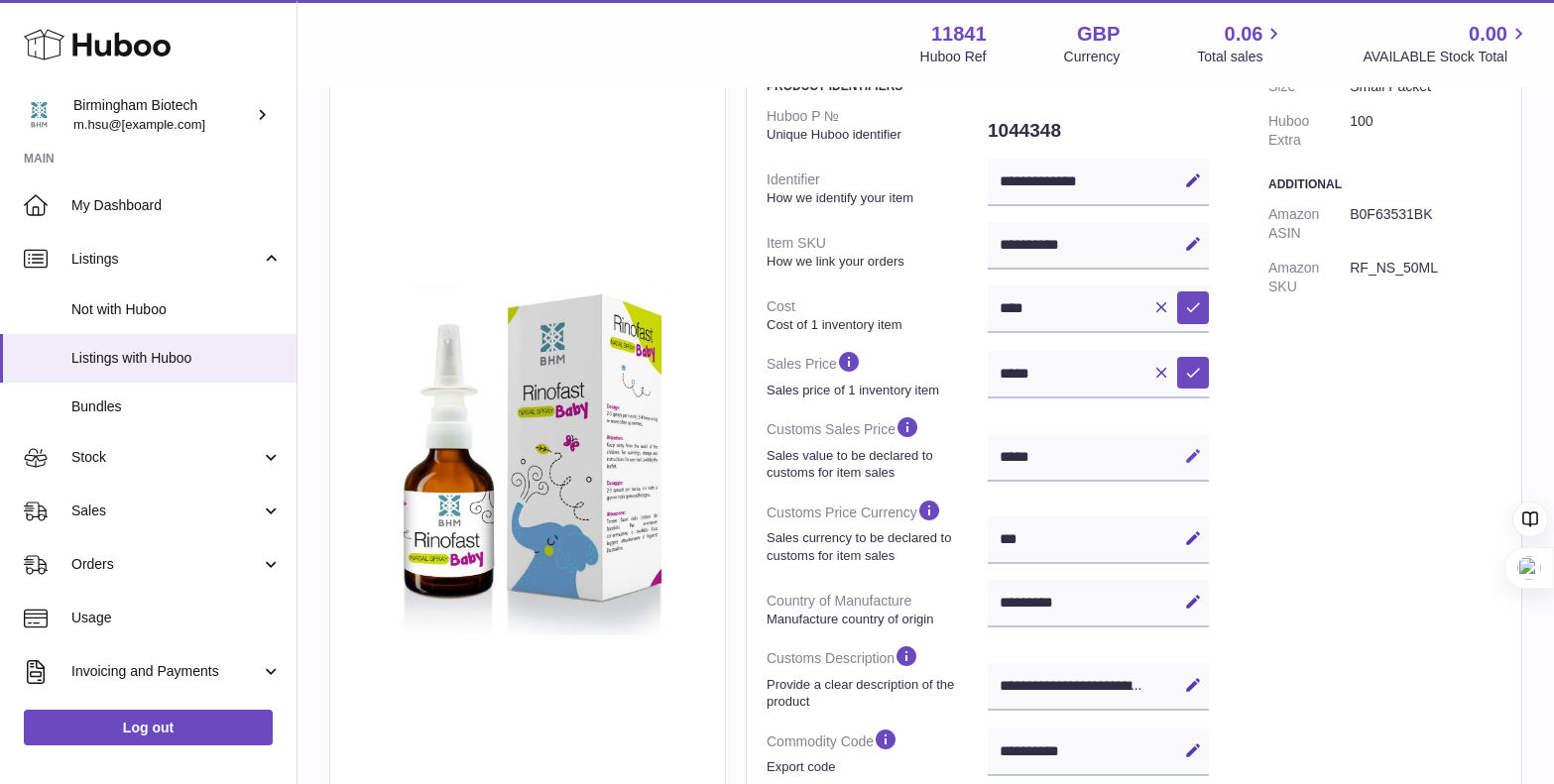 click at bounding box center [1193, 456] 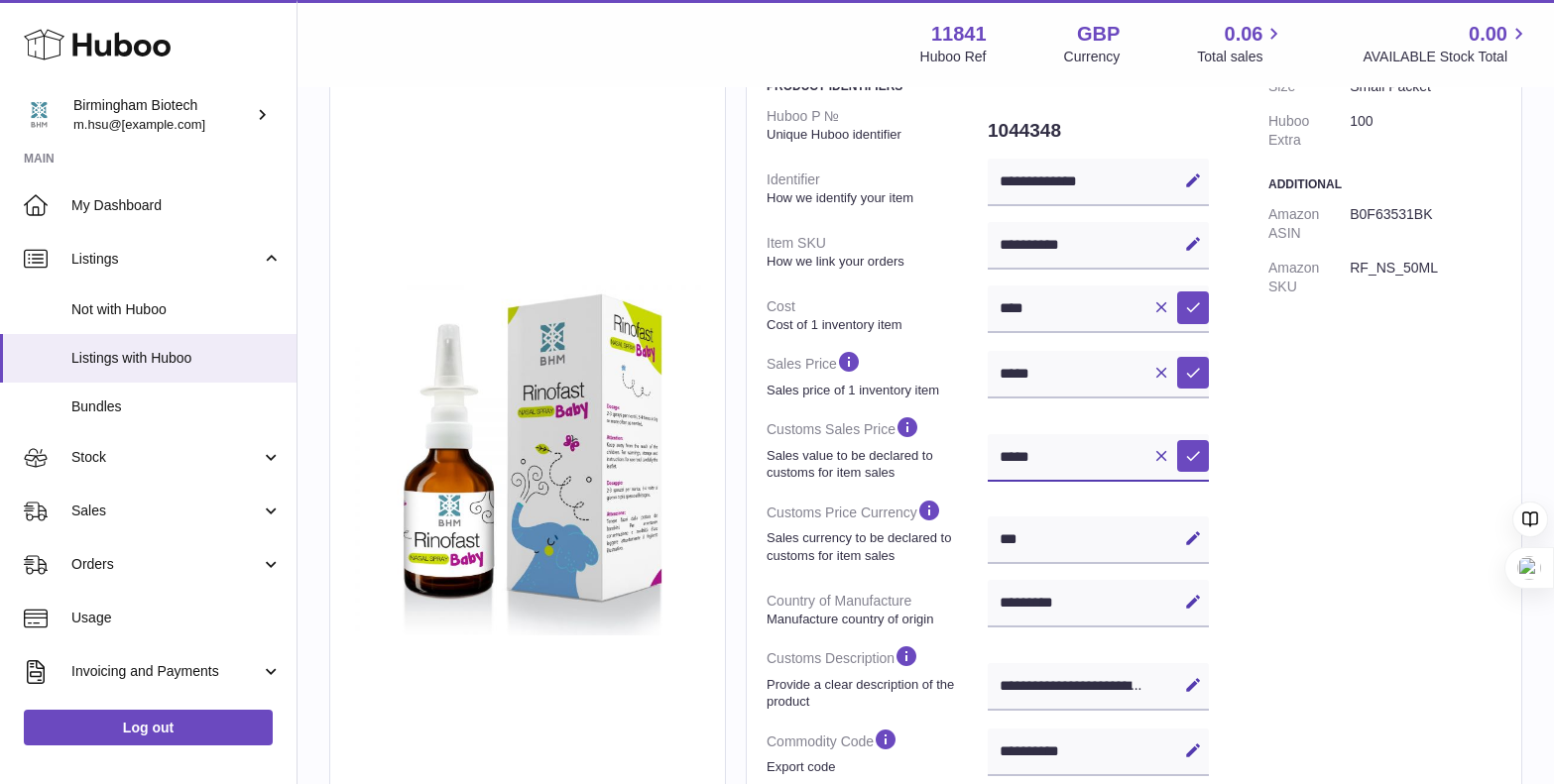 drag, startPoint x: 1062, startPoint y: 455, endPoint x: 851, endPoint y: 449, distance: 211.08529 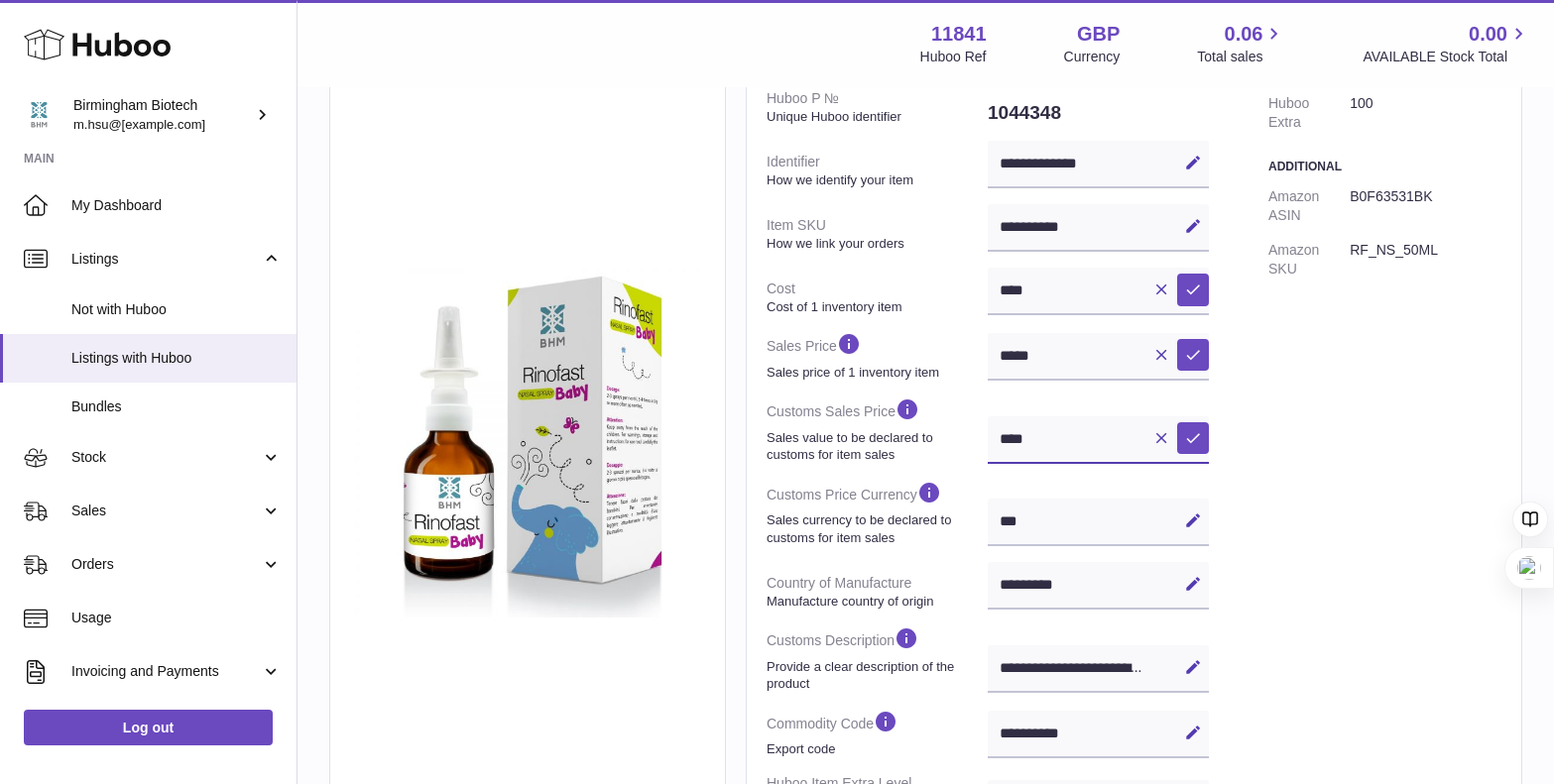 scroll, scrollTop: 278, scrollLeft: 0, axis: vertical 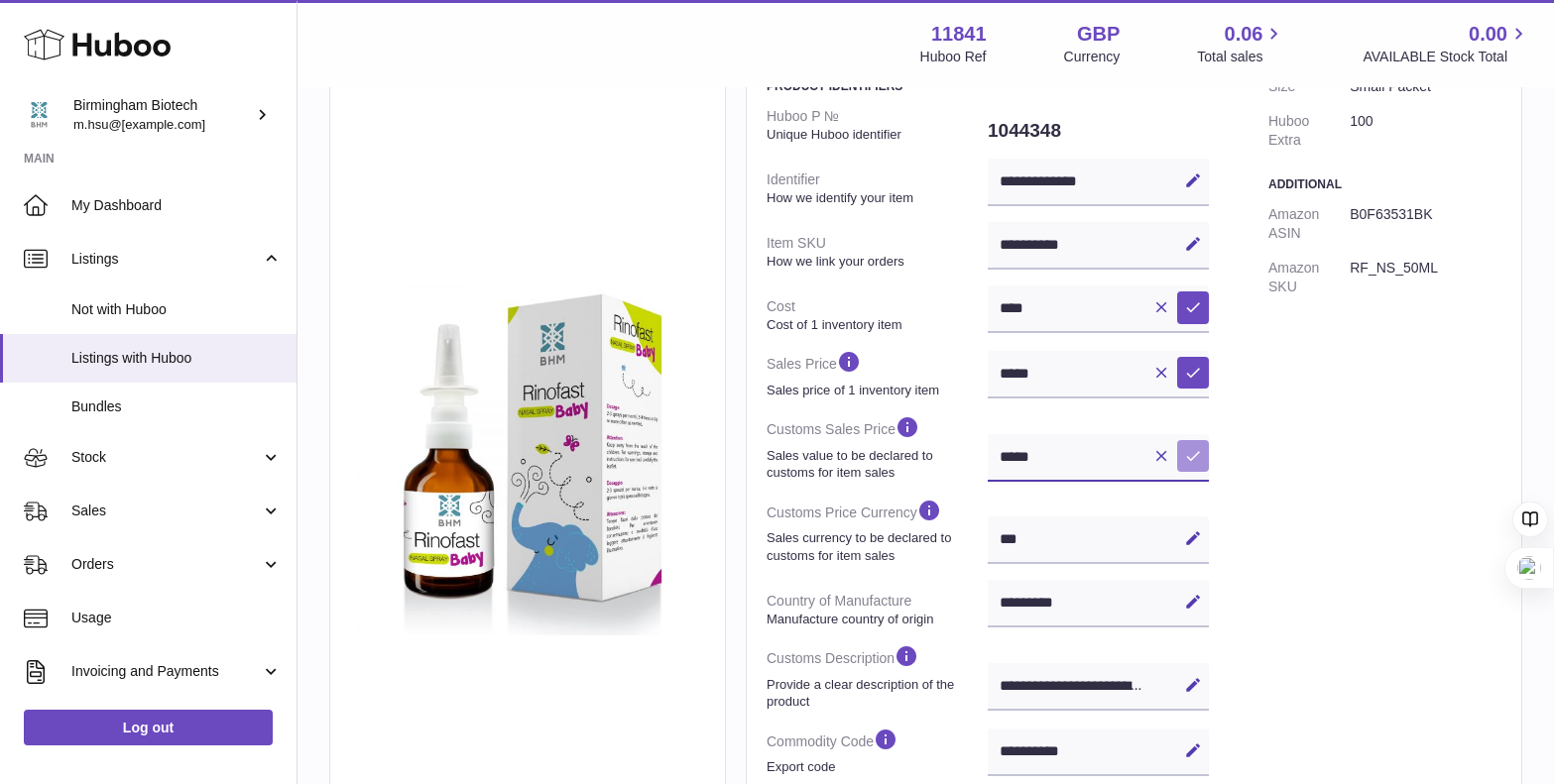 type on "*****" 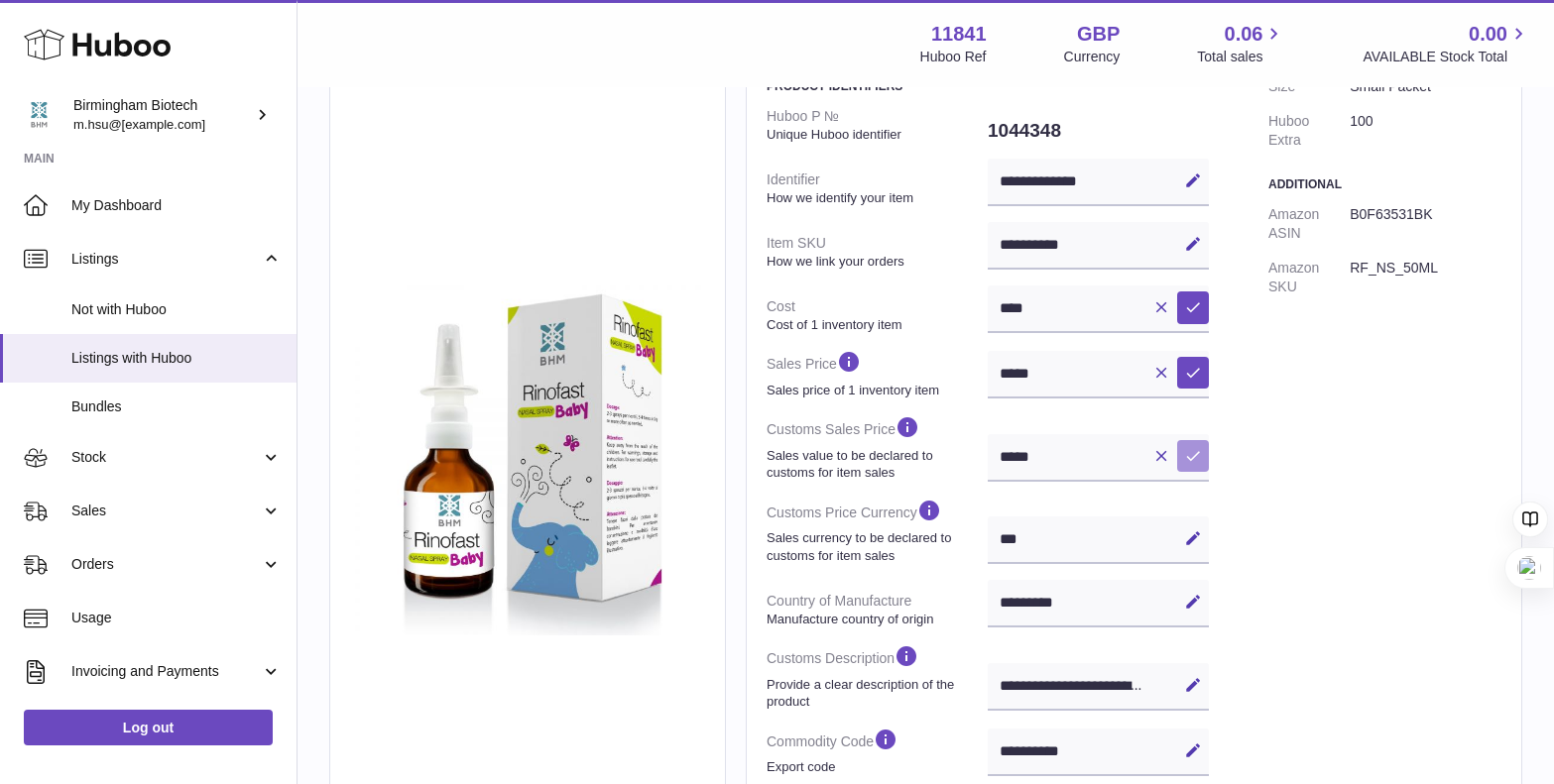 click at bounding box center (1193, 456) 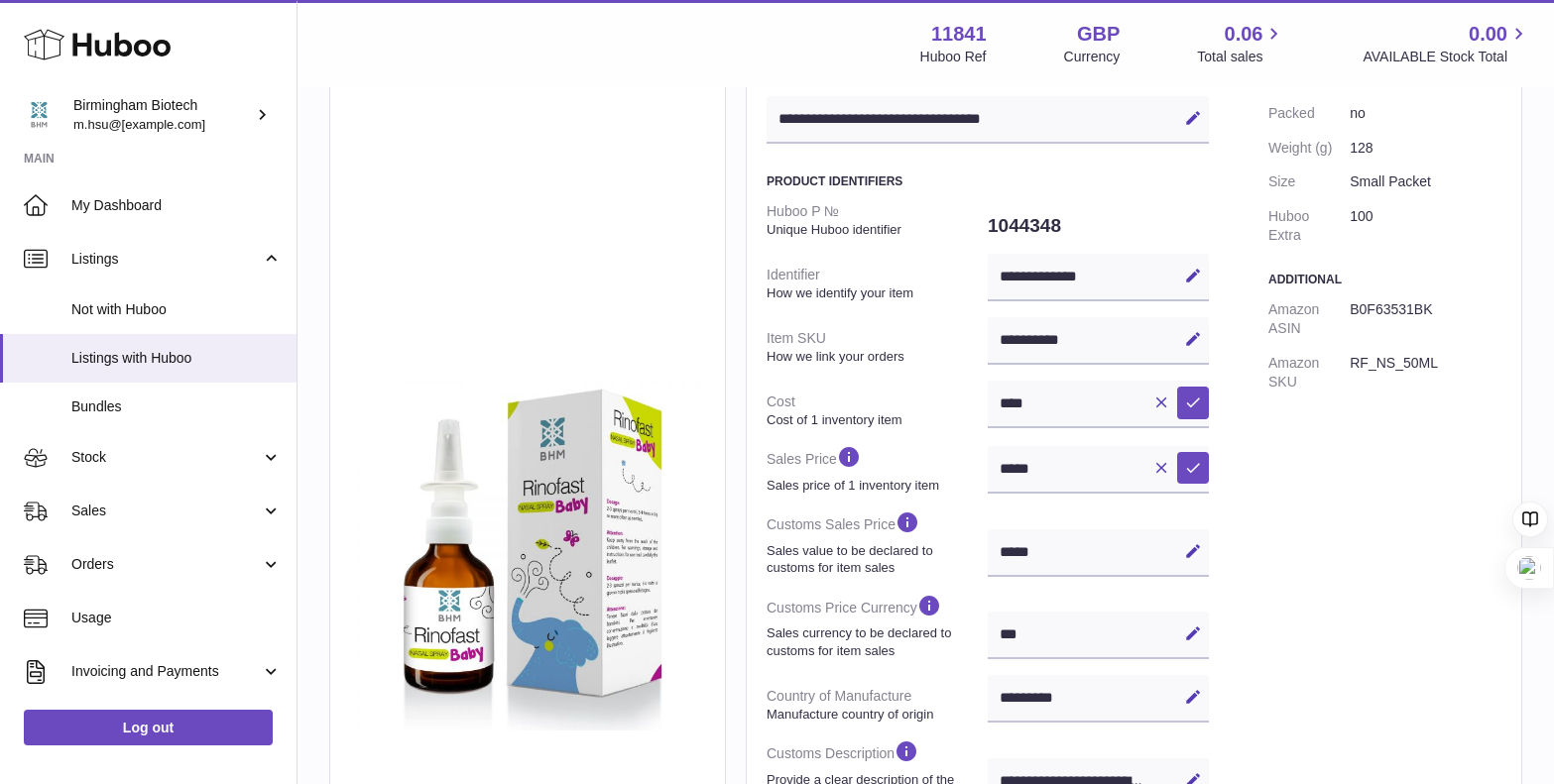 scroll, scrollTop: 124, scrollLeft: 0, axis: vertical 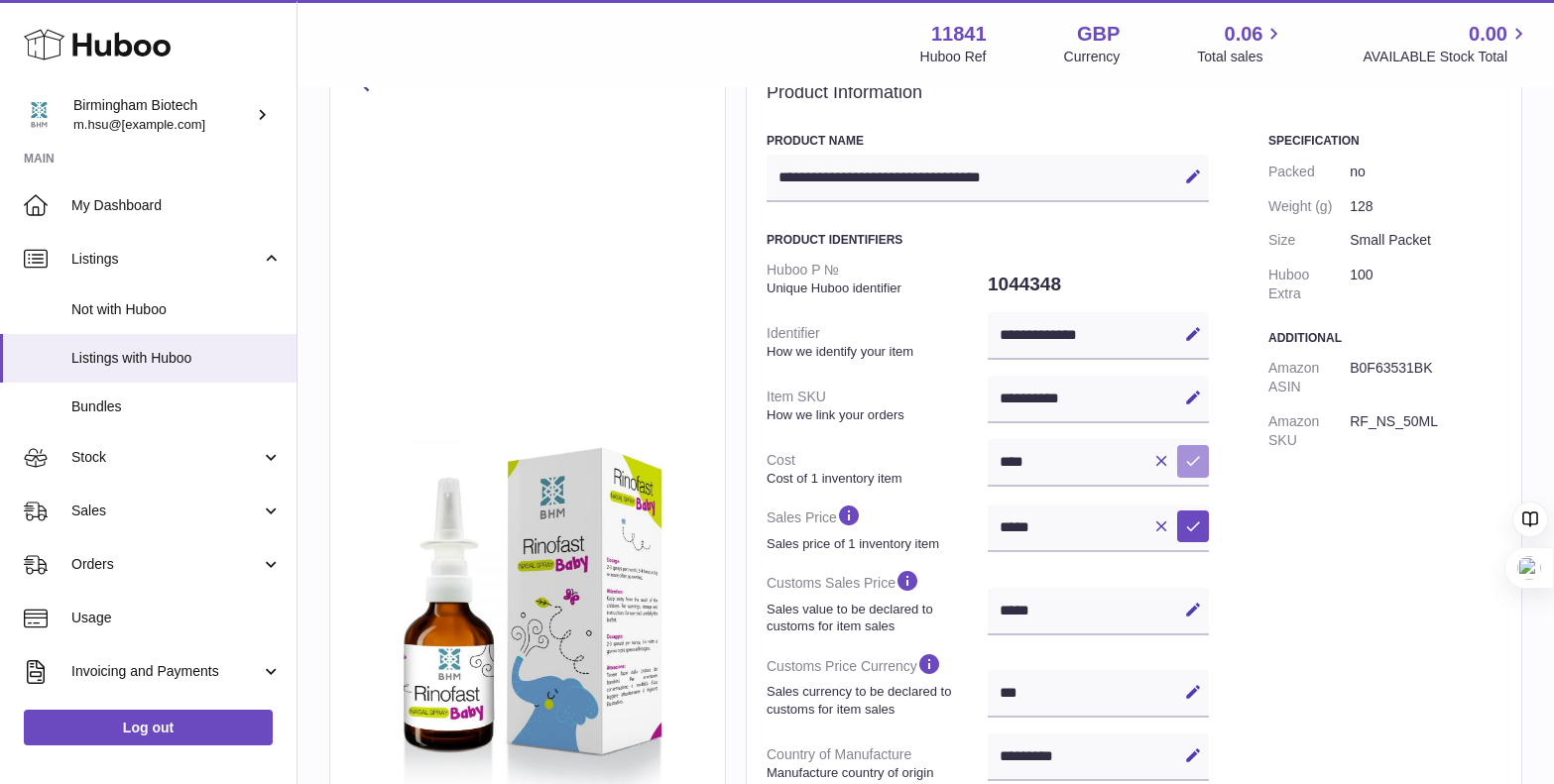 click at bounding box center [1193, 461] 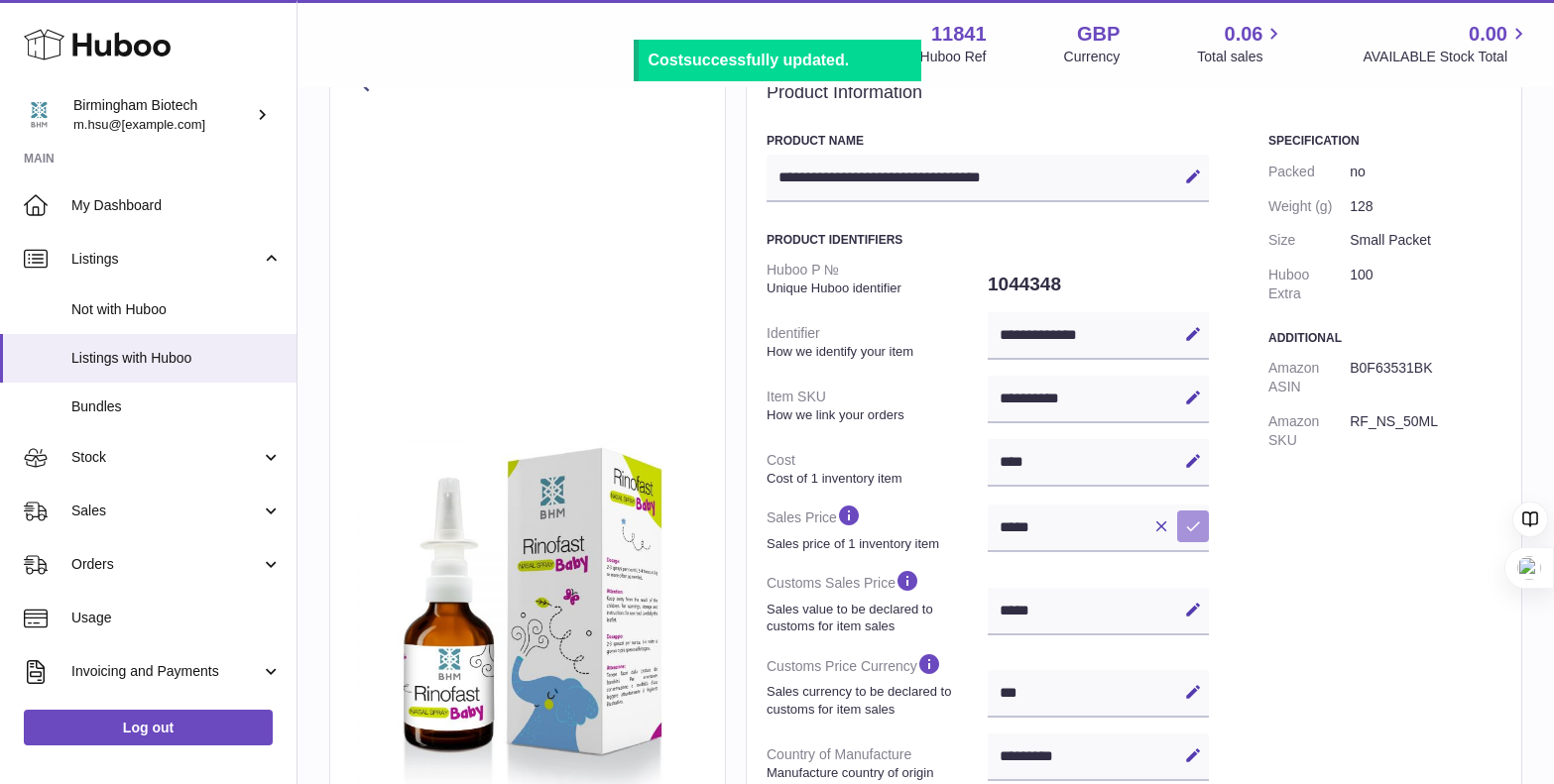 click at bounding box center [1193, 526] 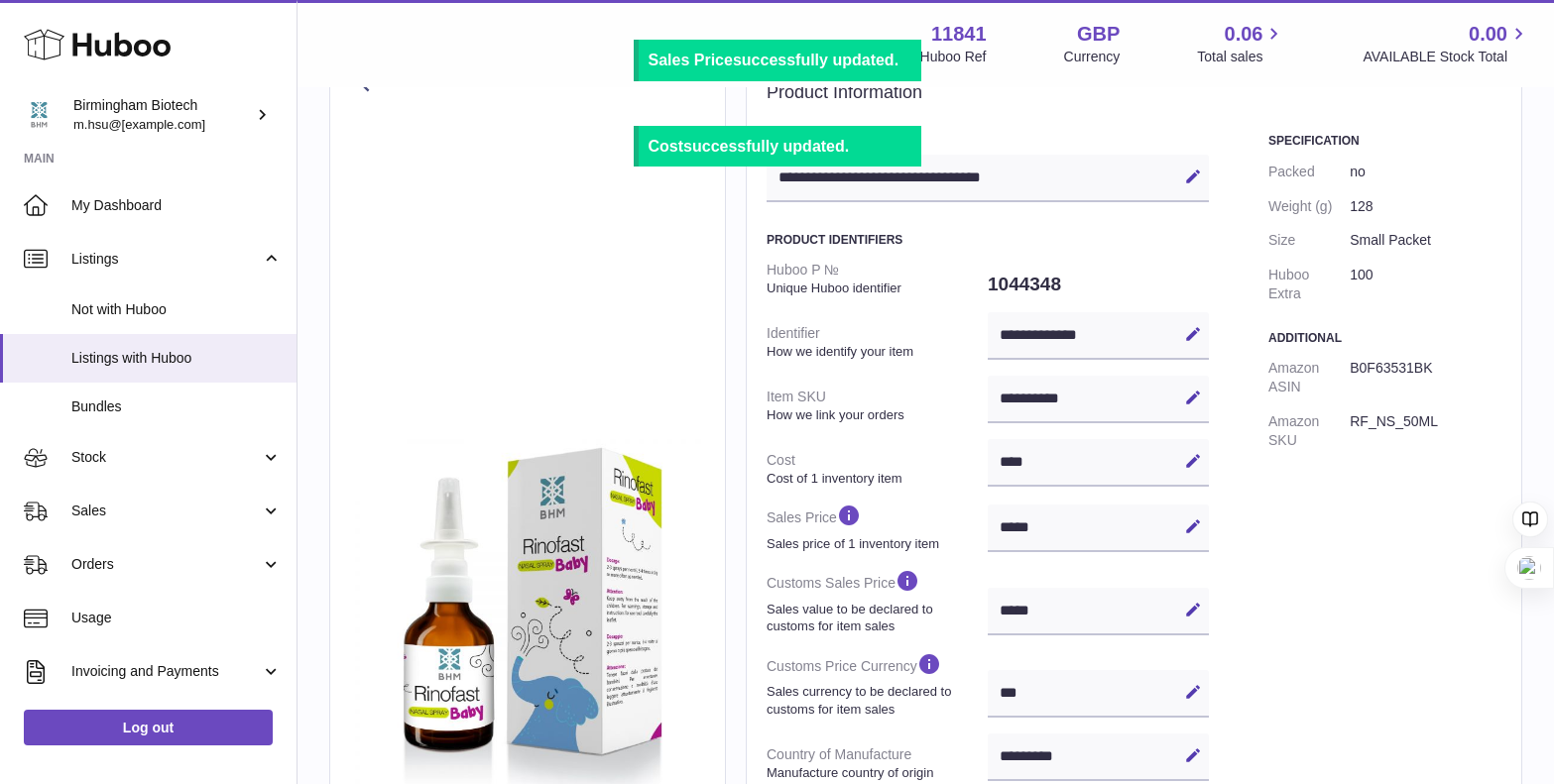 click on "Specification   Packed   no   Weight (g)   128   Size   Small Packet   Huboo Extra   100     Additional               Amazon ASIN   B0F63531BK   Amazon SKU   RF_NS_50ML" at bounding box center [1384, 657] 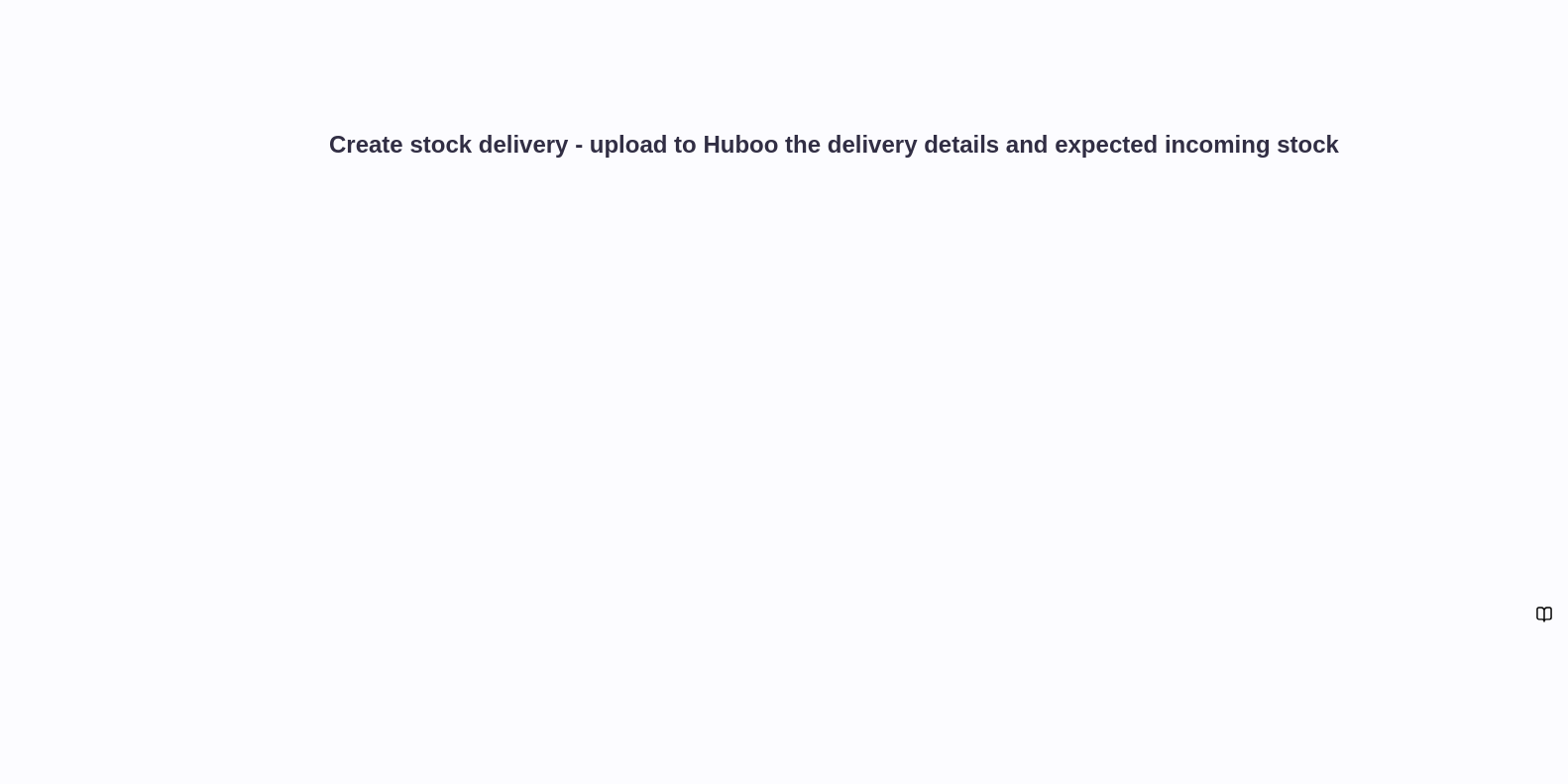 scroll, scrollTop: 0, scrollLeft: 0, axis: both 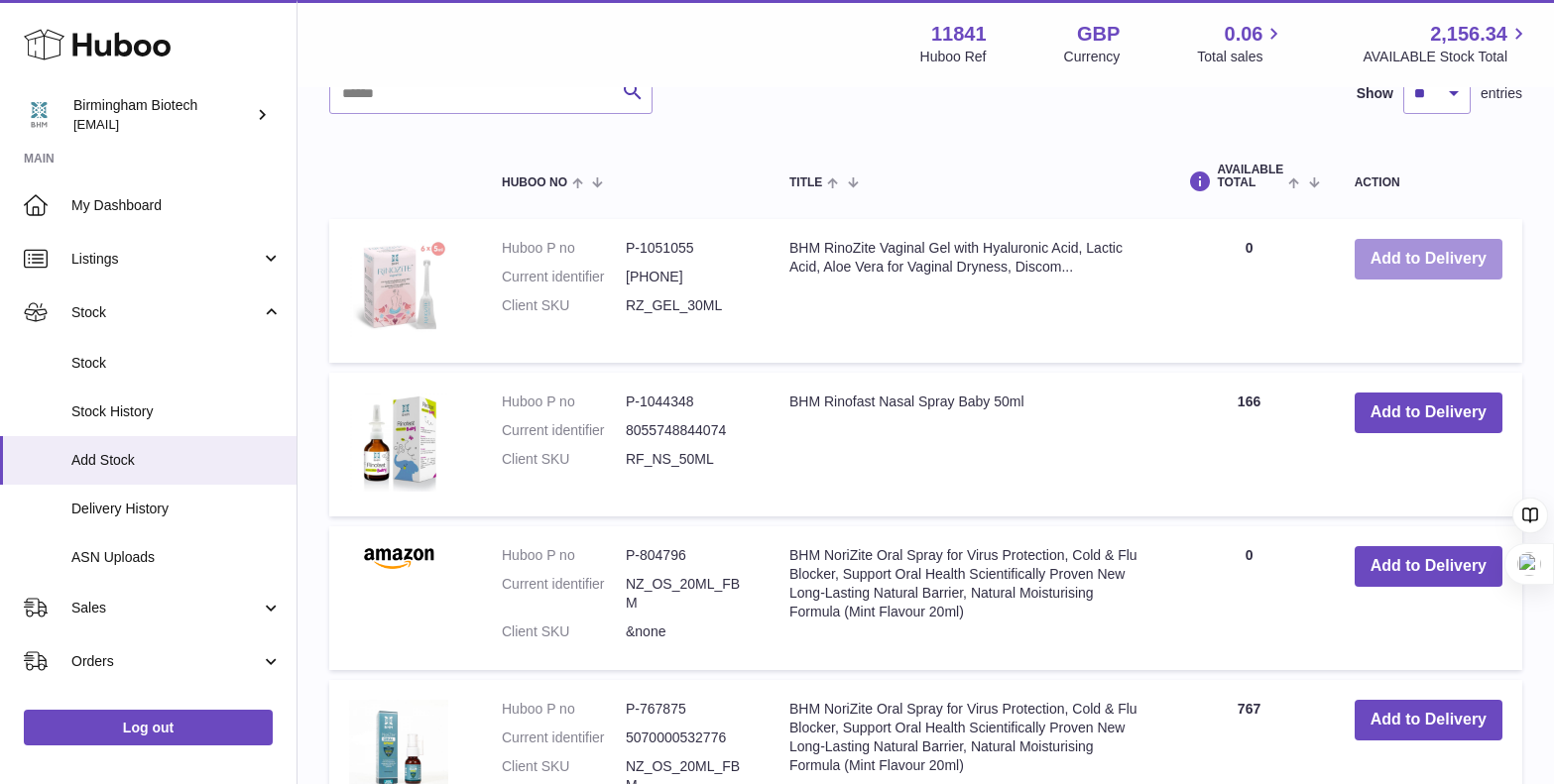 click on "Add to Delivery" at bounding box center (1428, 259) 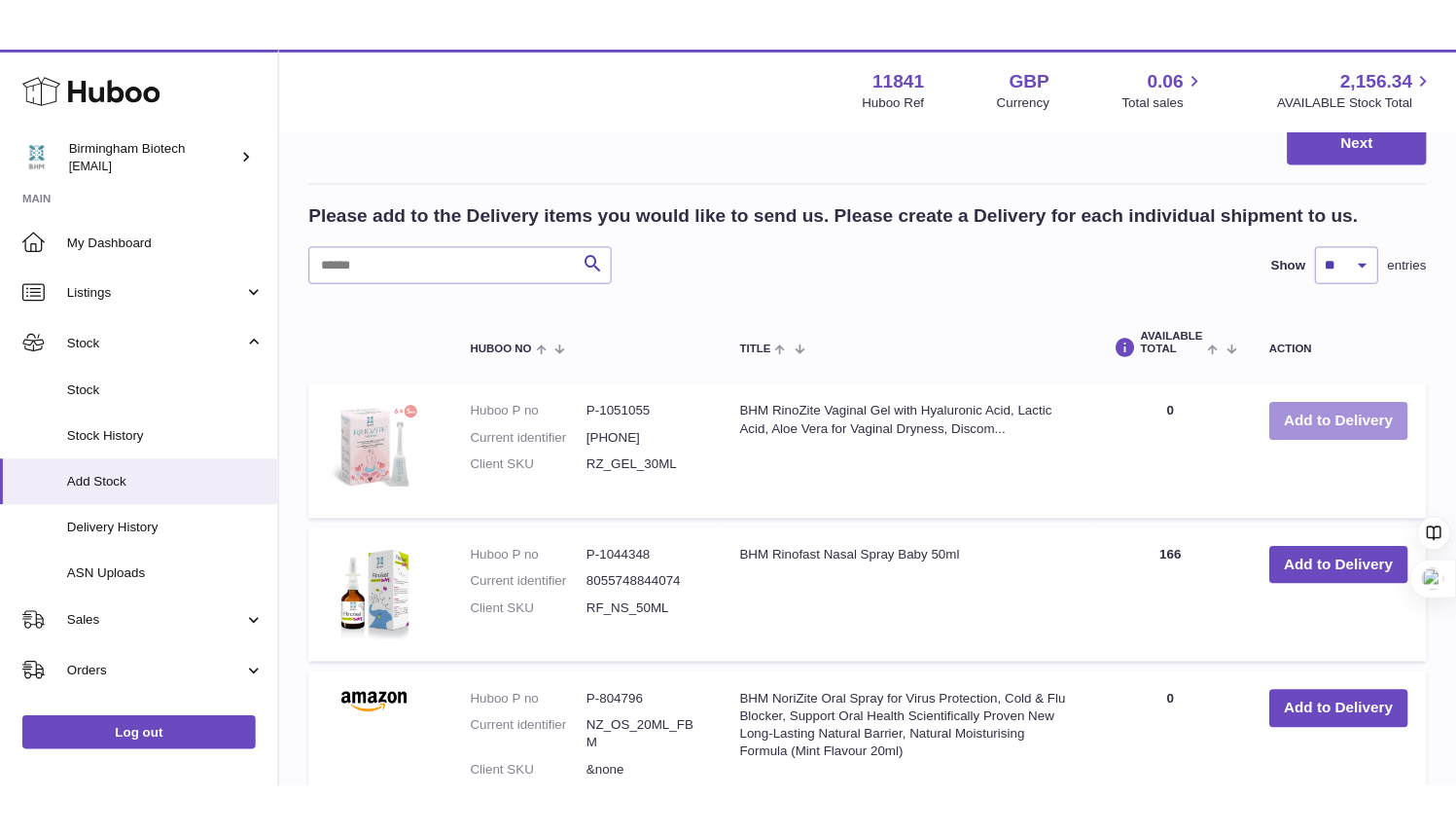 scroll, scrollTop: 0, scrollLeft: 0, axis: both 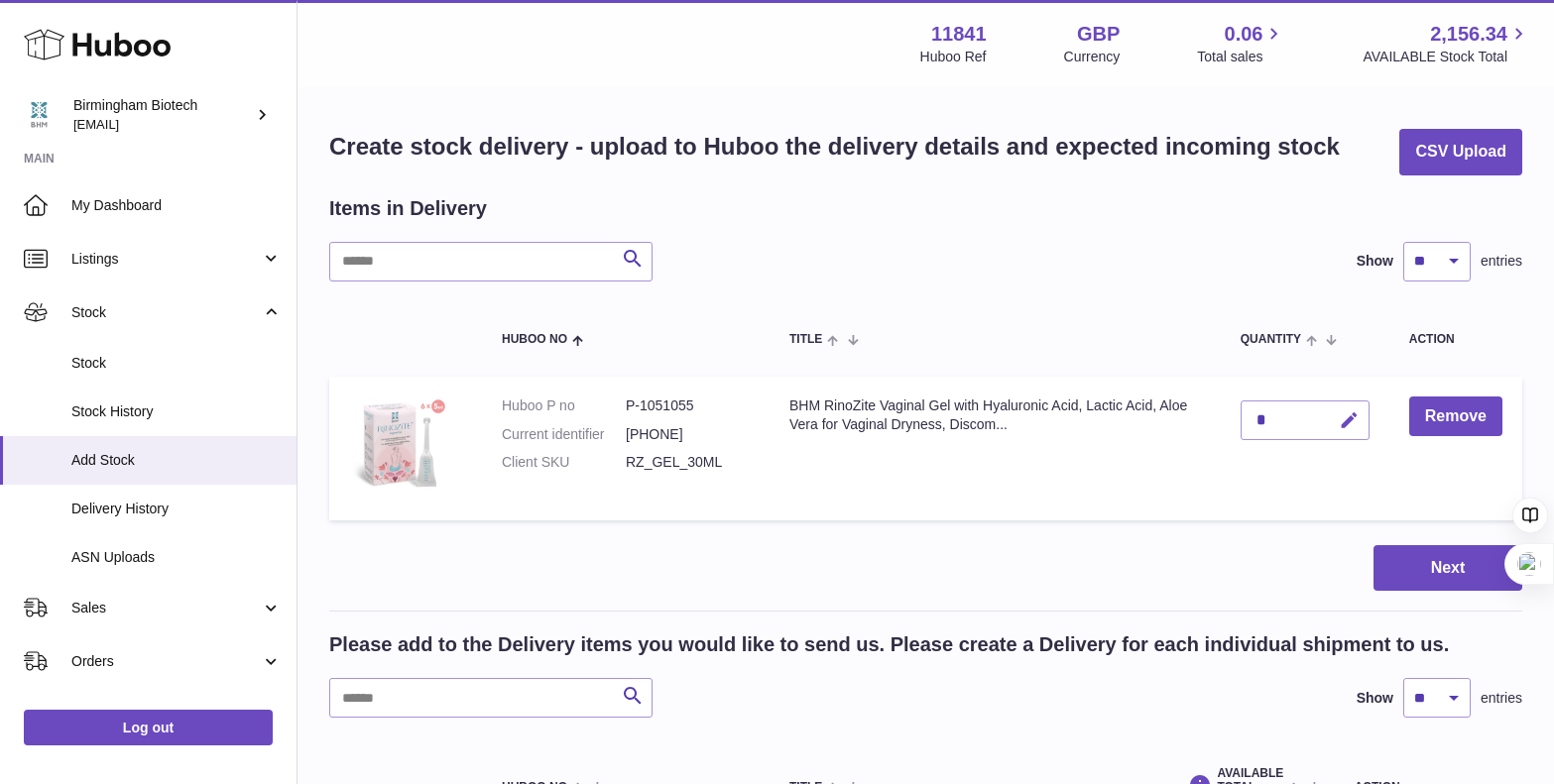 click at bounding box center [1349, 420] 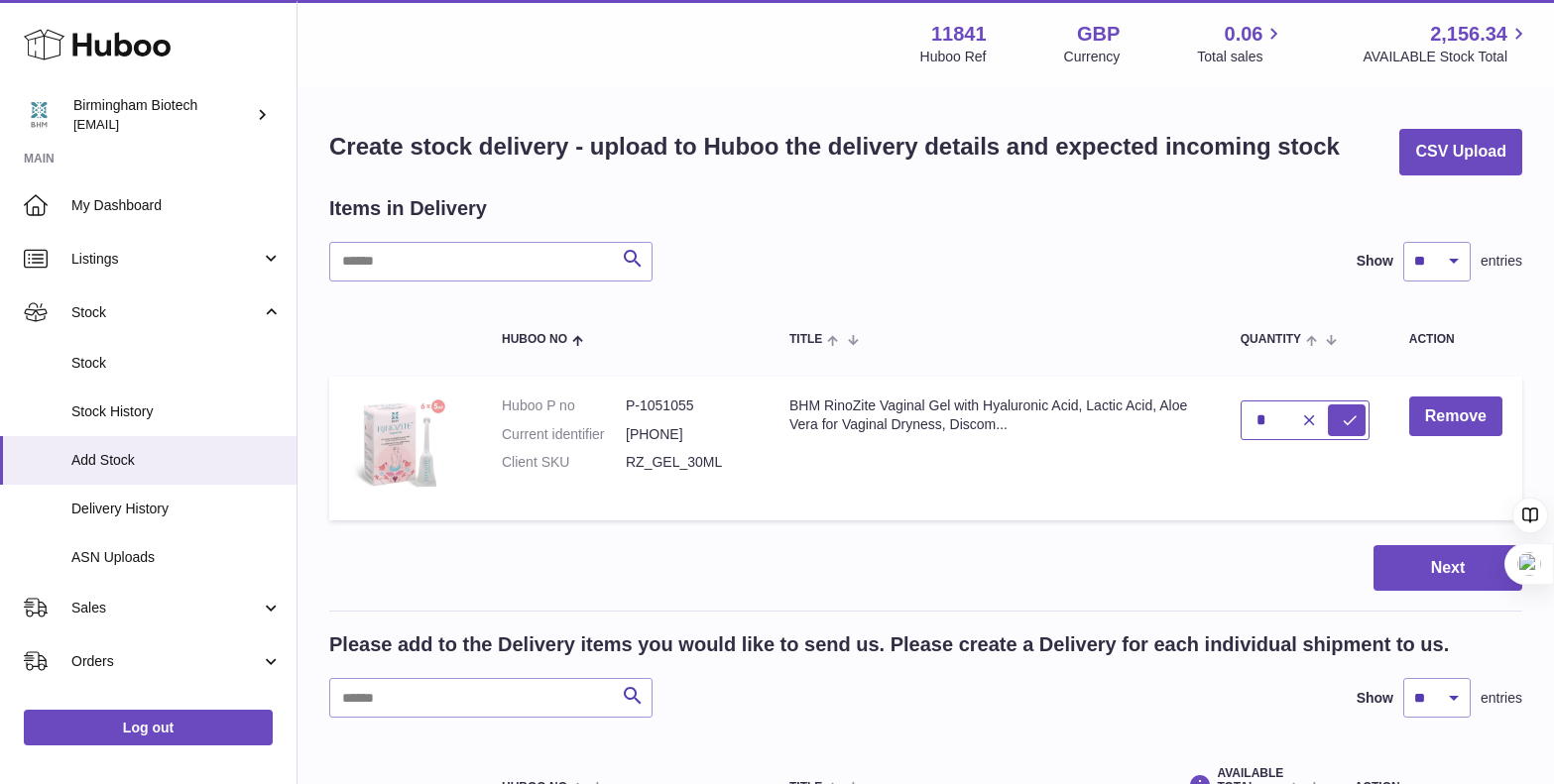 drag, startPoint x: 1274, startPoint y: 420, endPoint x: 1184, endPoint y: 419, distance: 90.00556 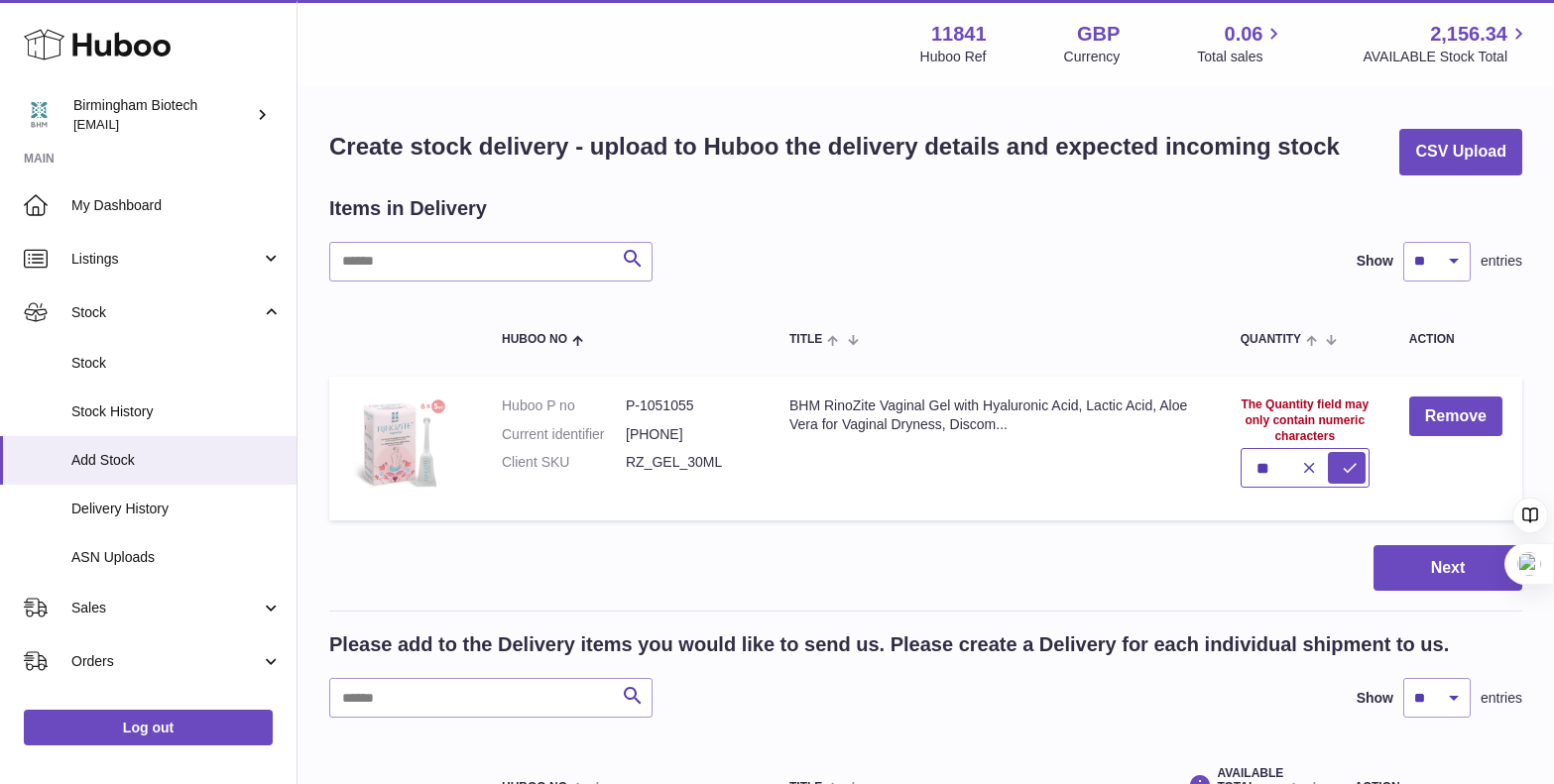 type on "*" 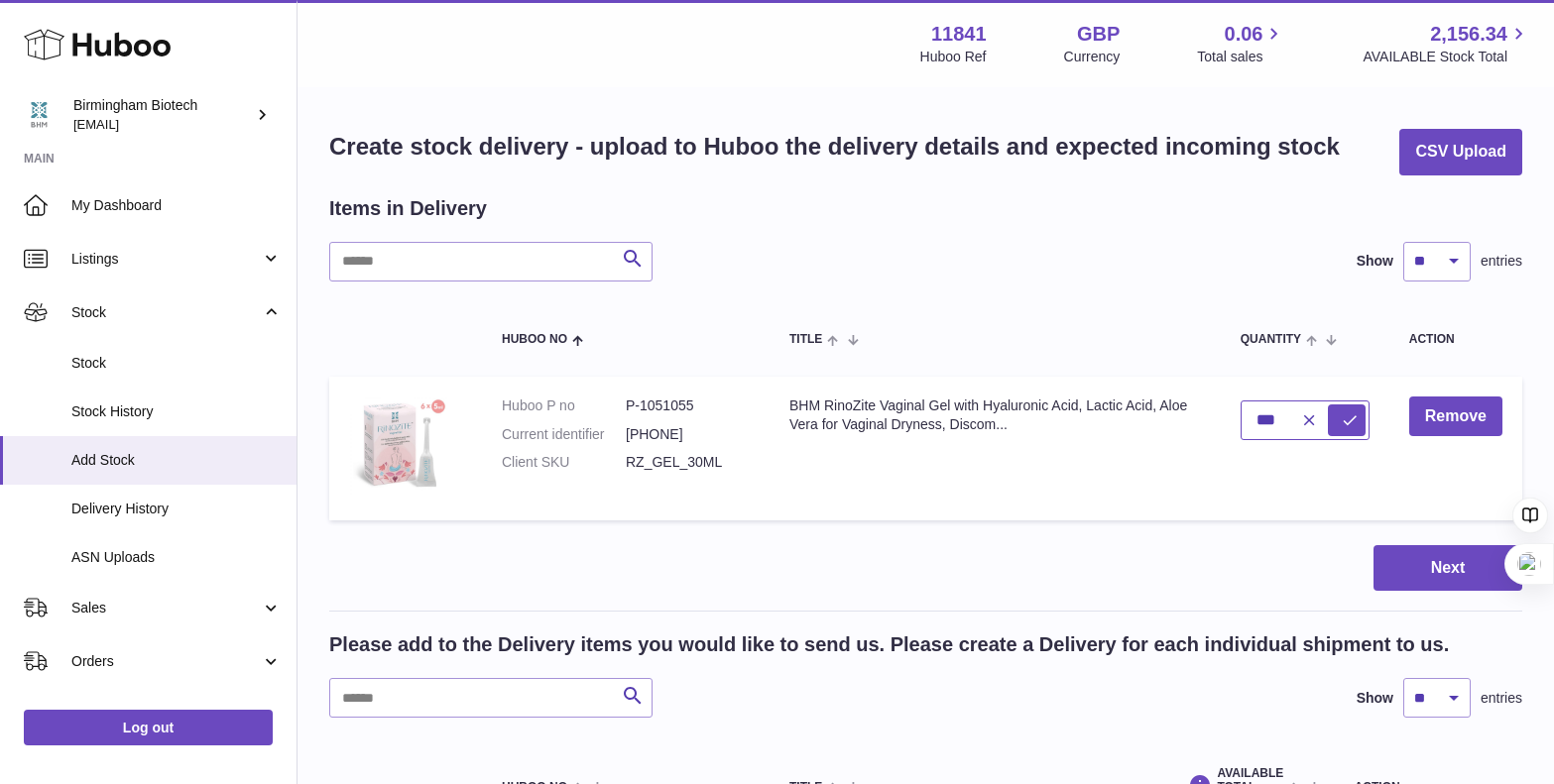 type on "***" 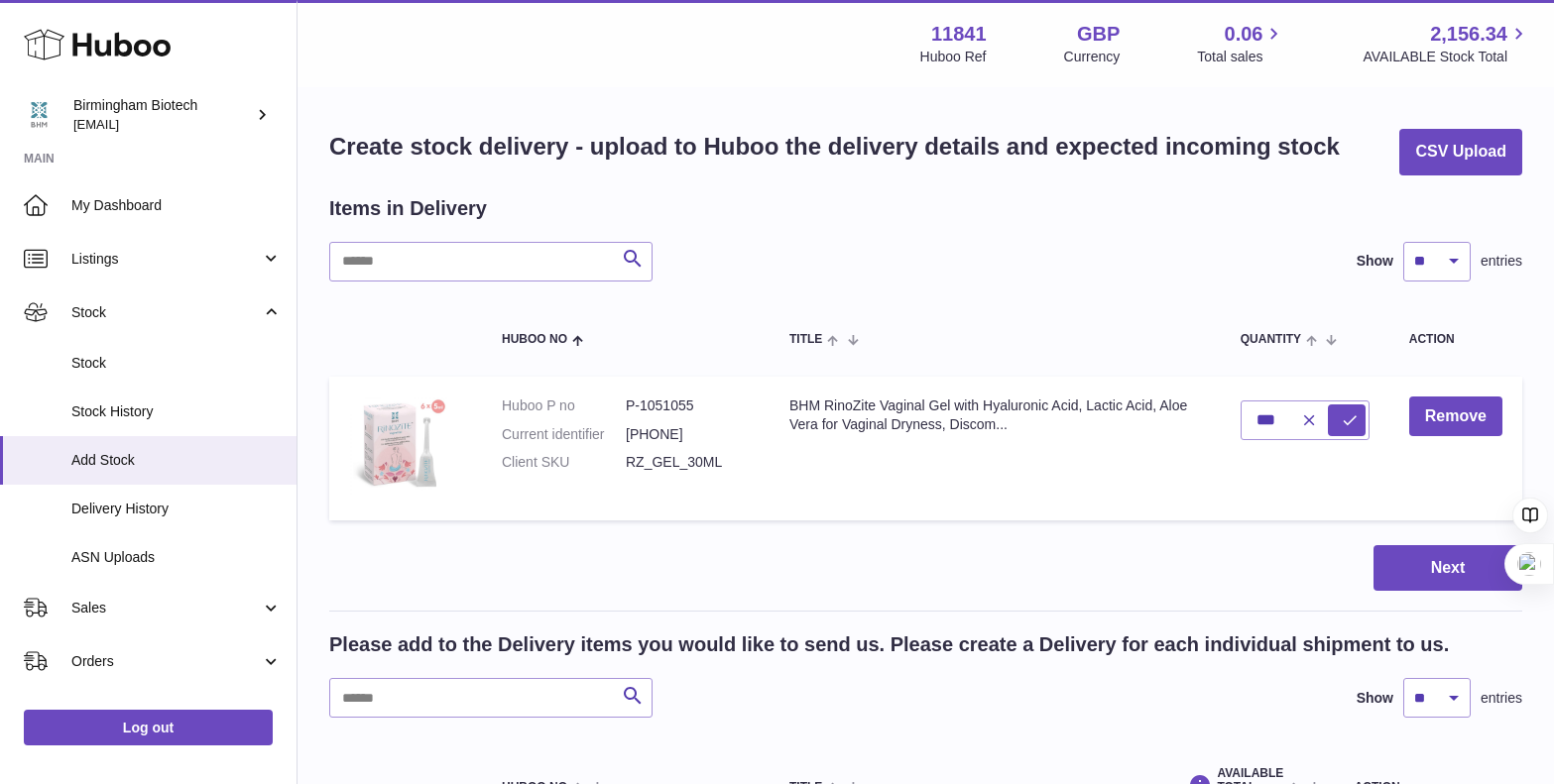 click on "***" at bounding box center (1305, 448) 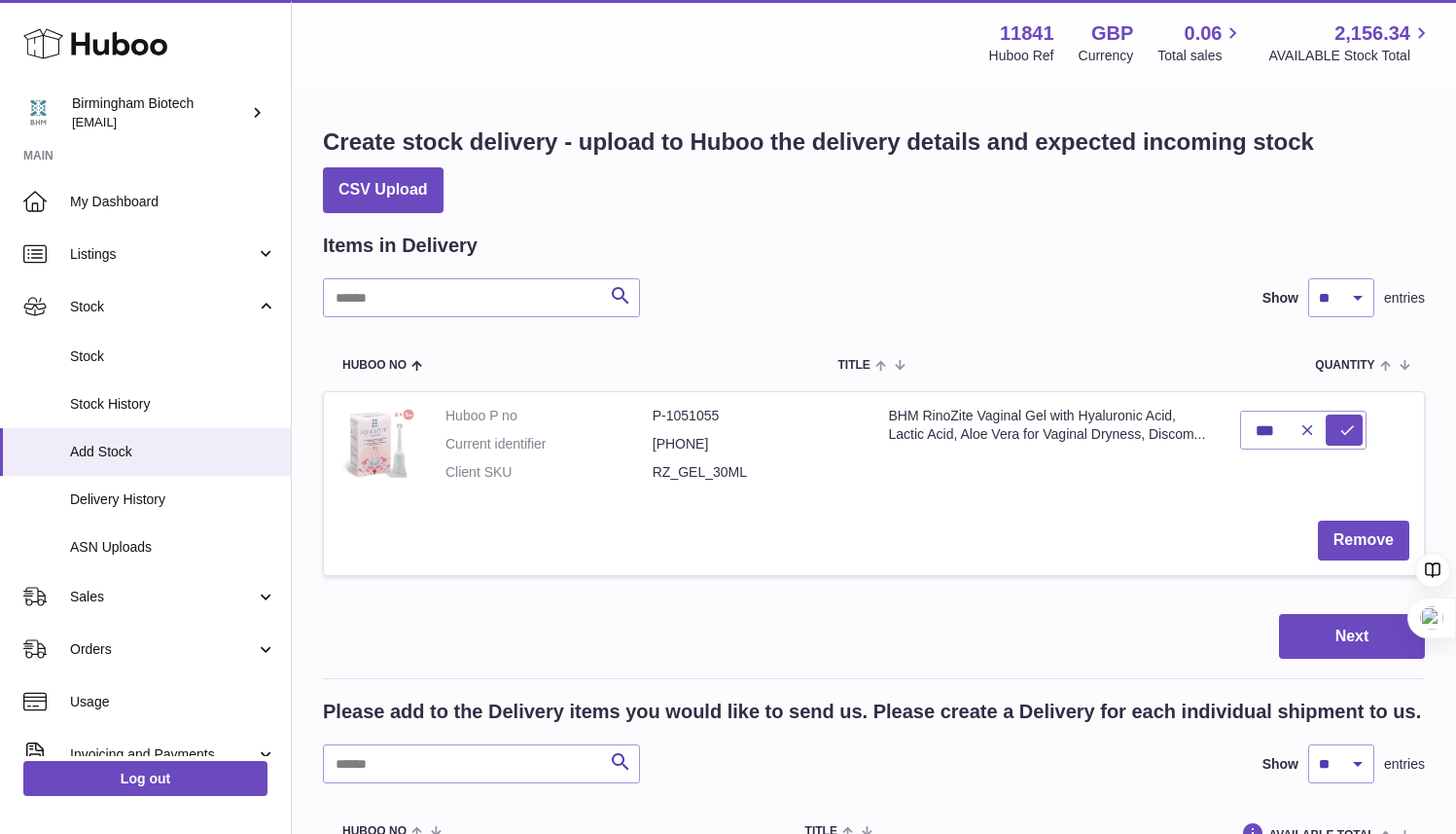 click on "Remove" at bounding box center (873, 540) 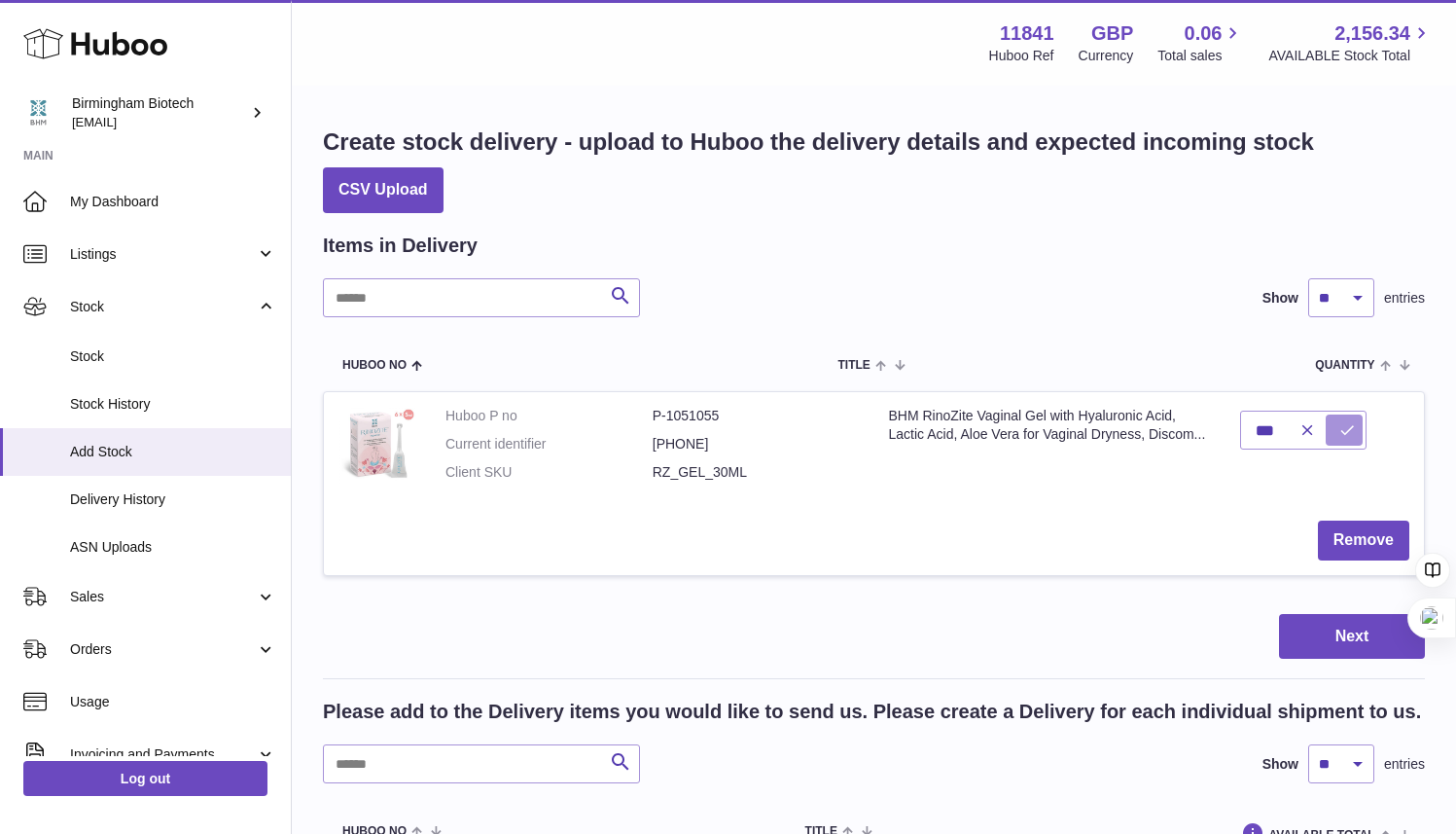 click at bounding box center (1347, 430) 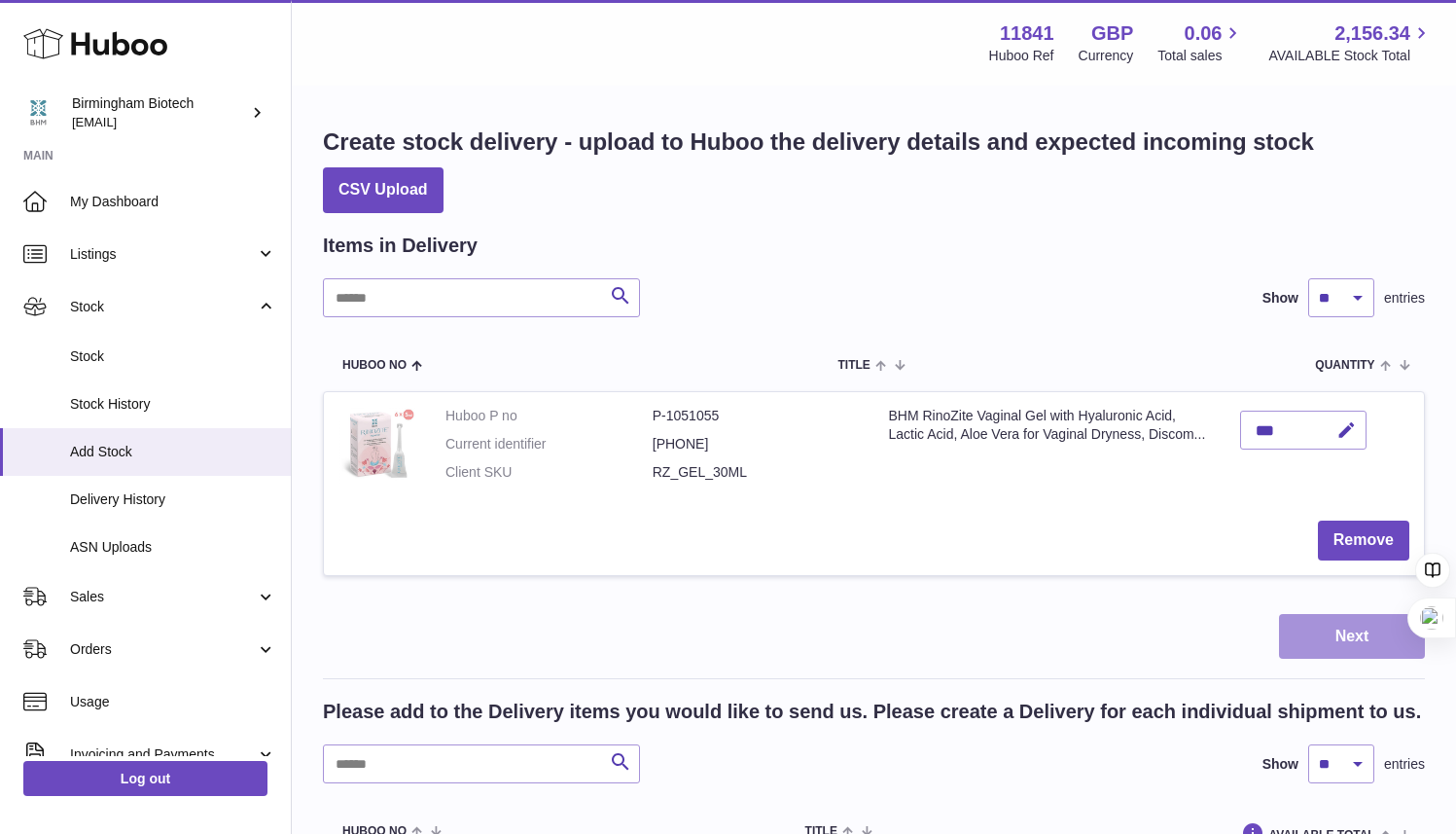 click on "Next" at bounding box center [1352, 636] 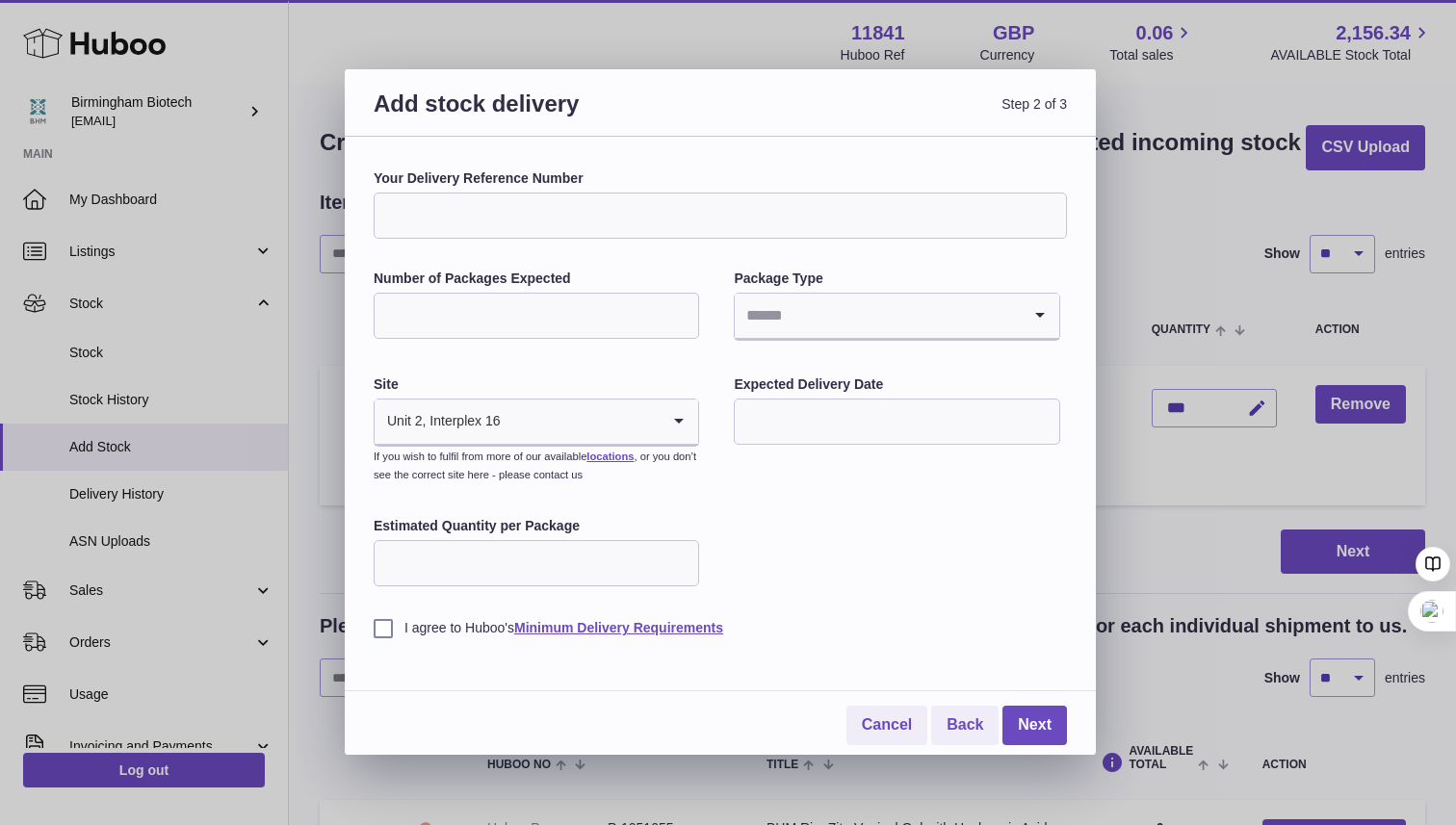 click on "Your Delivery Reference Number" at bounding box center [720, 216] 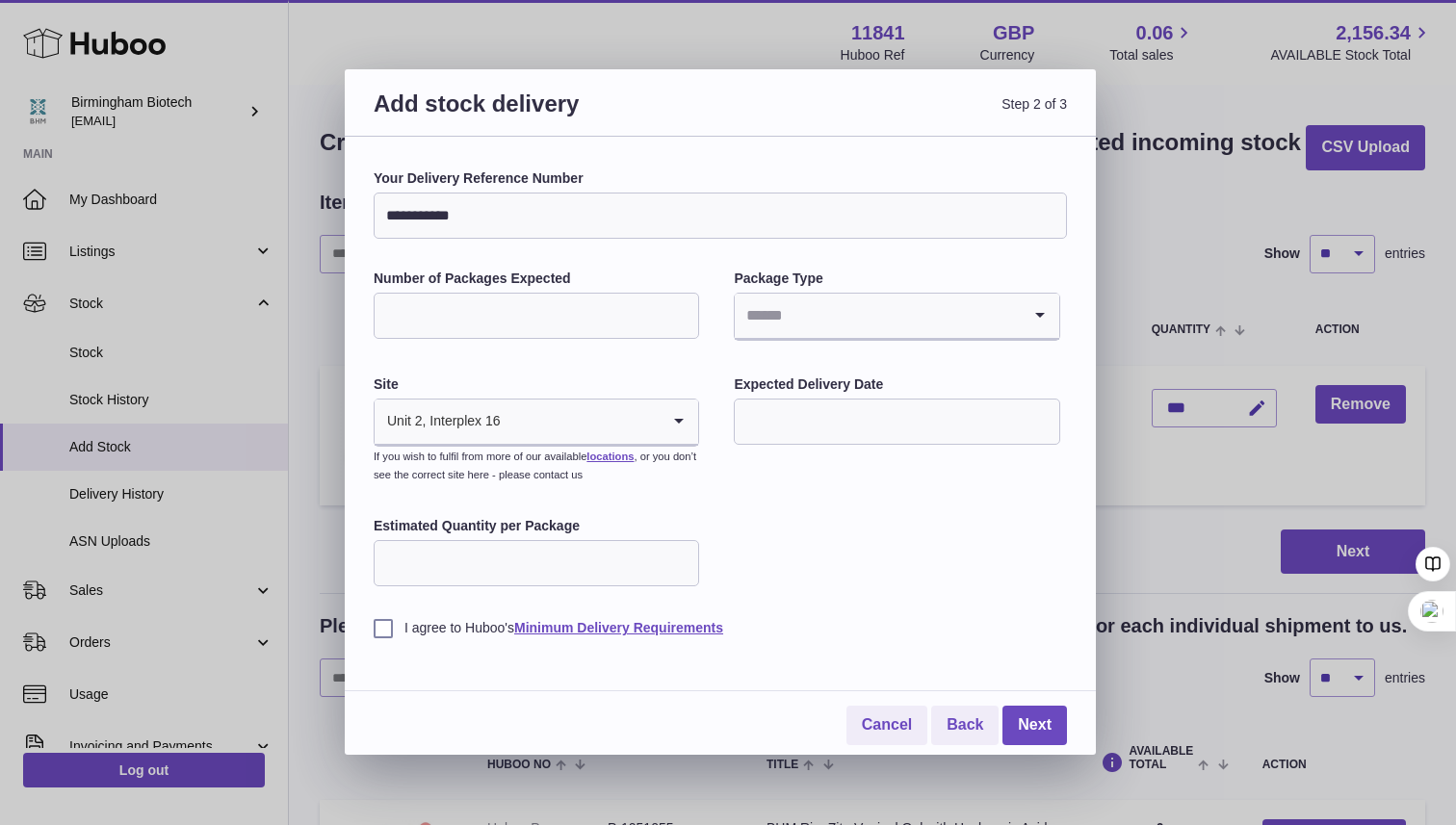 click on "**********" at bounding box center [720, 216] 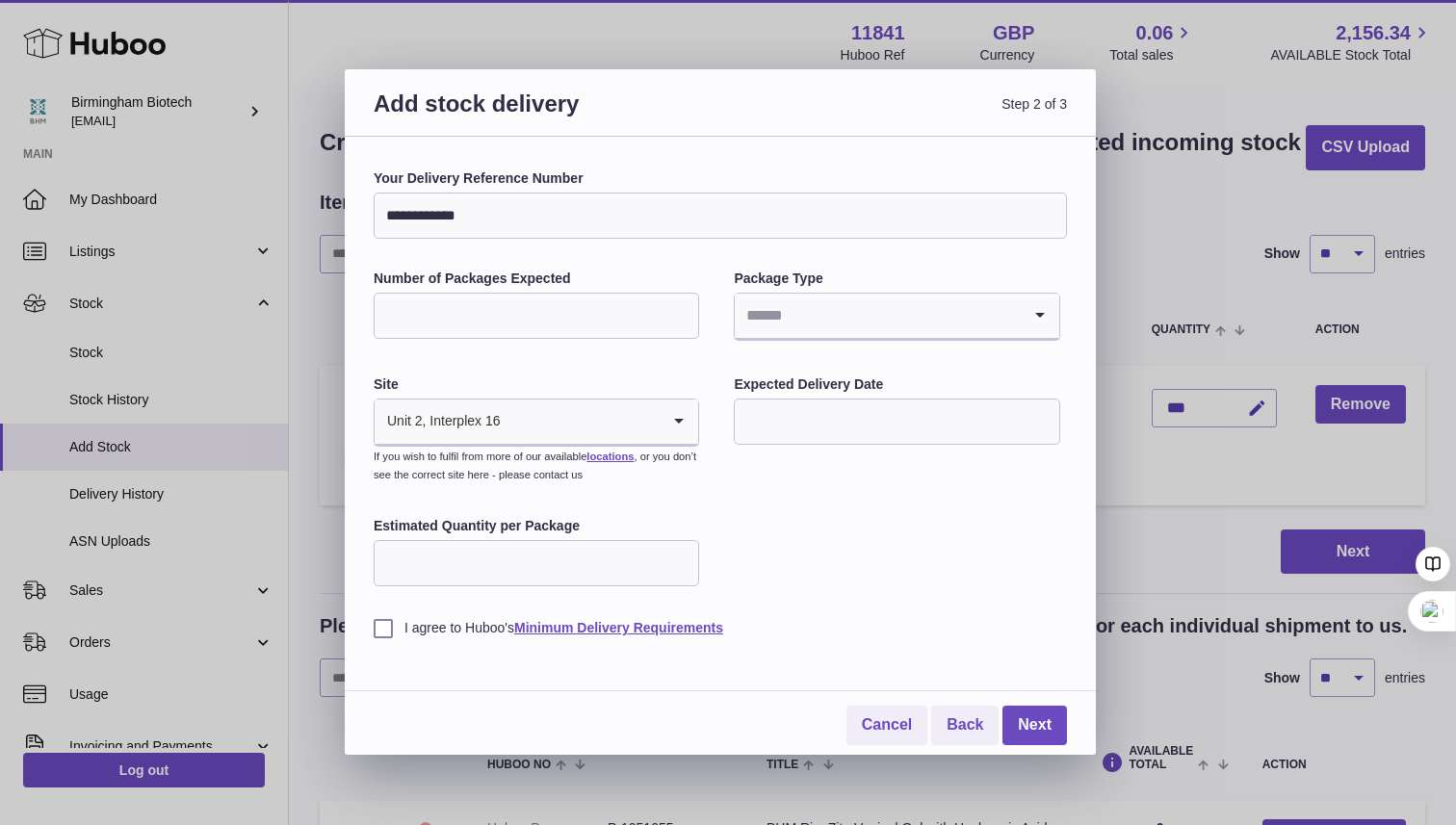 drag, startPoint x: 506, startPoint y: 216, endPoint x: 421, endPoint y: 209, distance: 85.28775 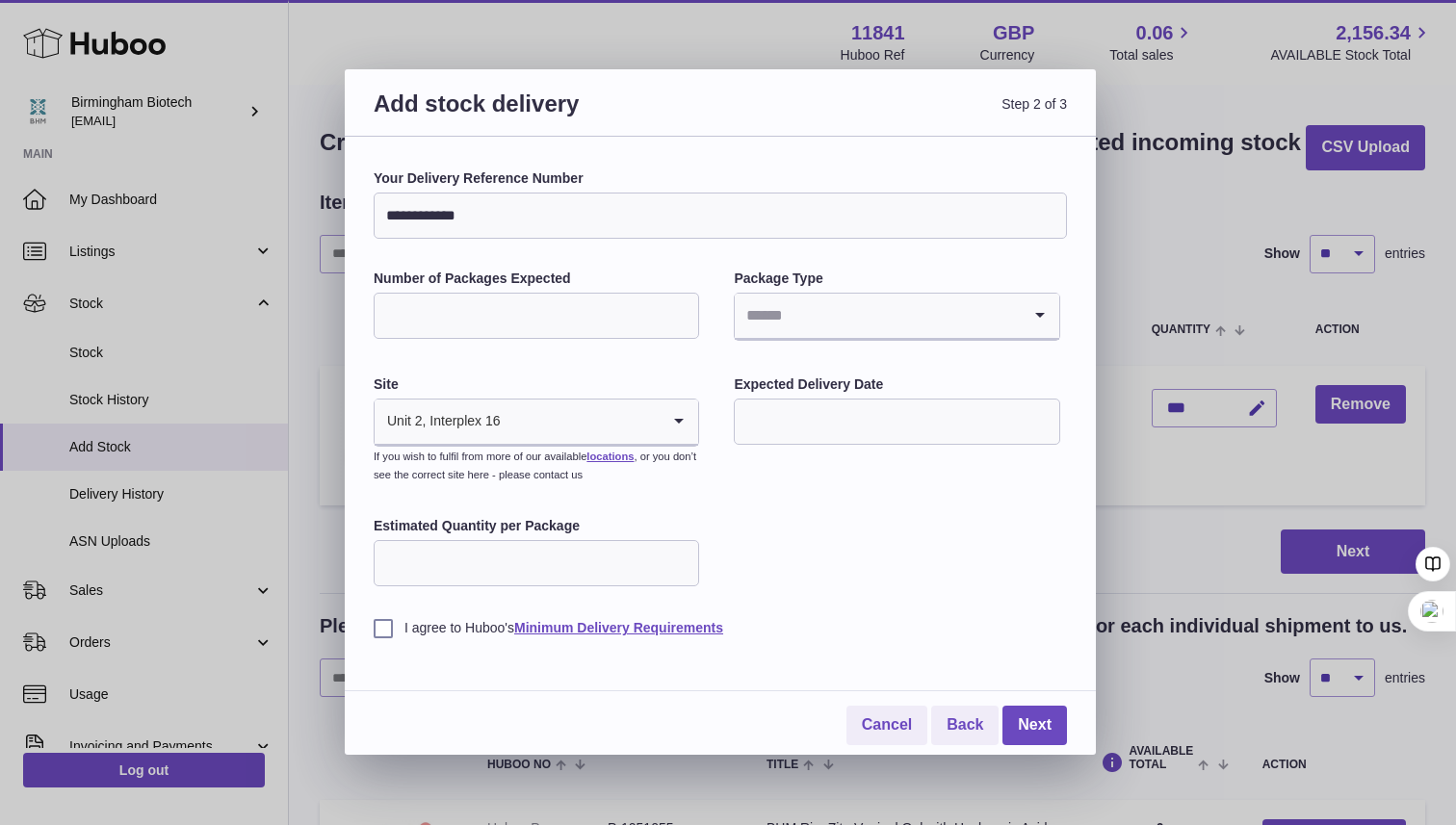 click on "**********" at bounding box center (720, 216) 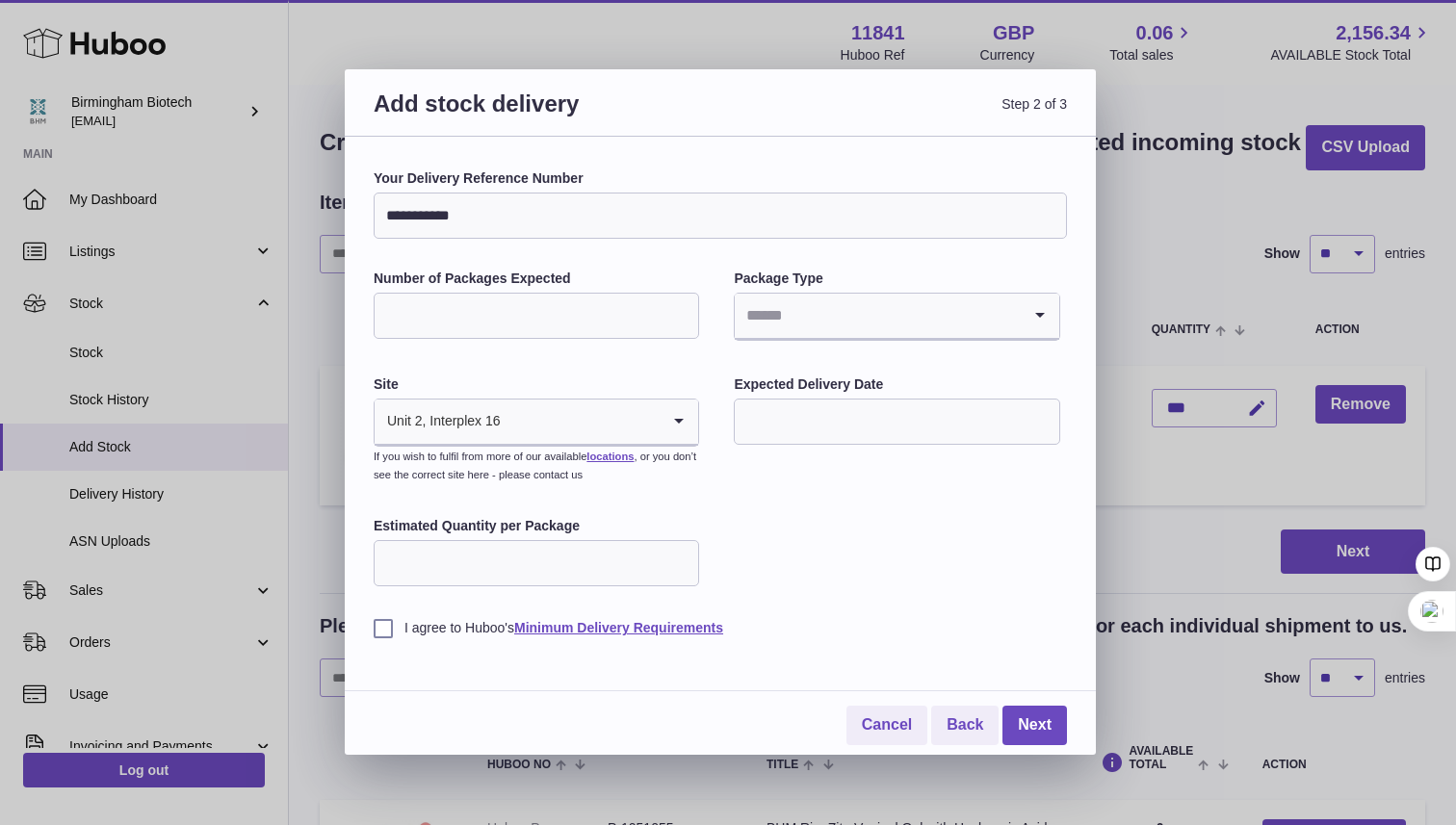 type on "**********" 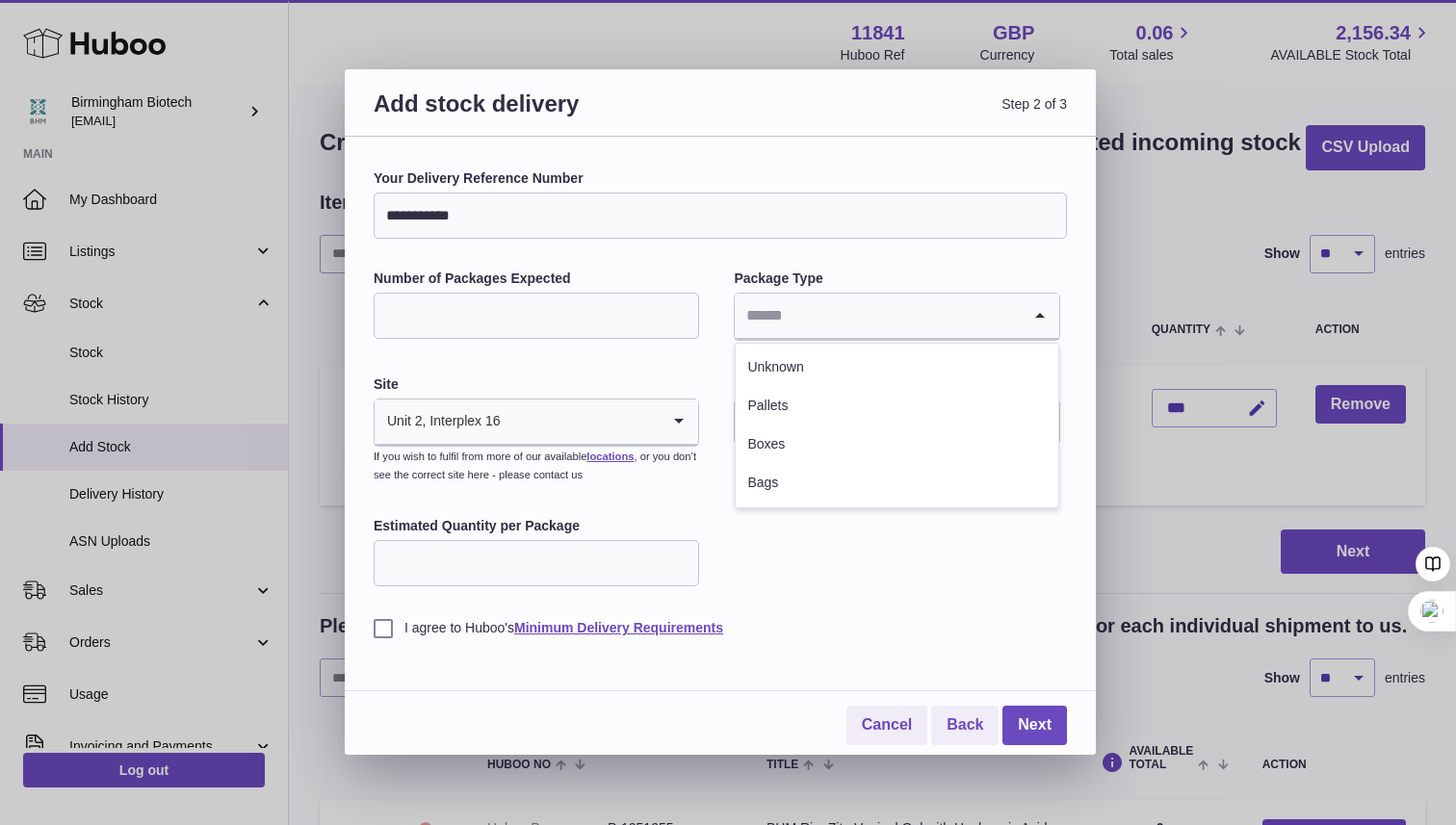 click at bounding box center (877, 316) 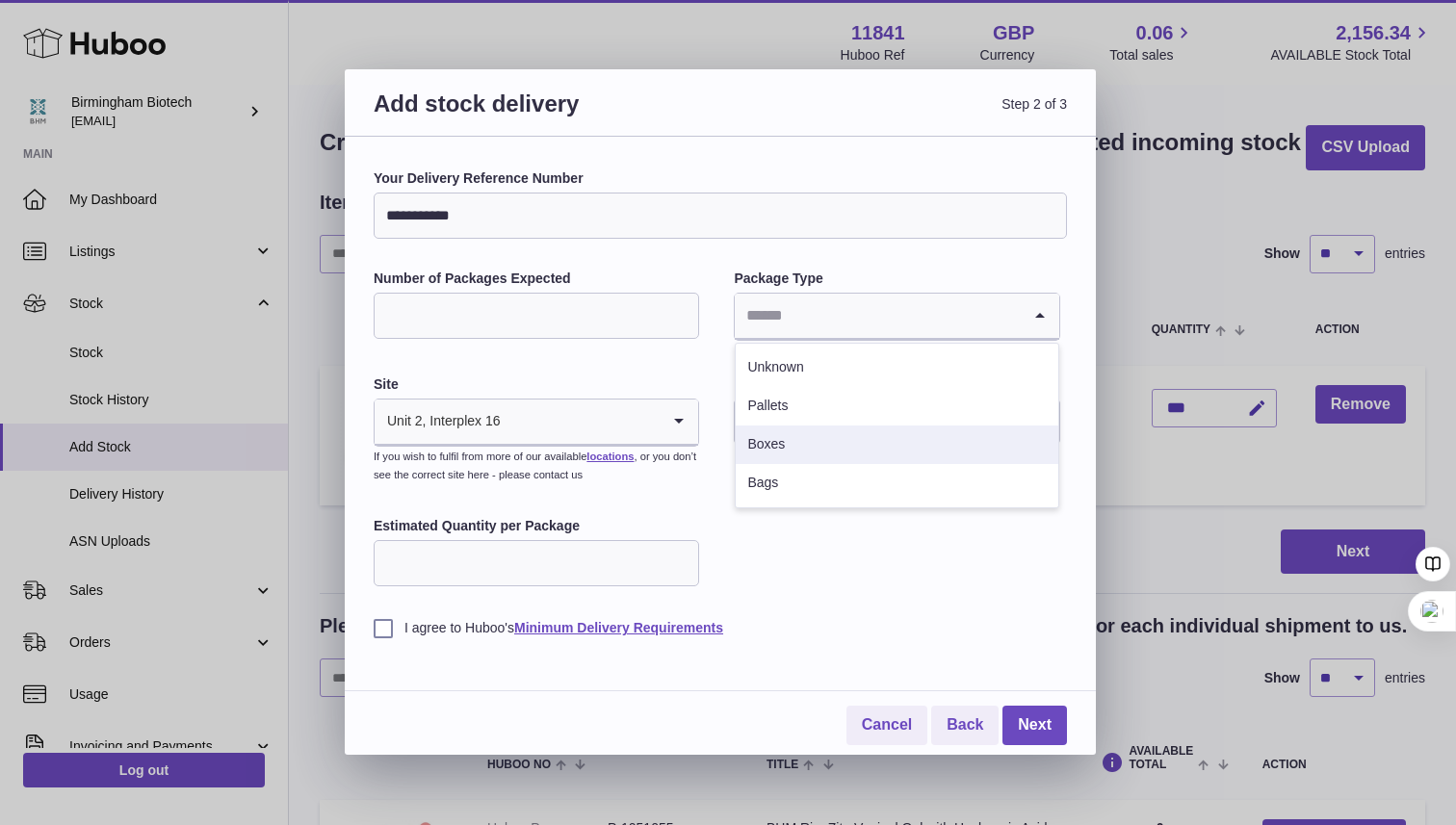 click on "Boxes" at bounding box center [897, 445] 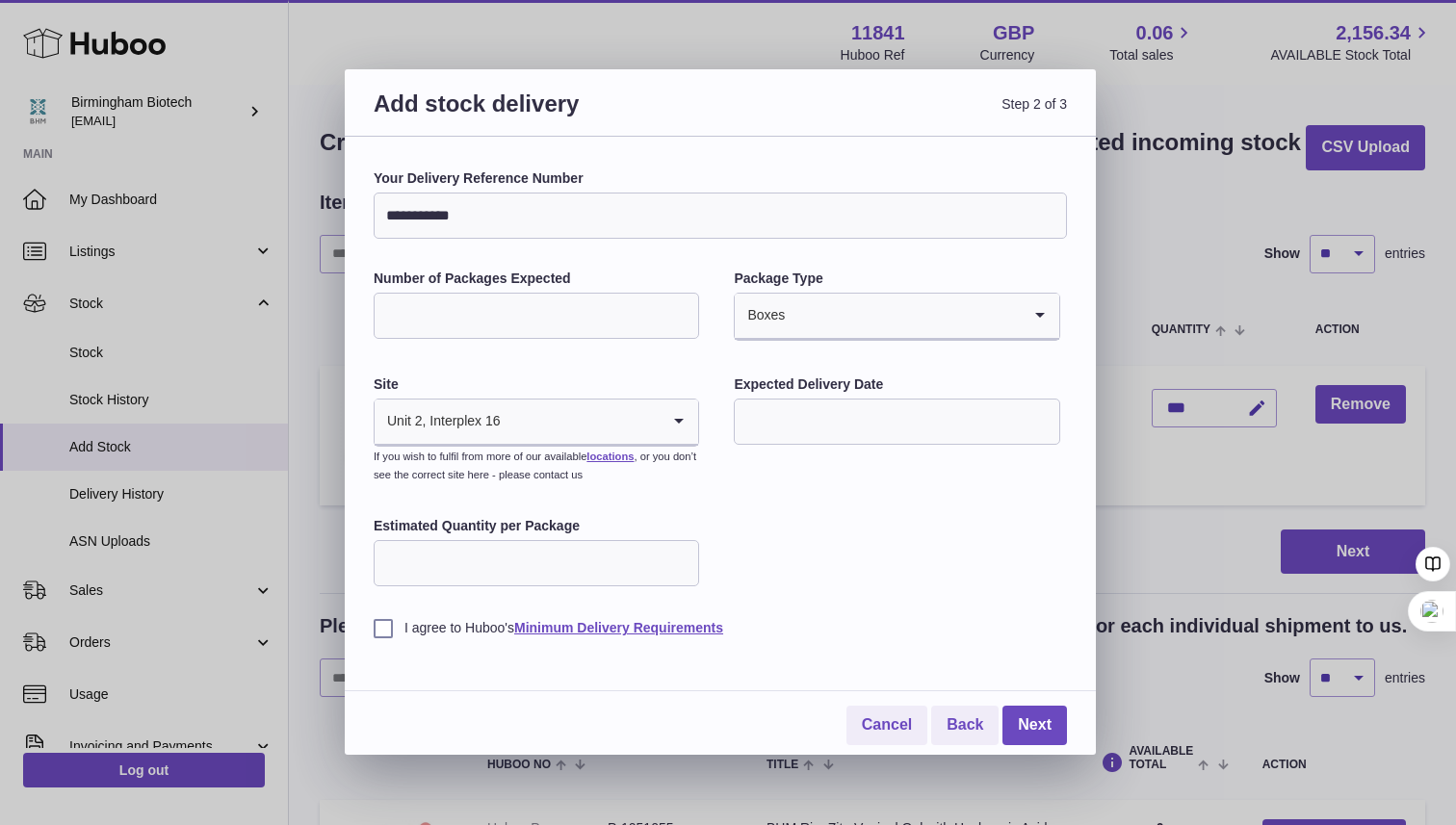 click at bounding box center (897, 422) 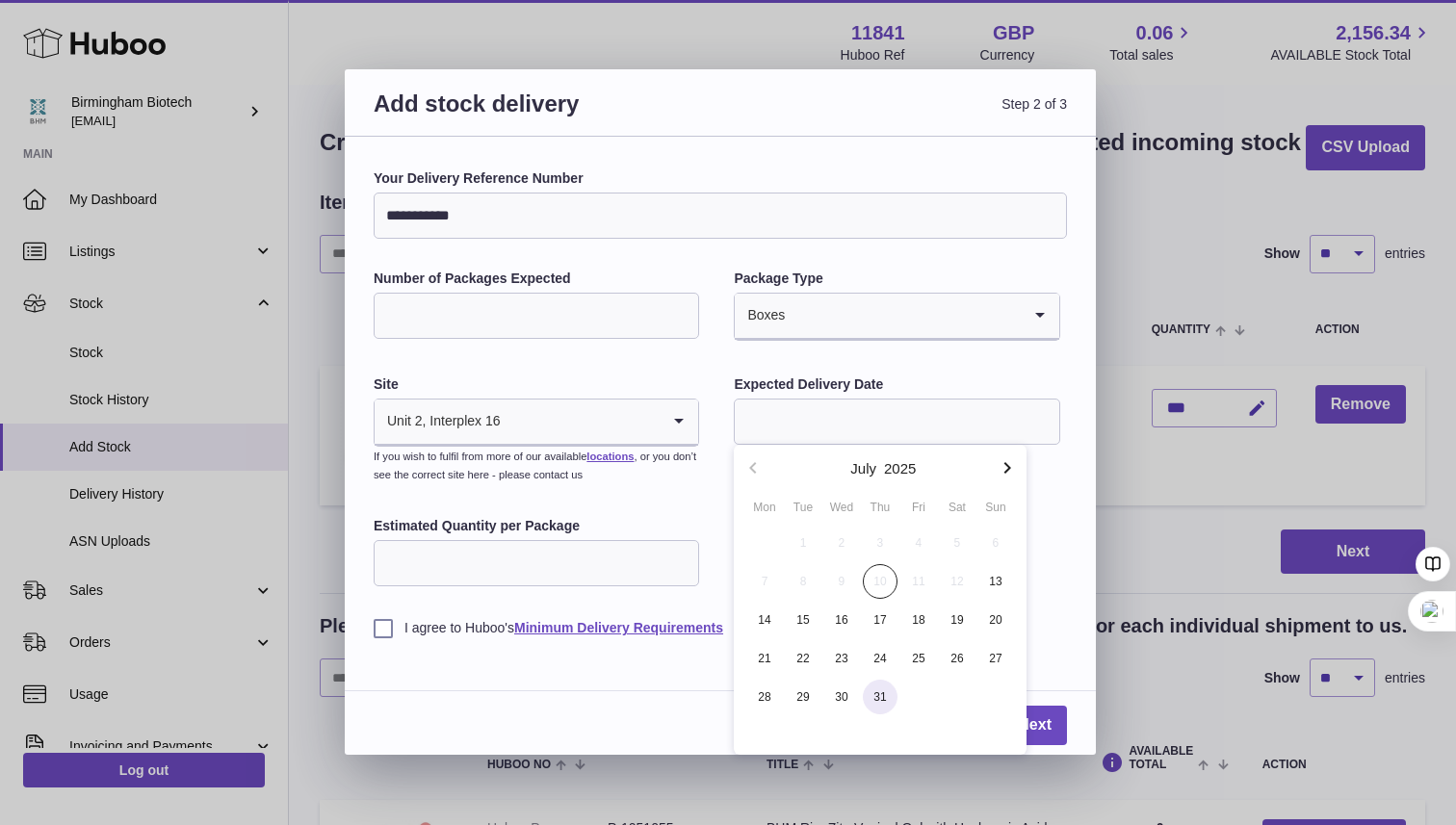 click on "31" at bounding box center (880, 697) 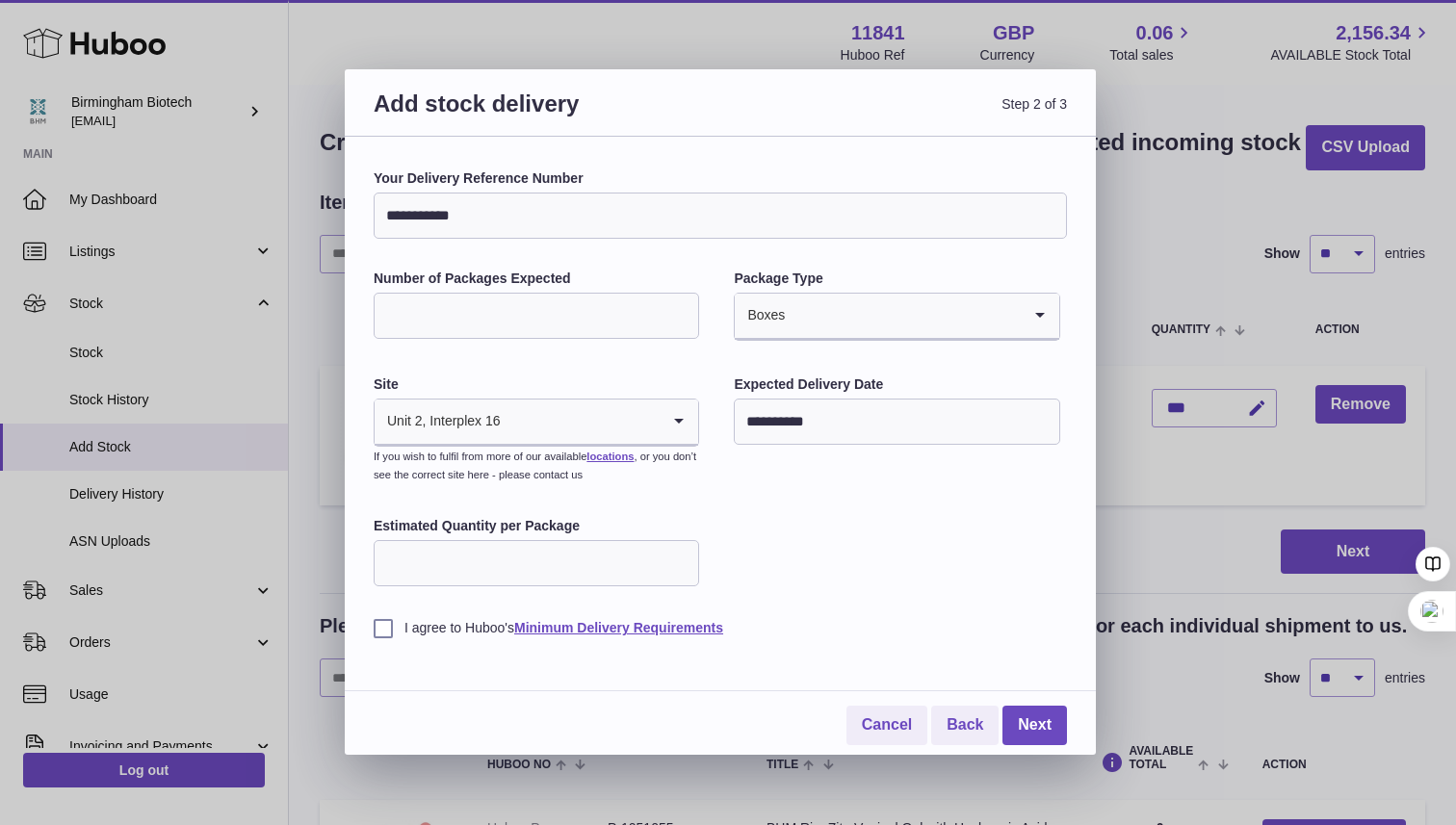 click on "Estimated Quantity per Package" at bounding box center [536, 563] 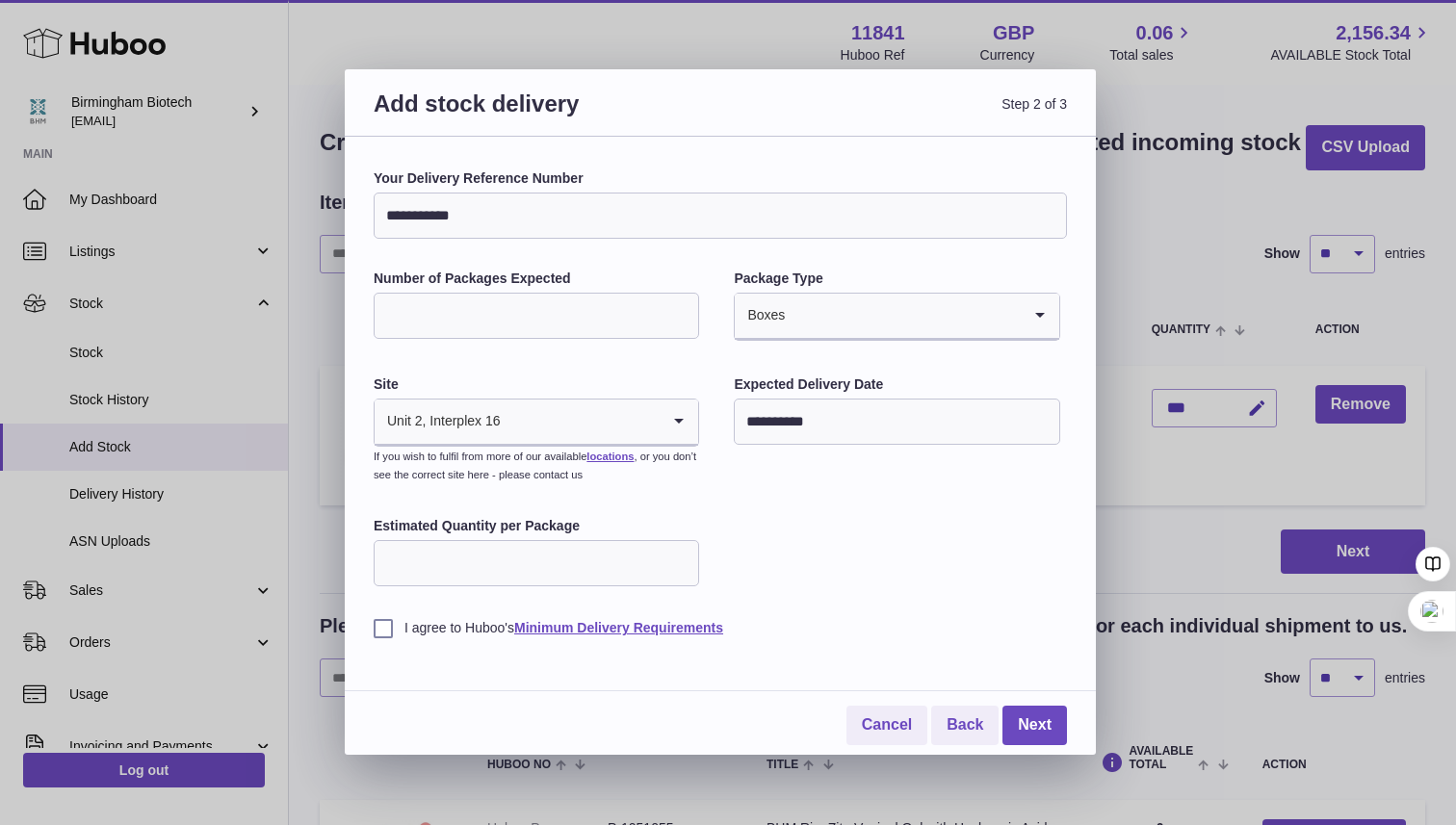 type on "**" 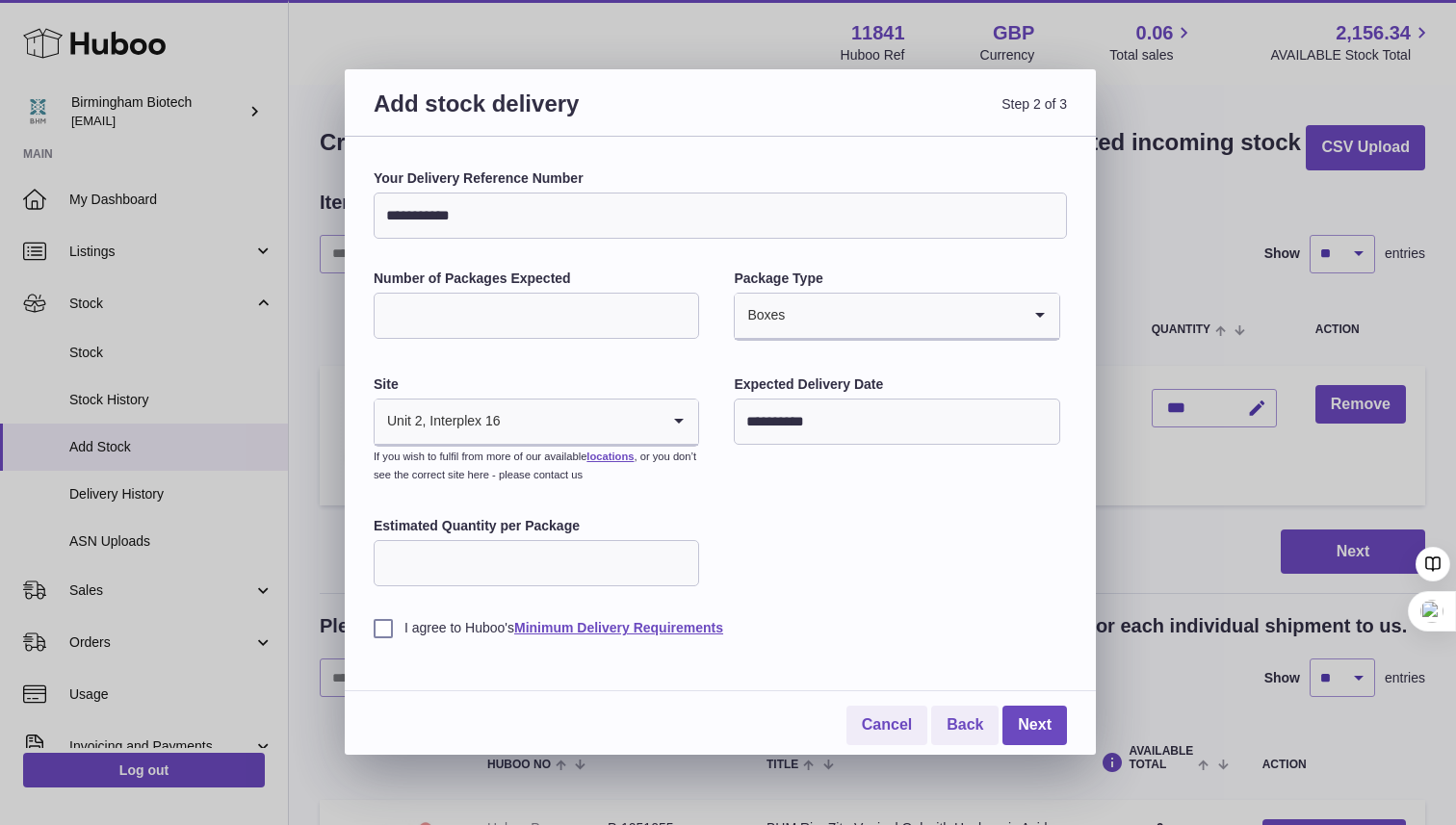 click on "I agree to Huboo's
Minimum Delivery Requirements" at bounding box center (720, 628) 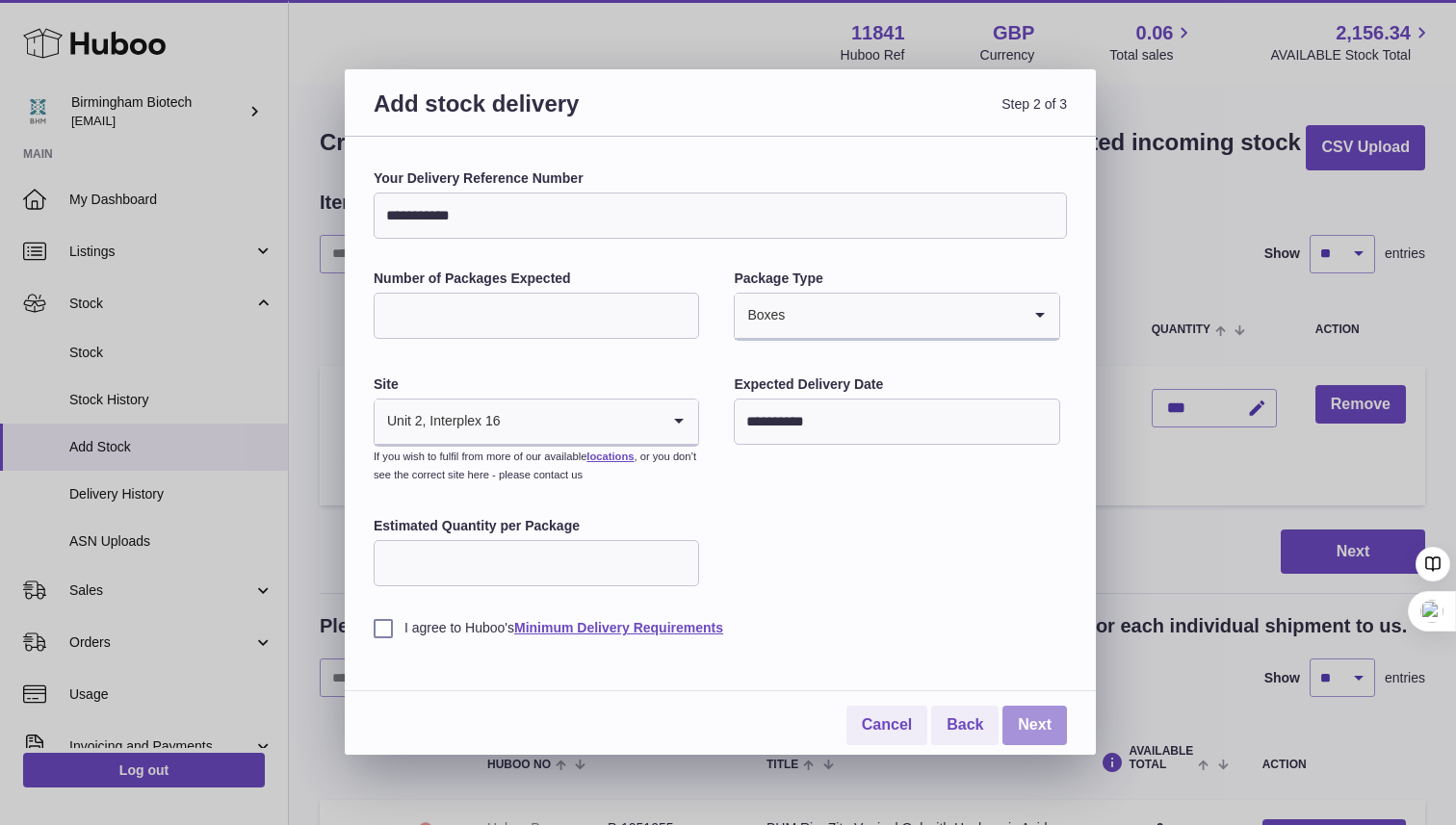 click on "Next" at bounding box center (1034, 725) 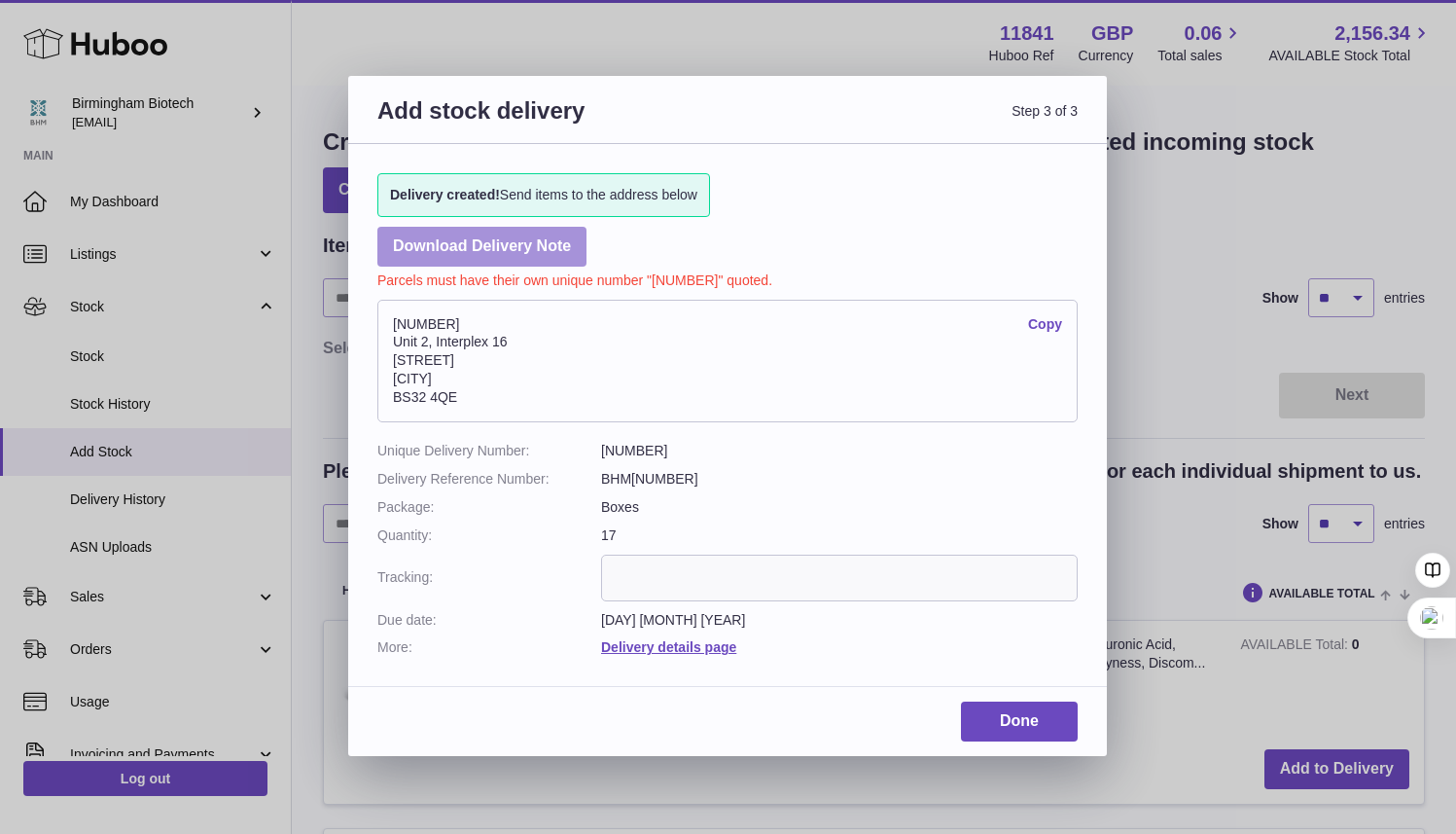 click on "Download Delivery Note" at bounding box center [481, 246] 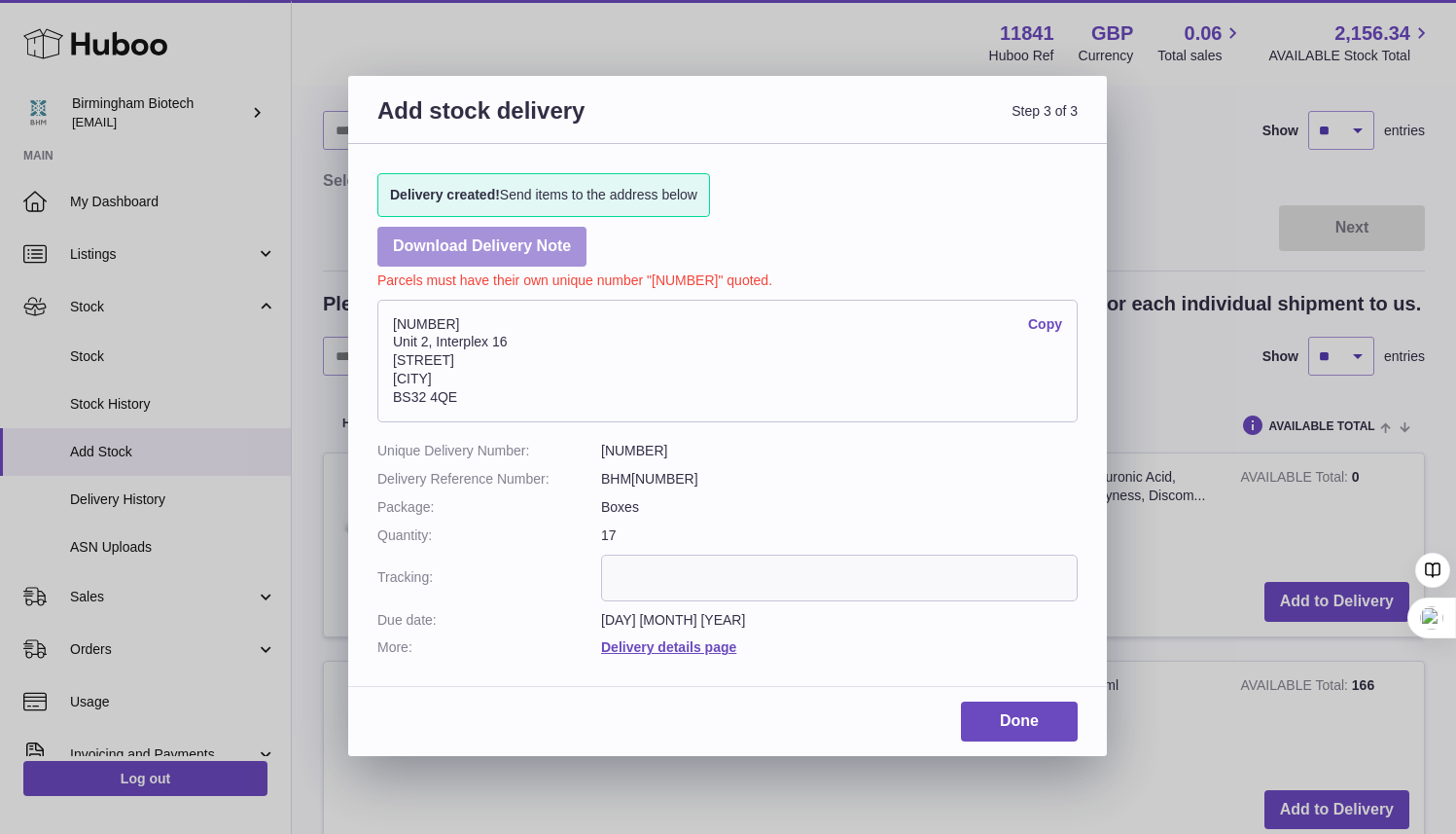 scroll, scrollTop: 182, scrollLeft: 0, axis: vertical 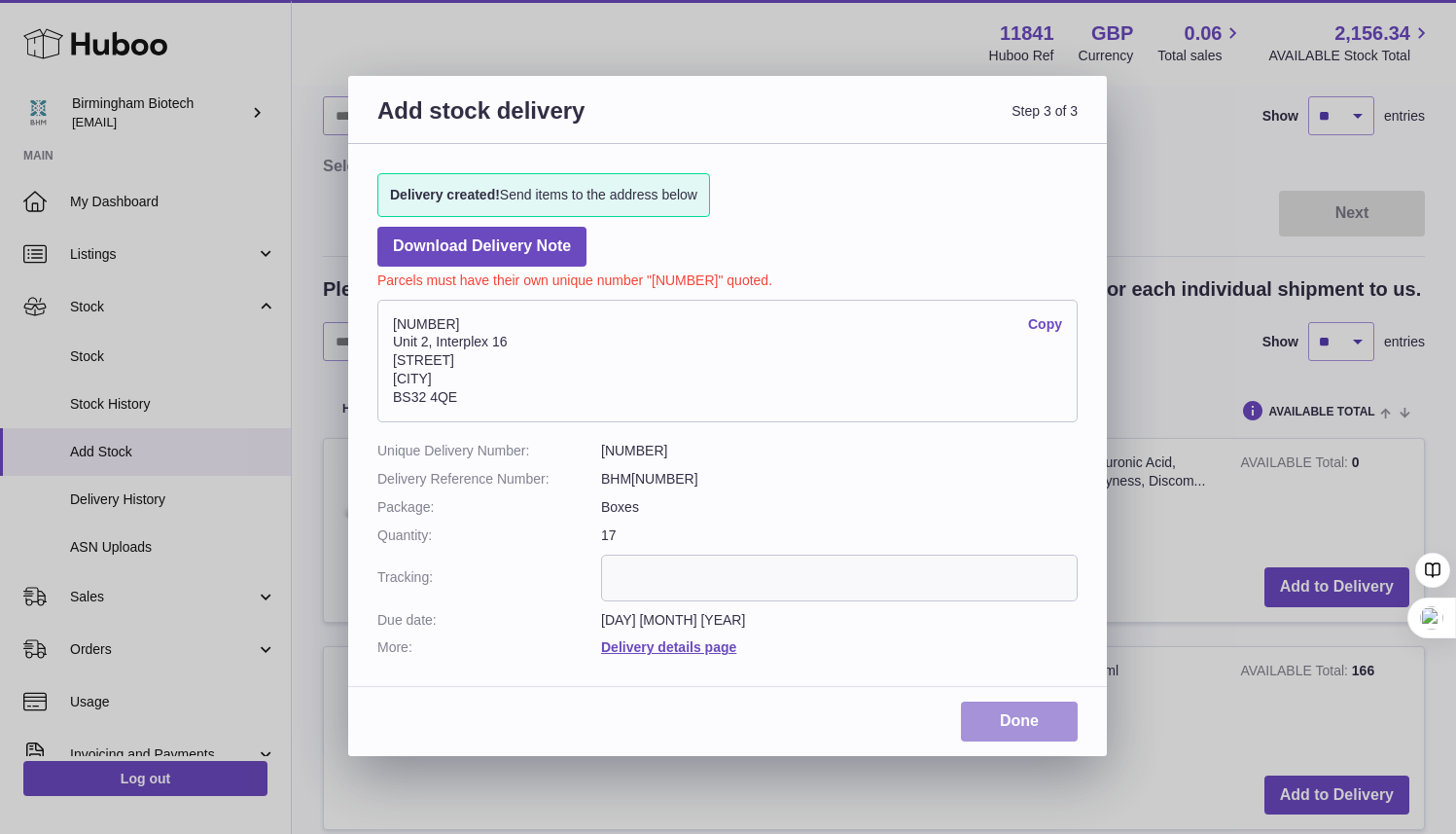 click on "Done" at bounding box center (1019, 721) 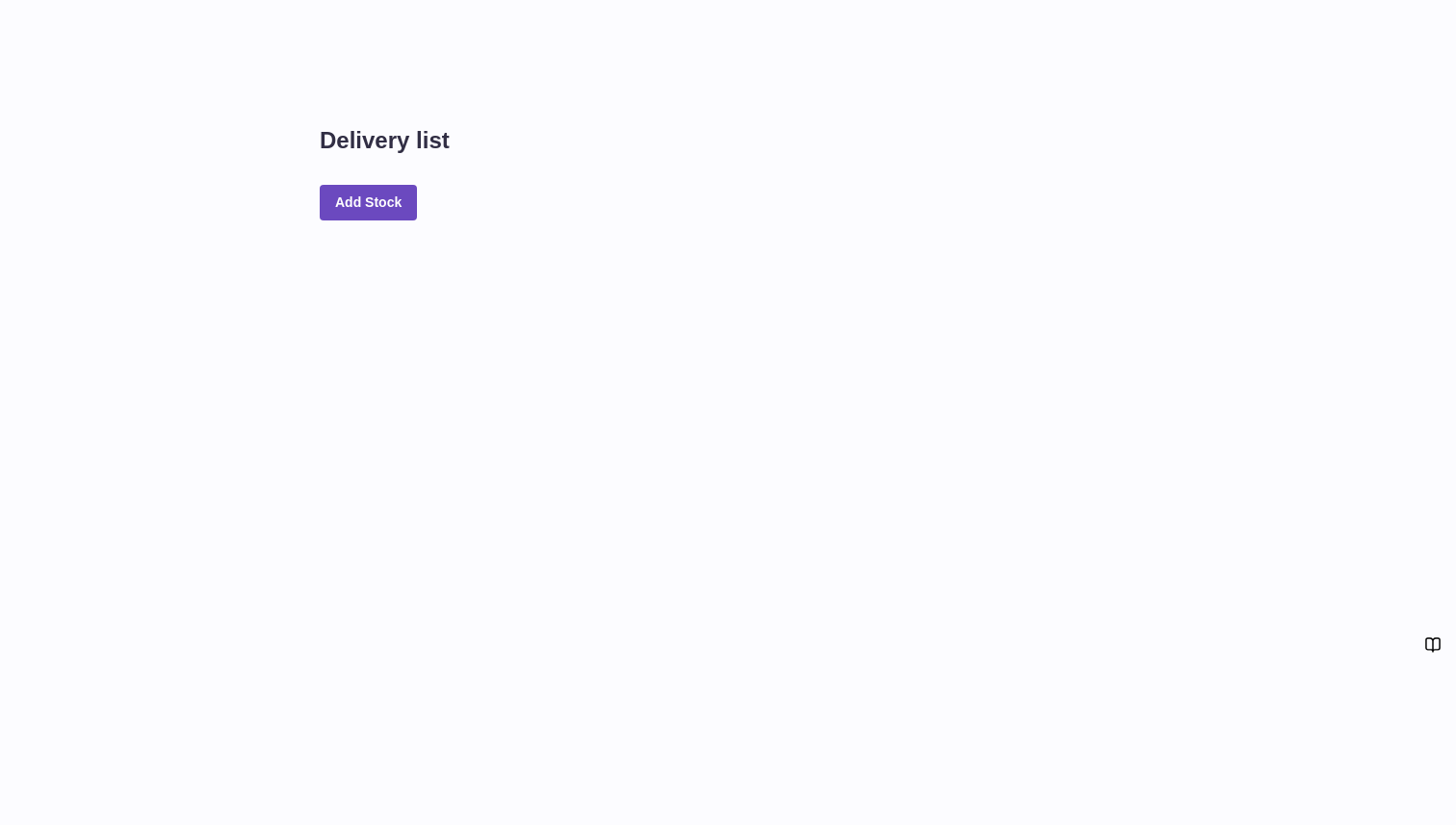 scroll, scrollTop: 0, scrollLeft: 0, axis: both 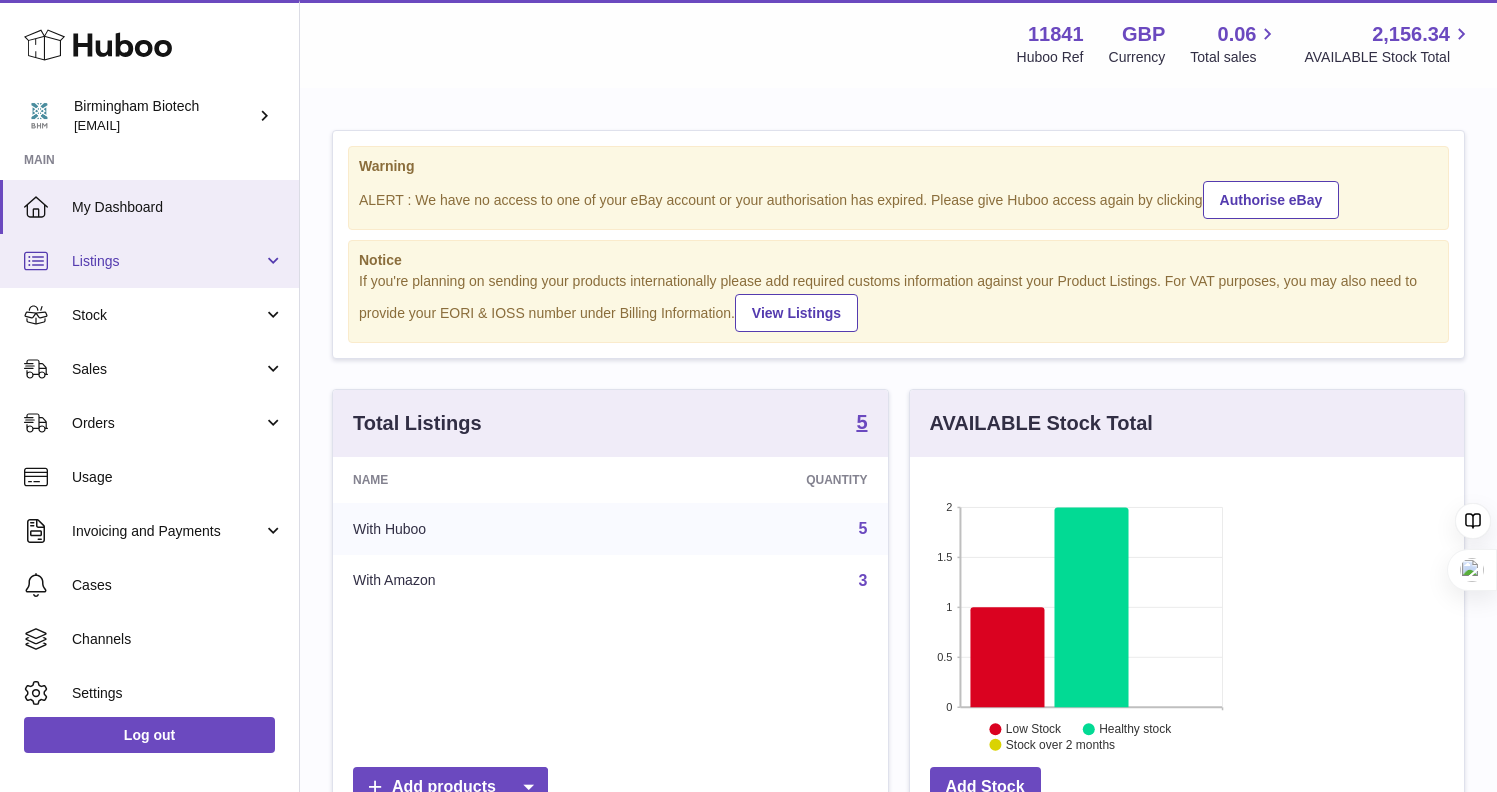 click on "Listings" at bounding box center (167, 261) 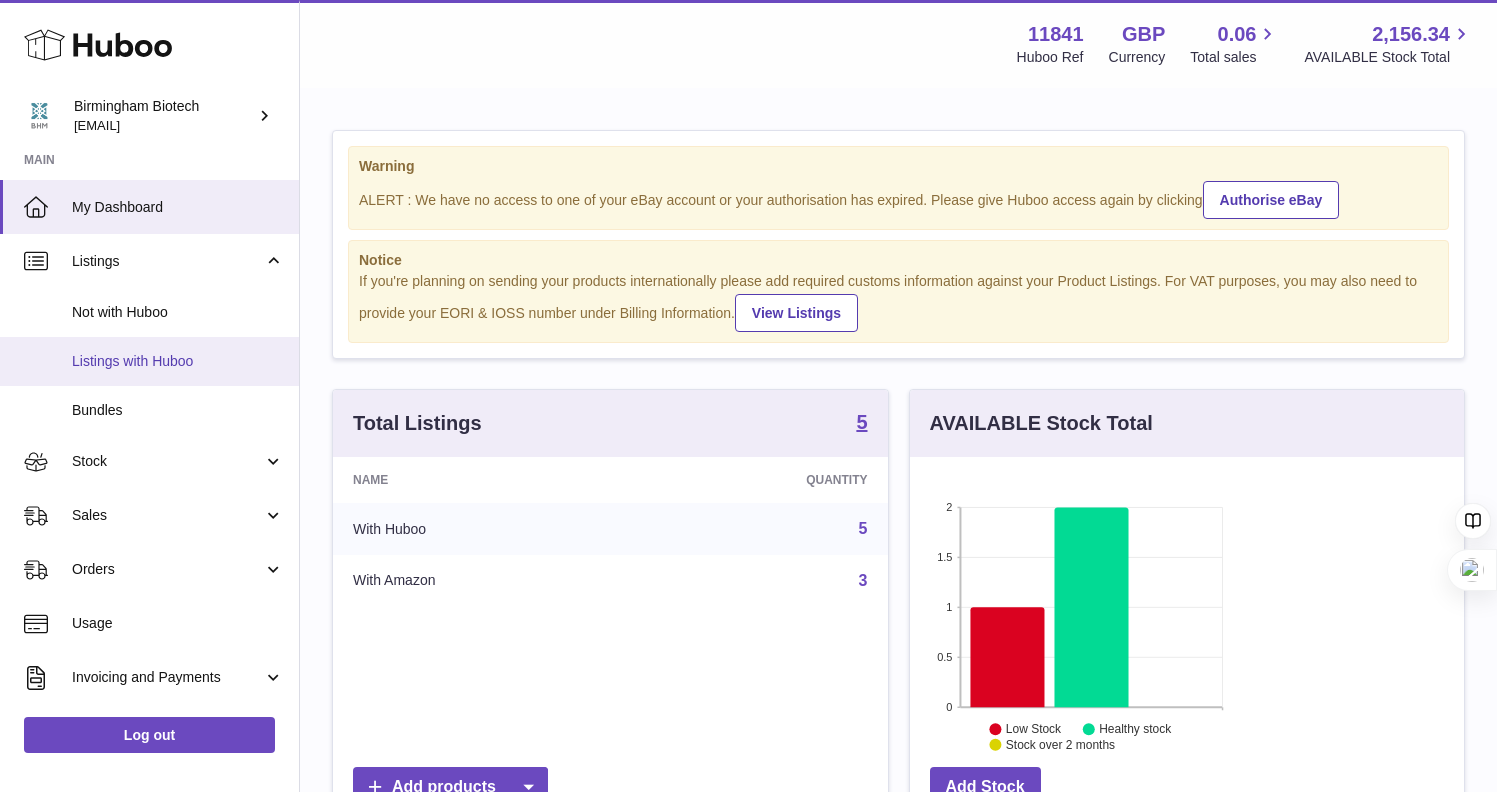 click on "Listings with Huboo" at bounding box center [178, 361] 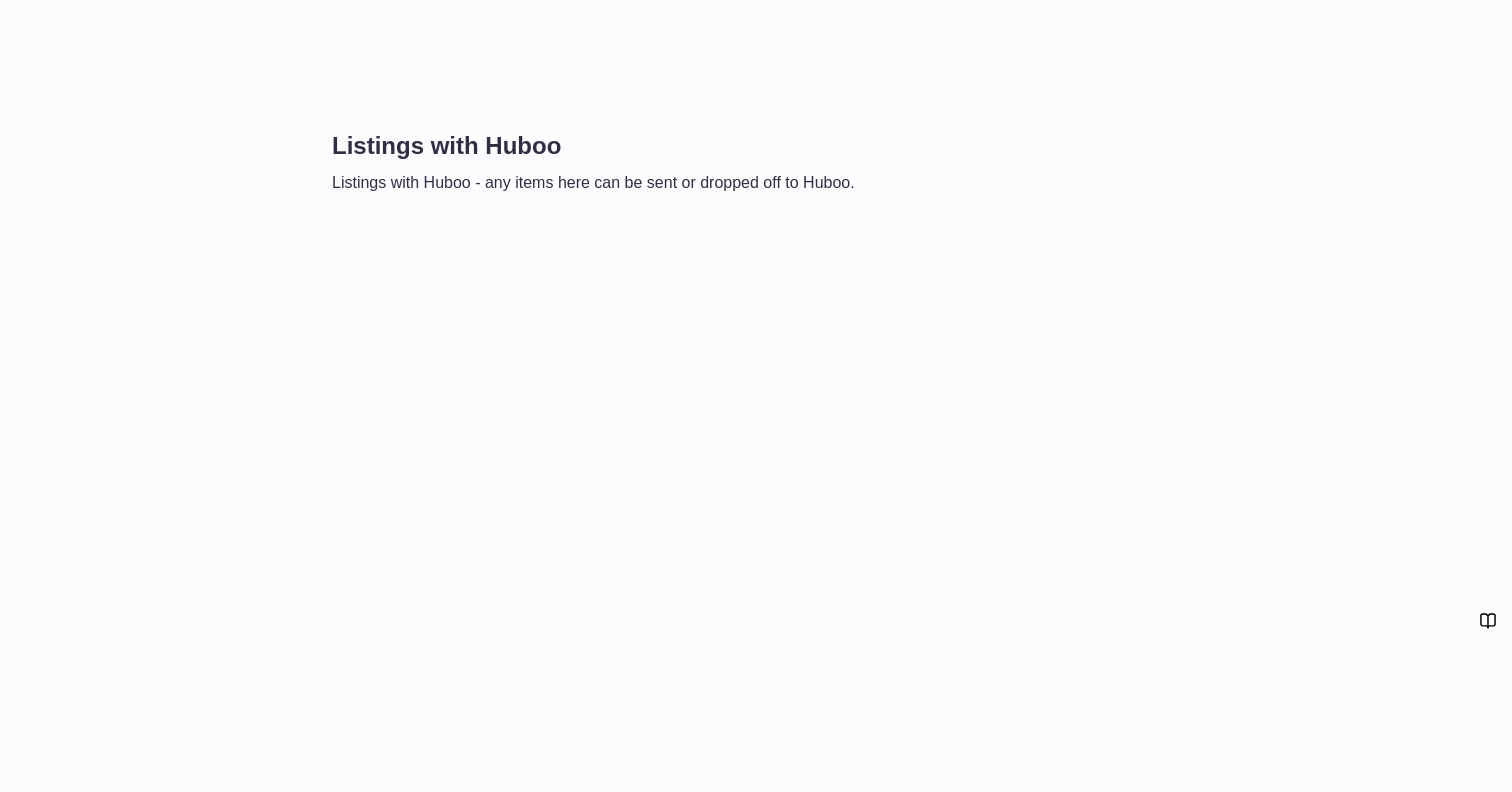 scroll, scrollTop: 0, scrollLeft: 0, axis: both 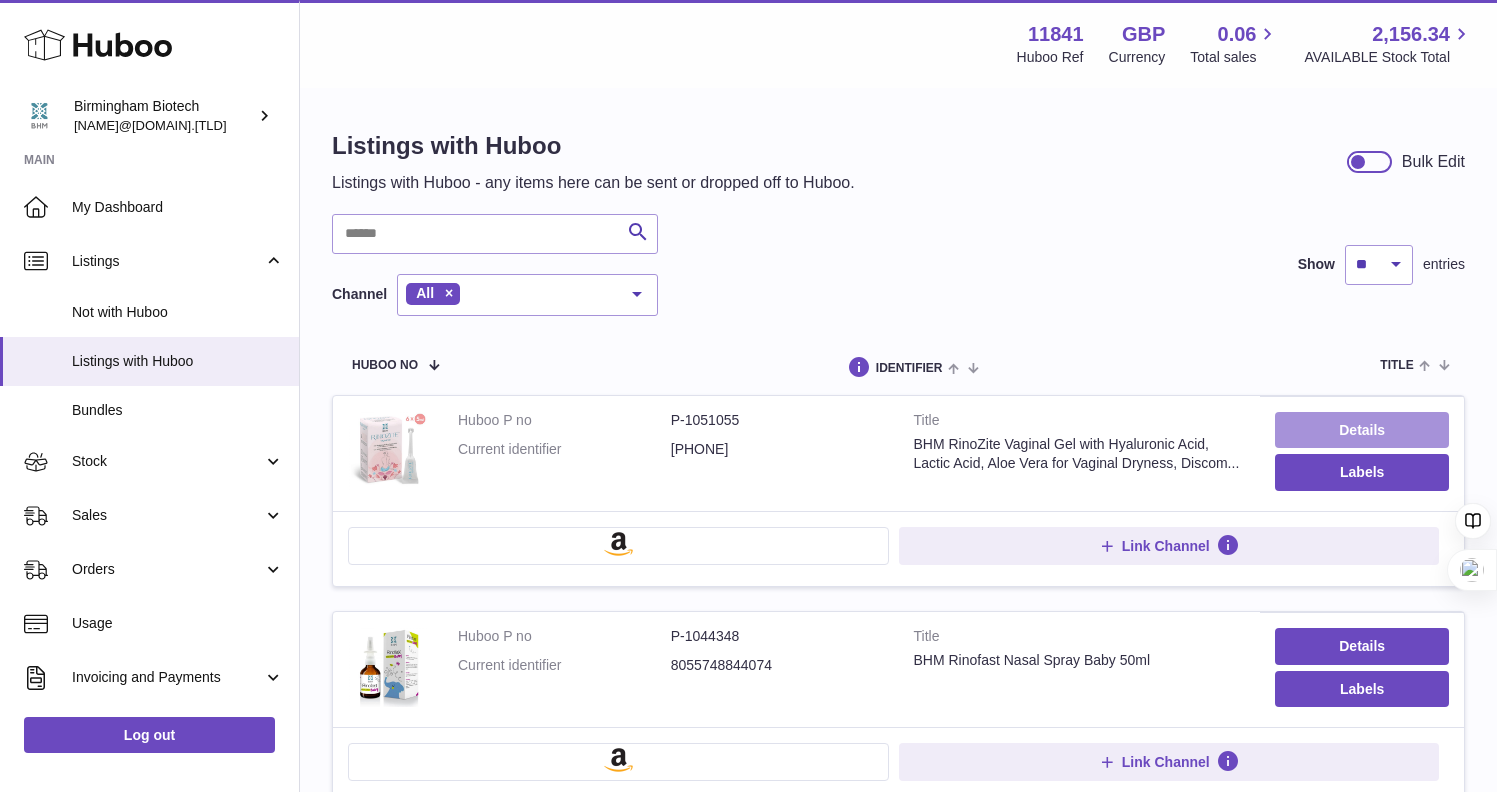 click on "Details" at bounding box center [1362, 430] 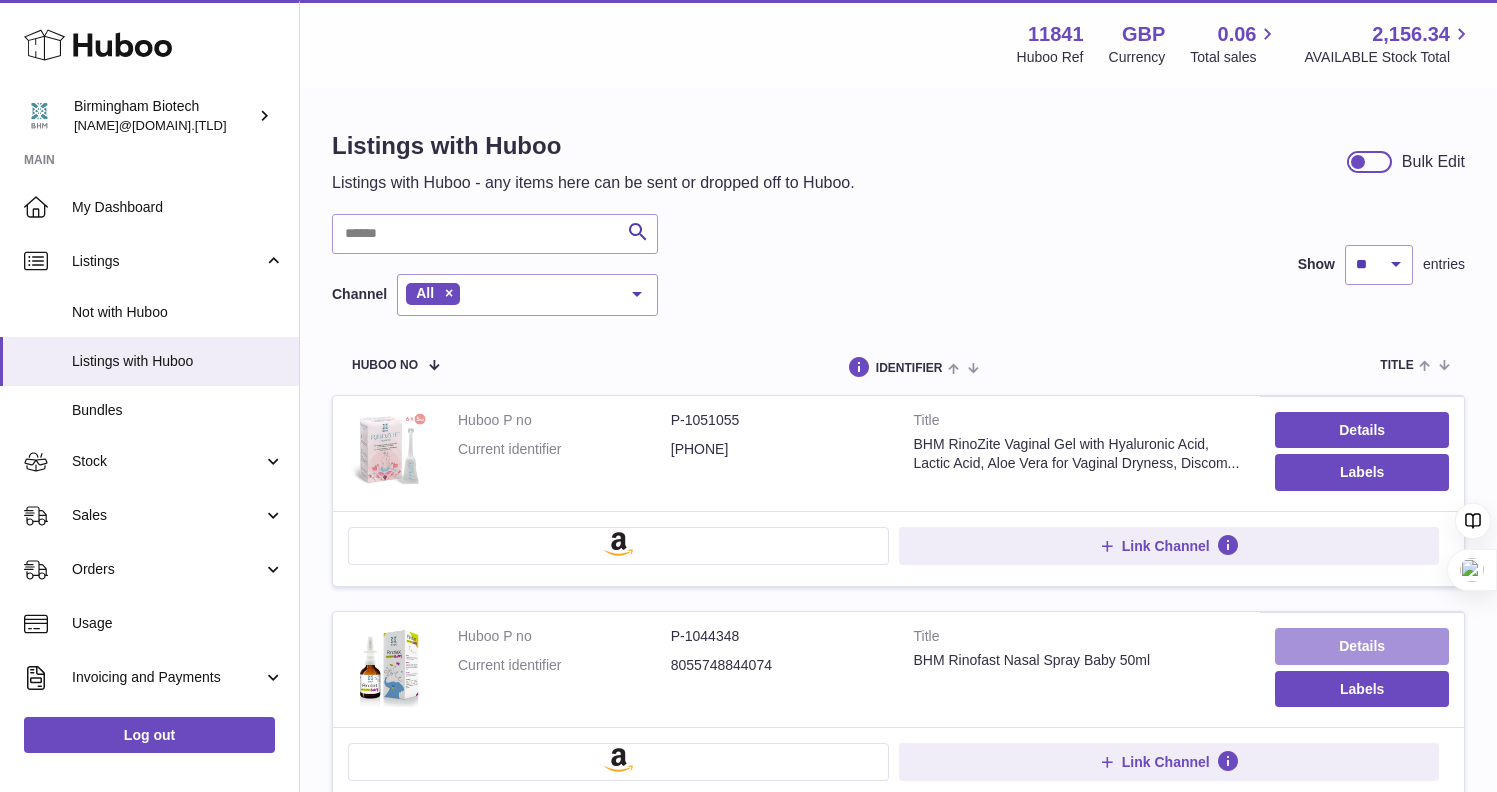 click on "Details" at bounding box center (1362, 646) 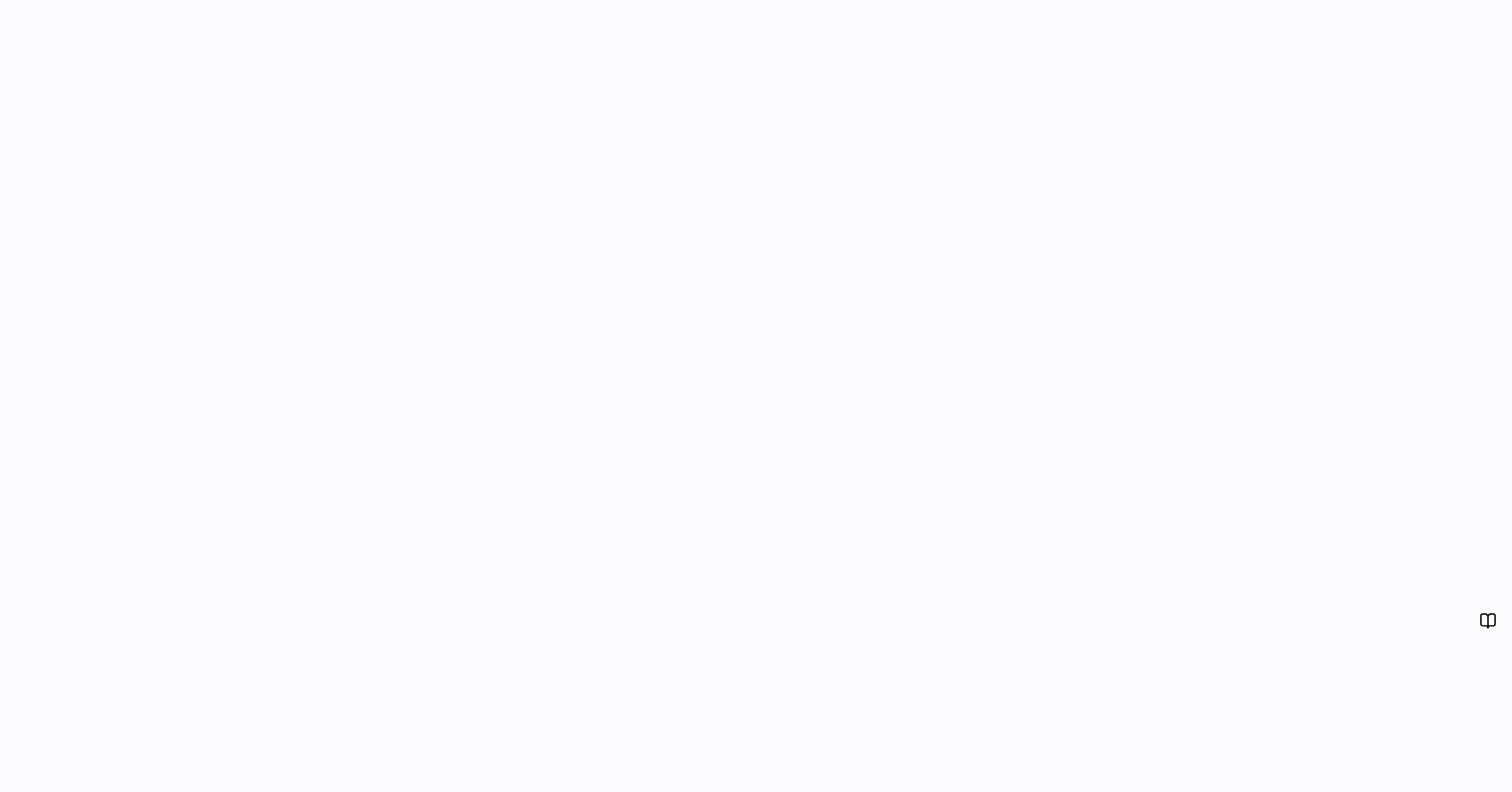 scroll, scrollTop: 0, scrollLeft: 0, axis: both 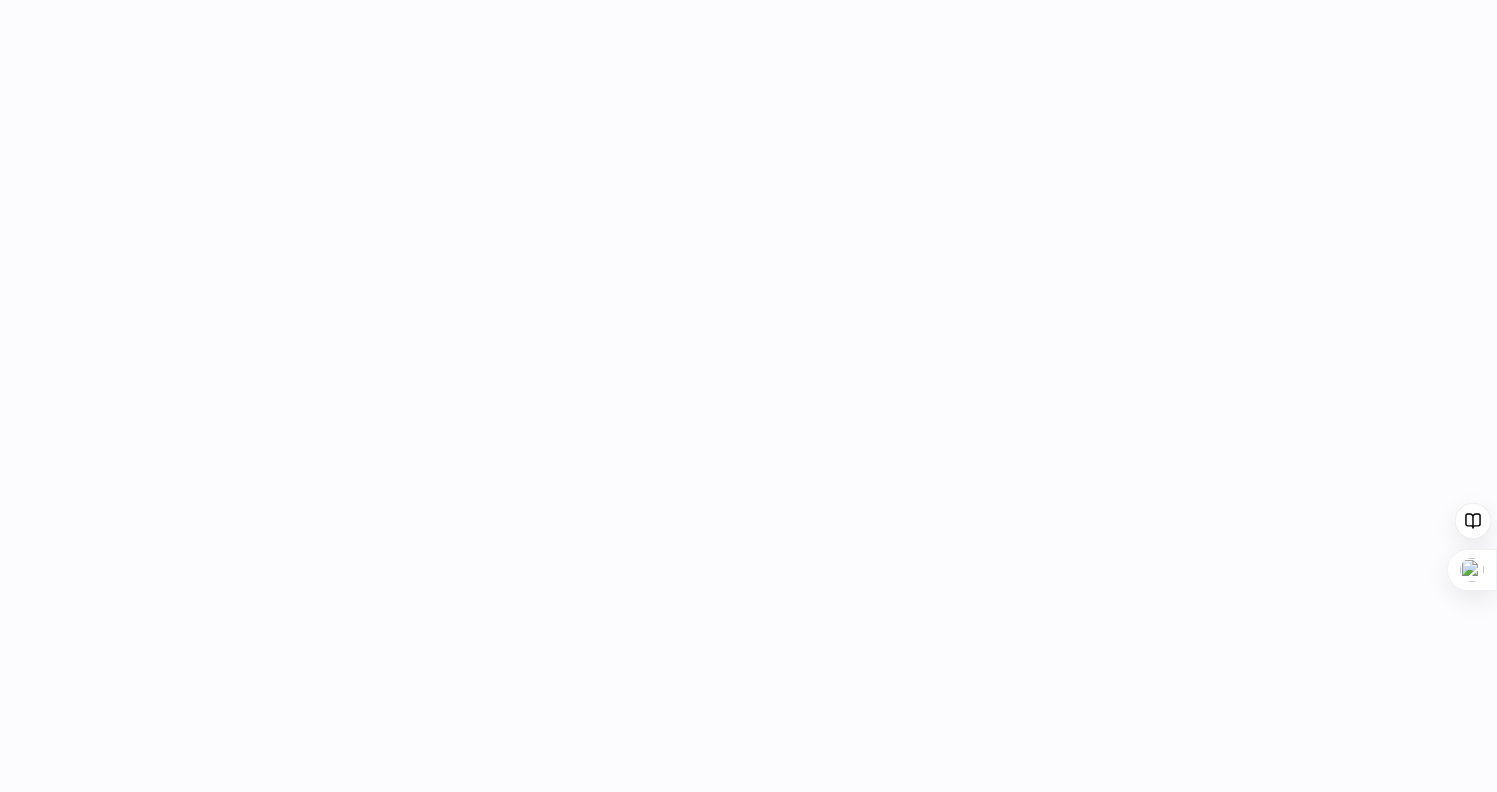 select on "***" 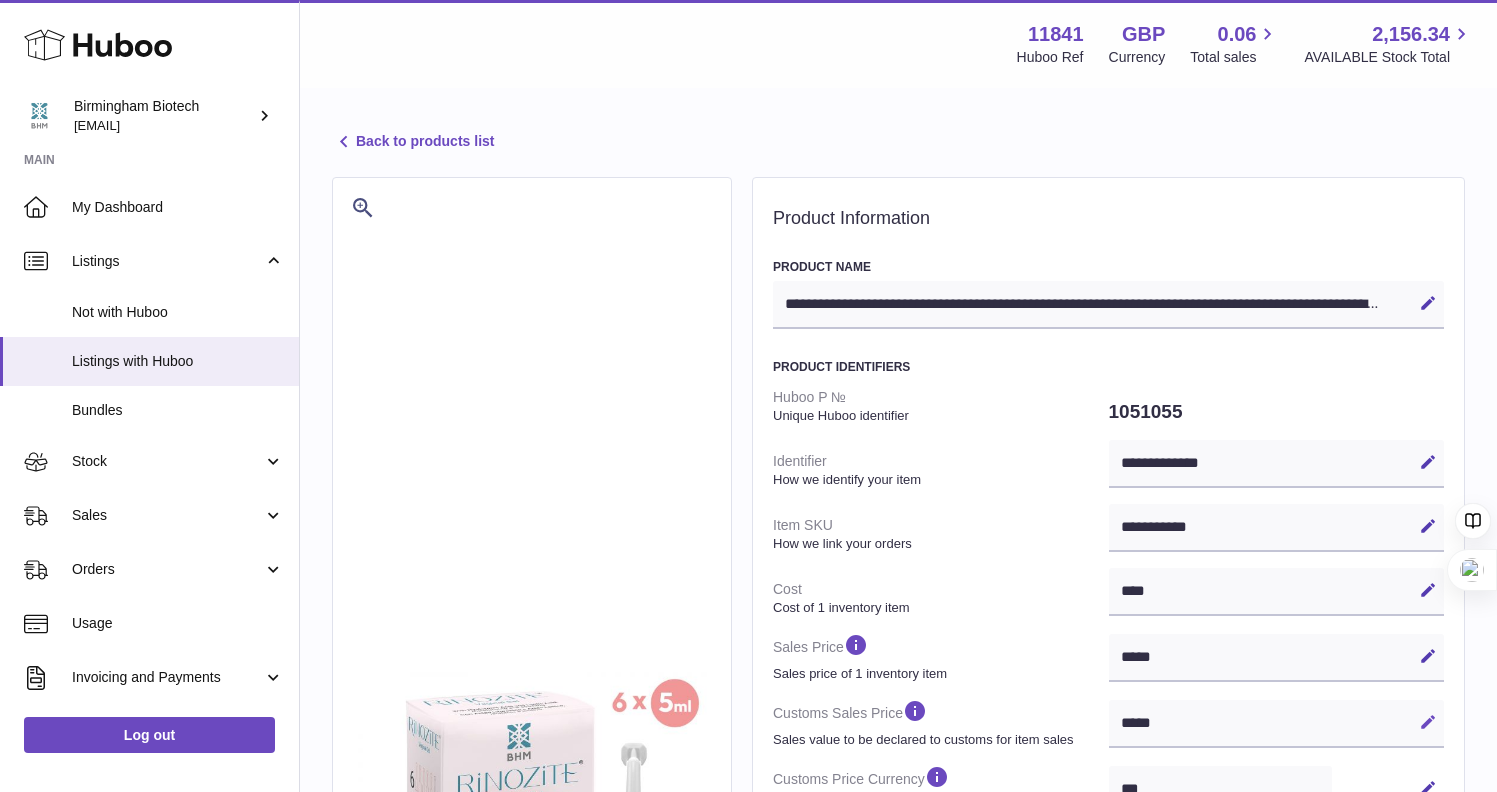 click at bounding box center (1428, 722) 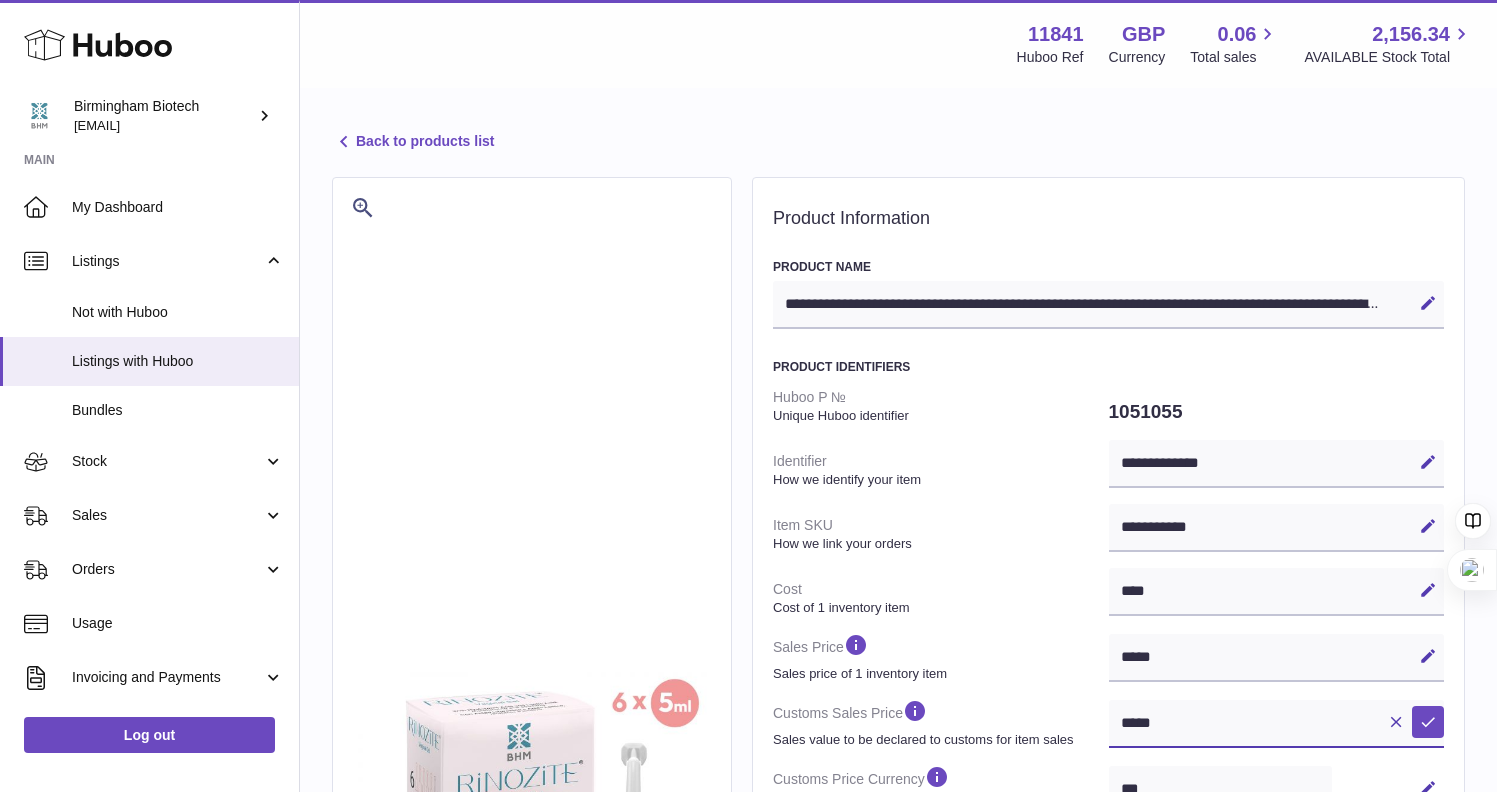 click on "*****" at bounding box center [1277, 724] 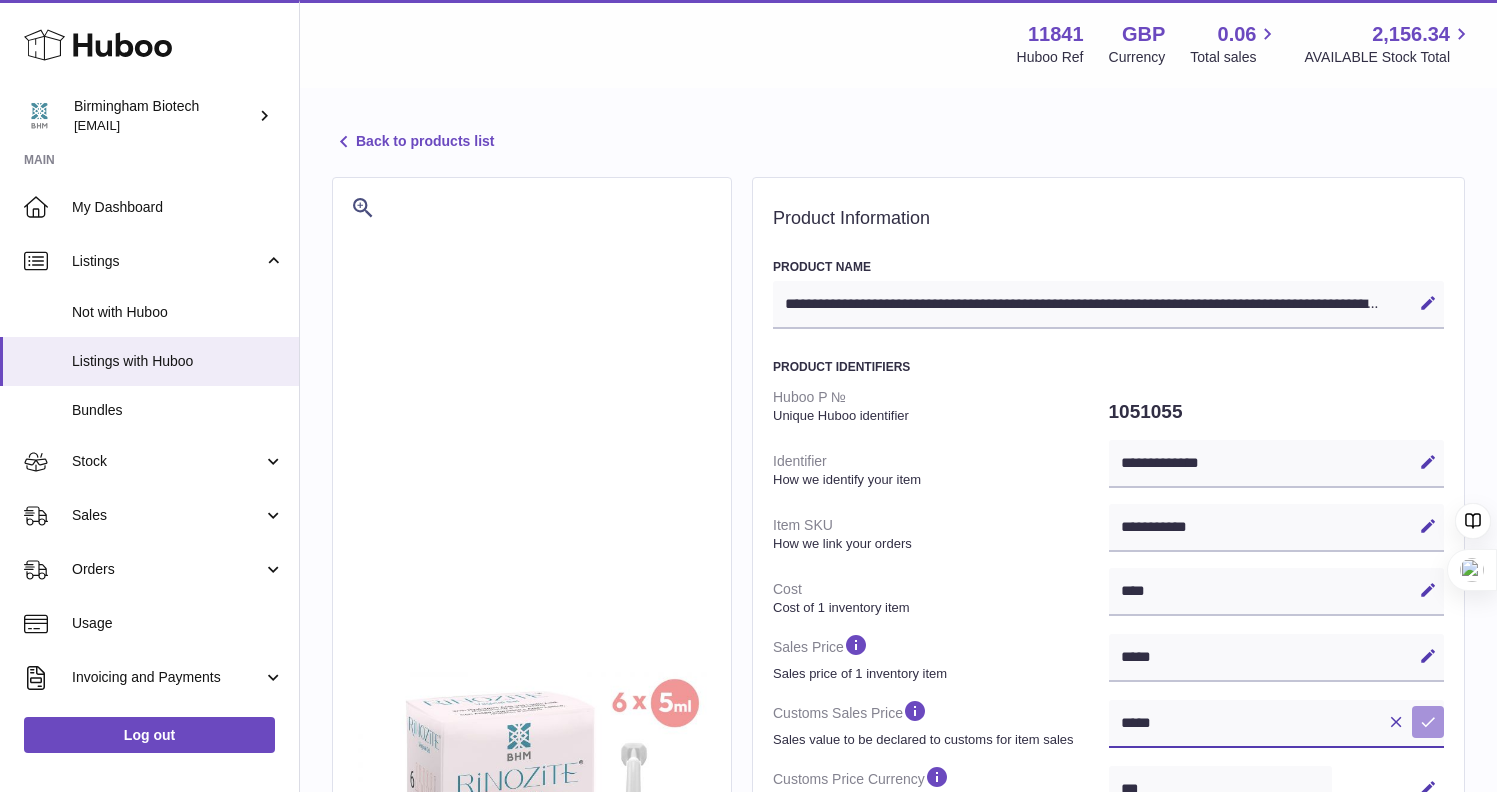 type on "*****" 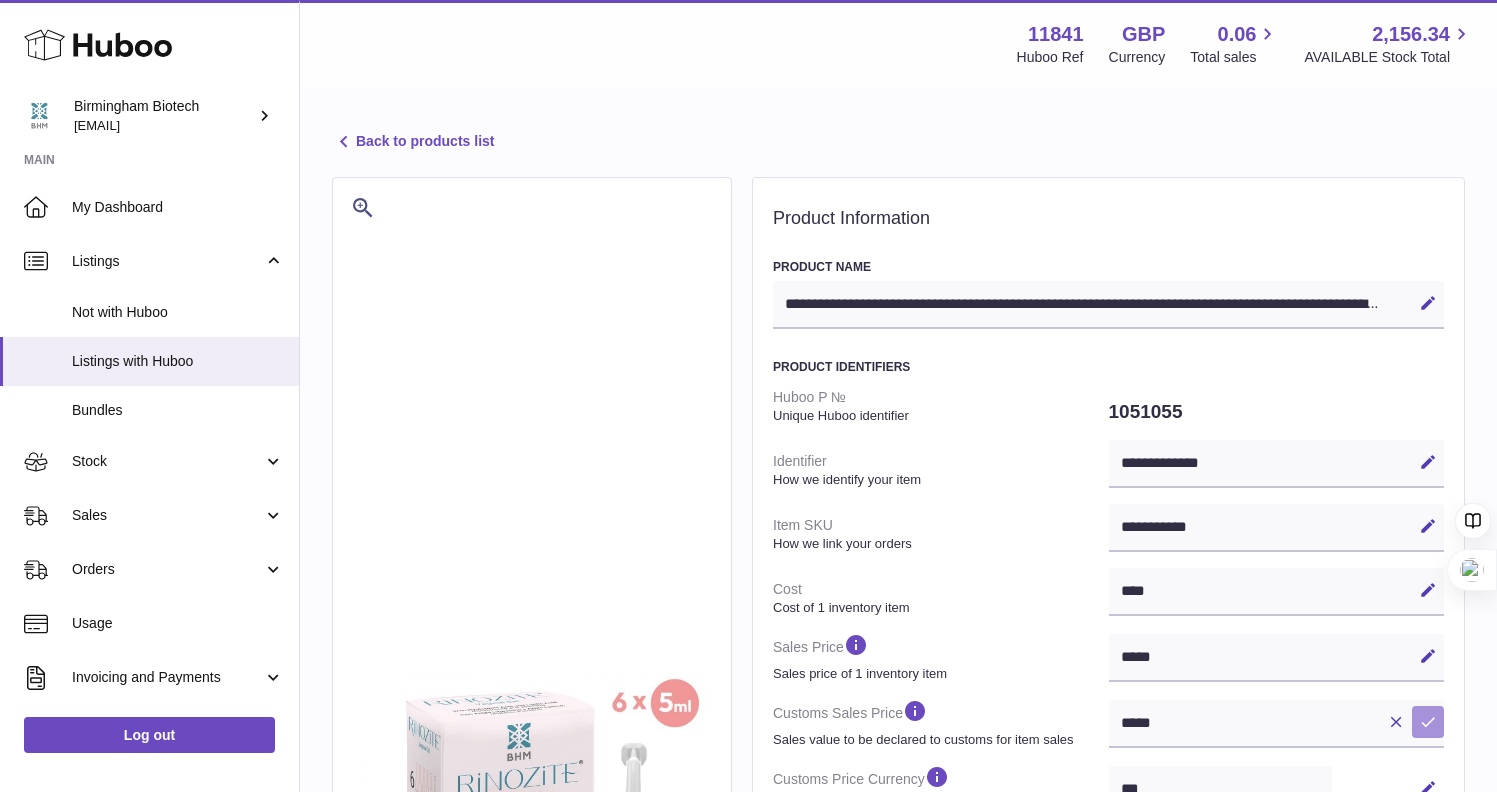 click at bounding box center [1428, 722] 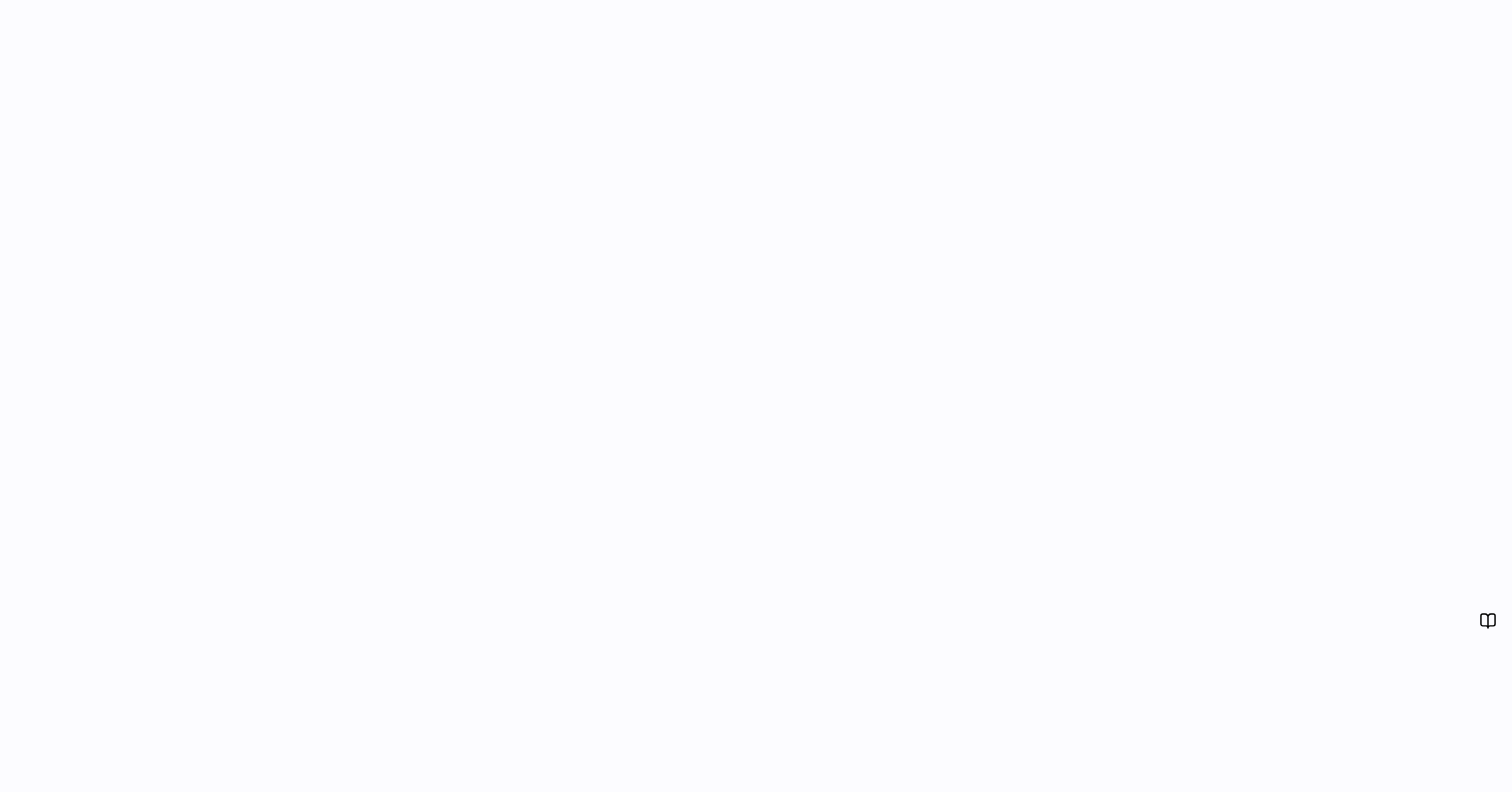 scroll, scrollTop: 0, scrollLeft: 0, axis: both 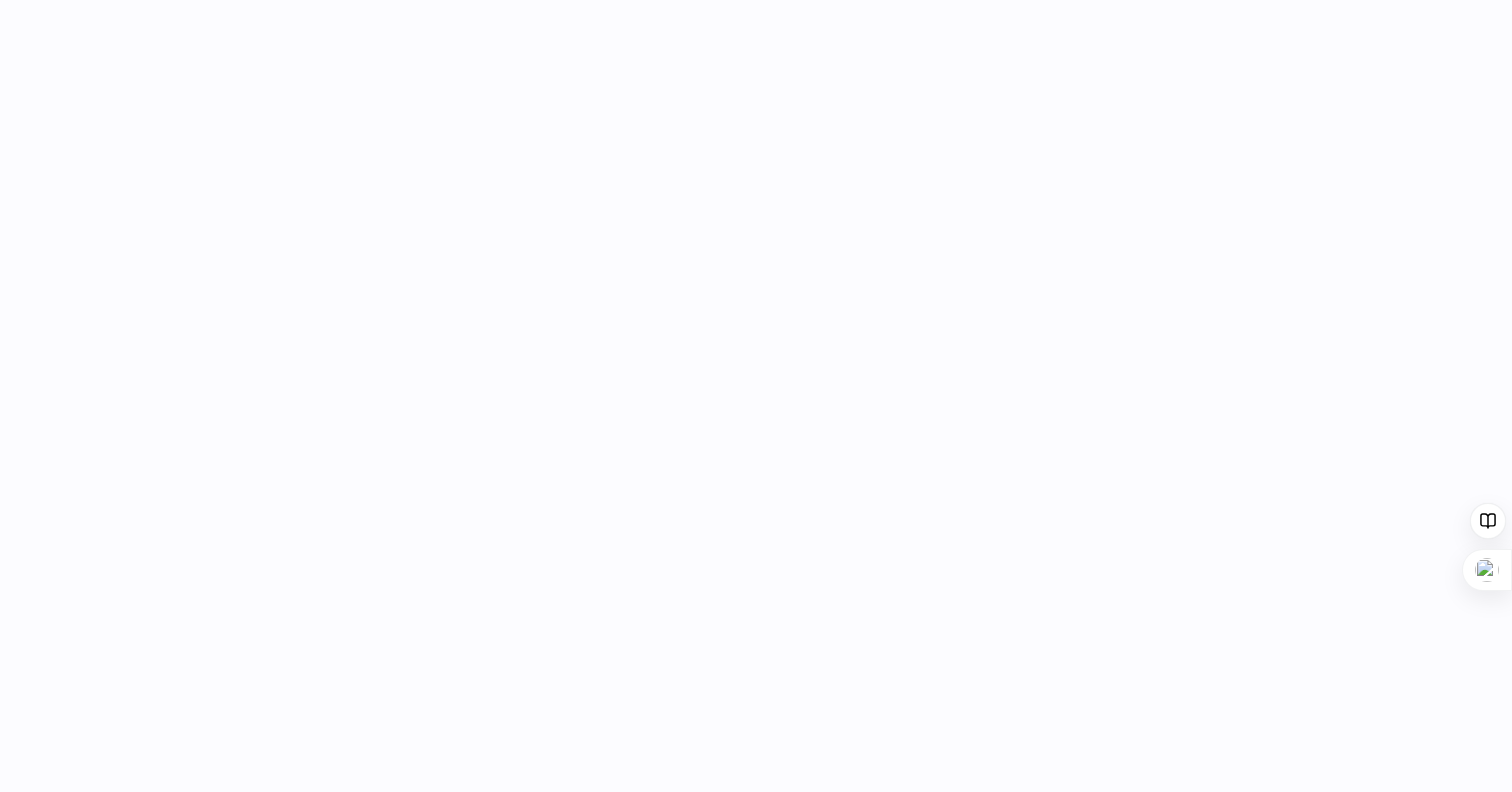 select on "***" 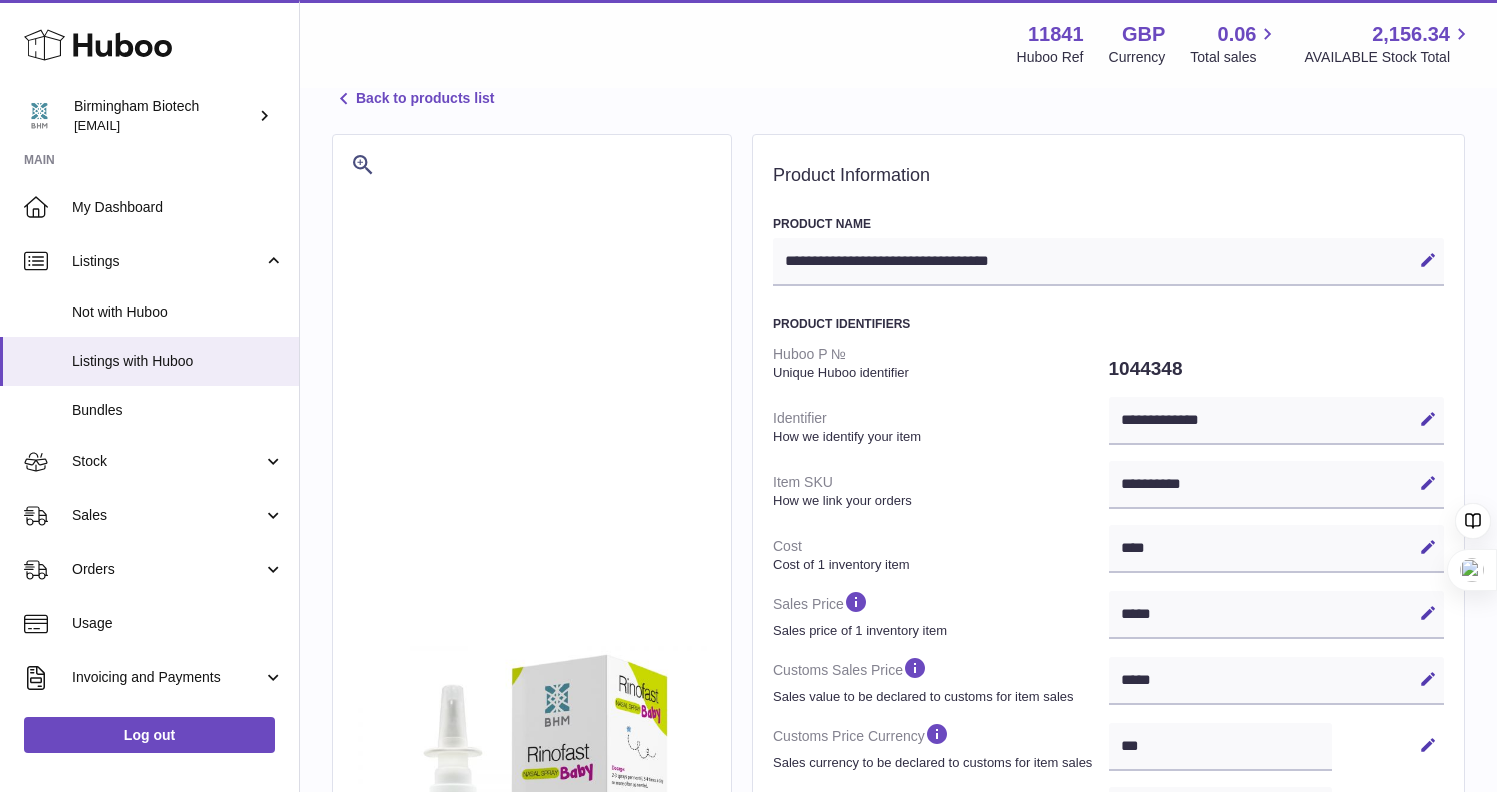 scroll, scrollTop: 49, scrollLeft: 0, axis: vertical 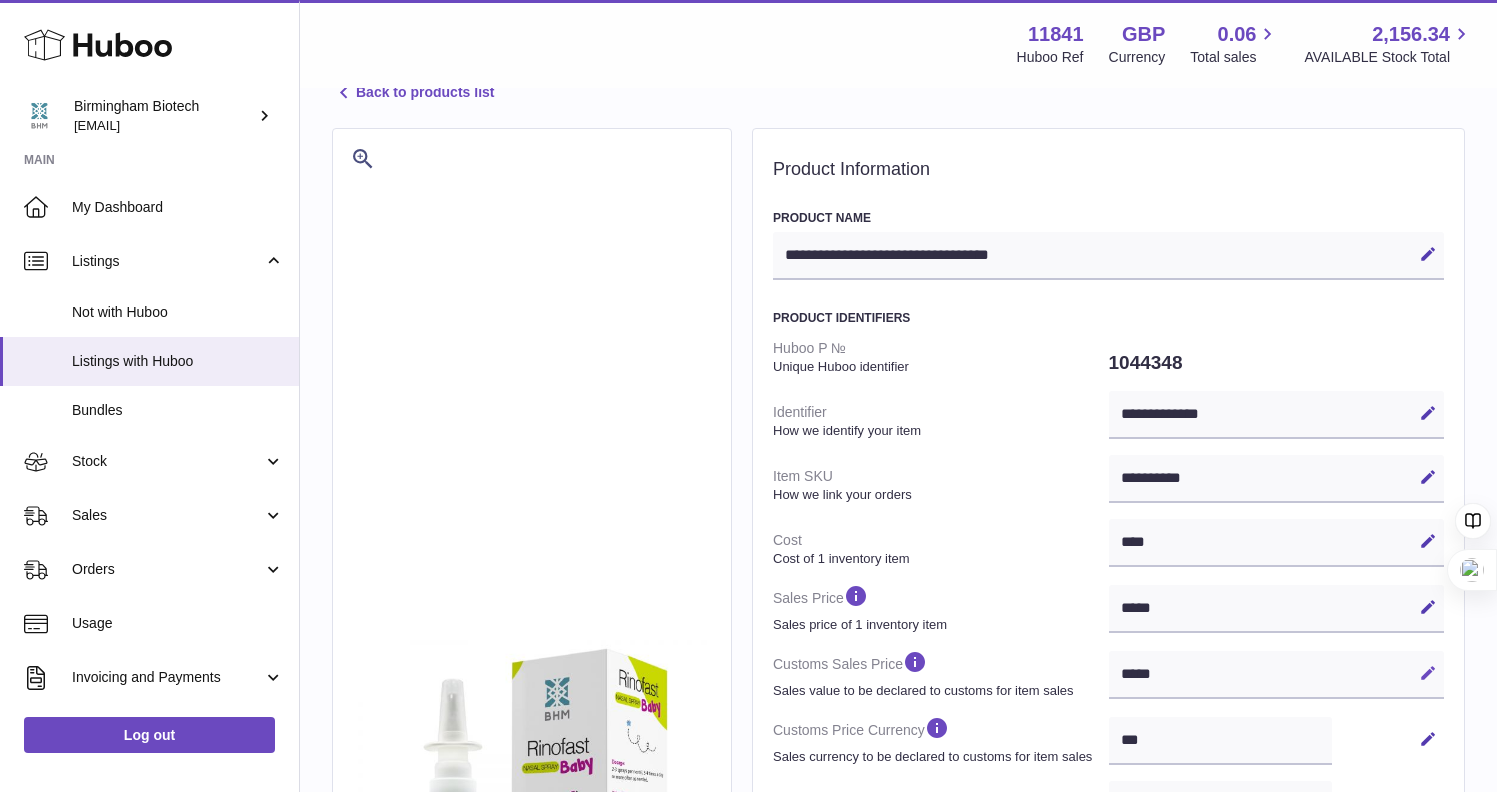 click at bounding box center [1428, 673] 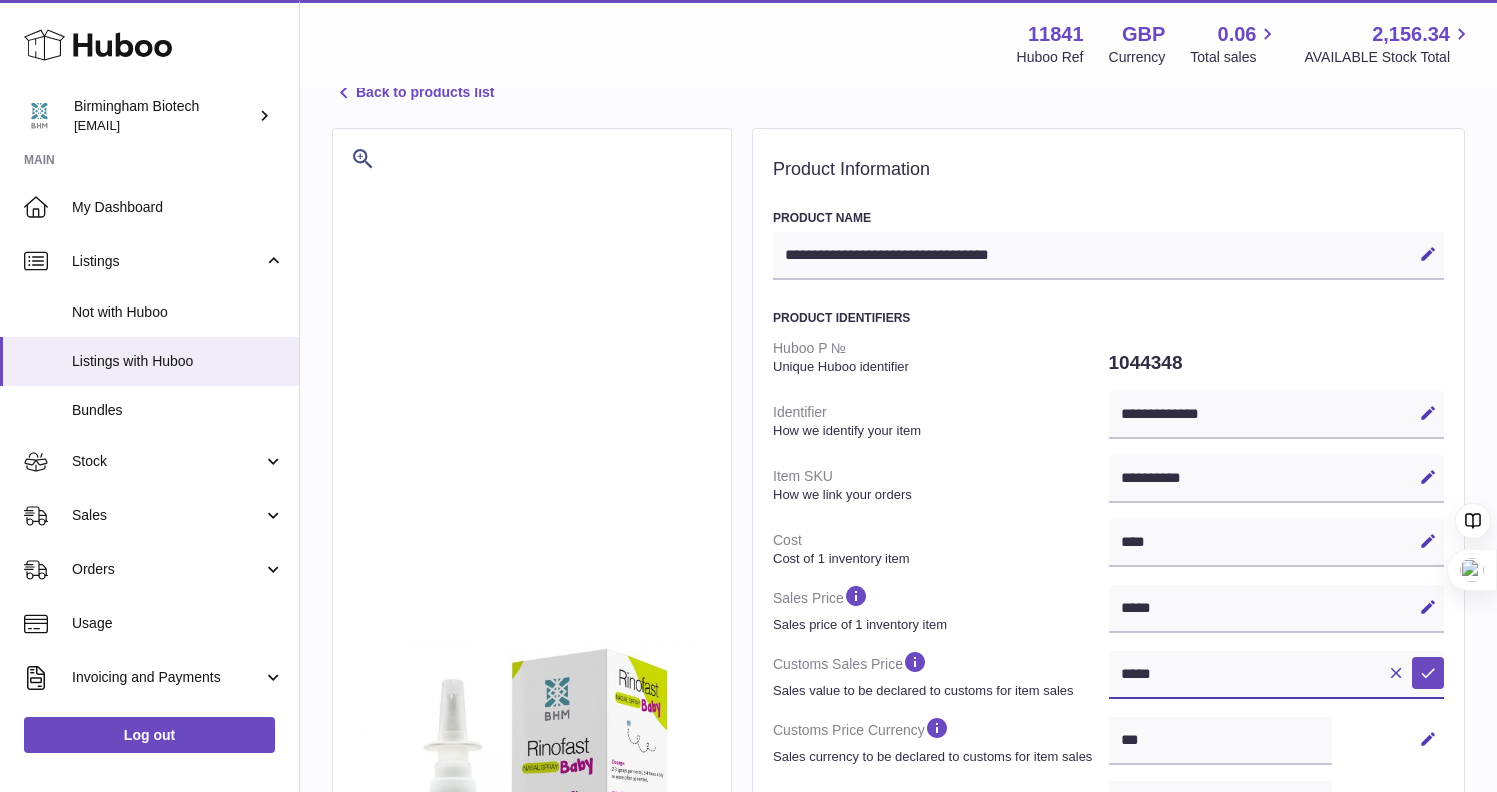 click on "*****" at bounding box center (1277, 675) 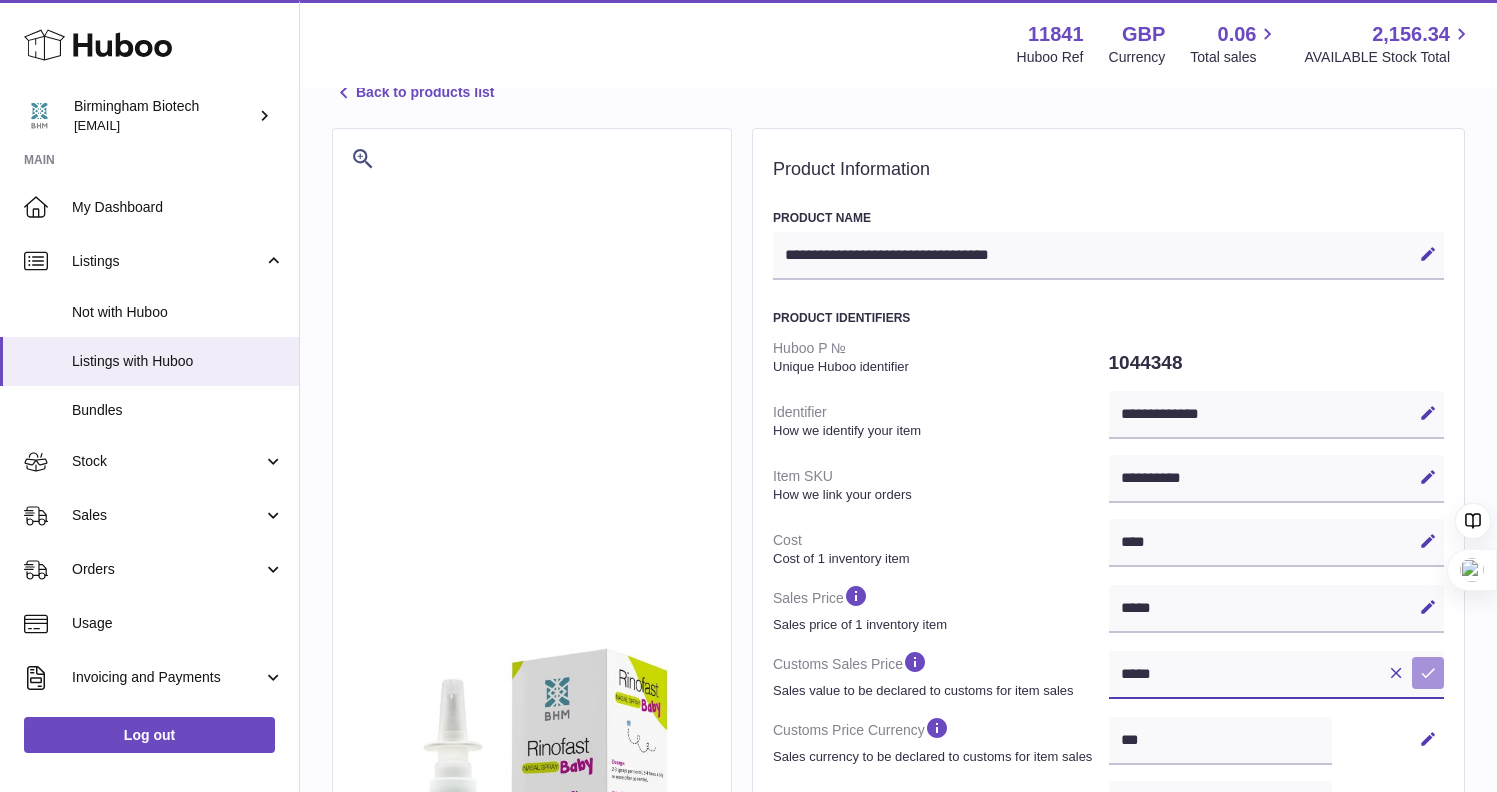 type on "*****" 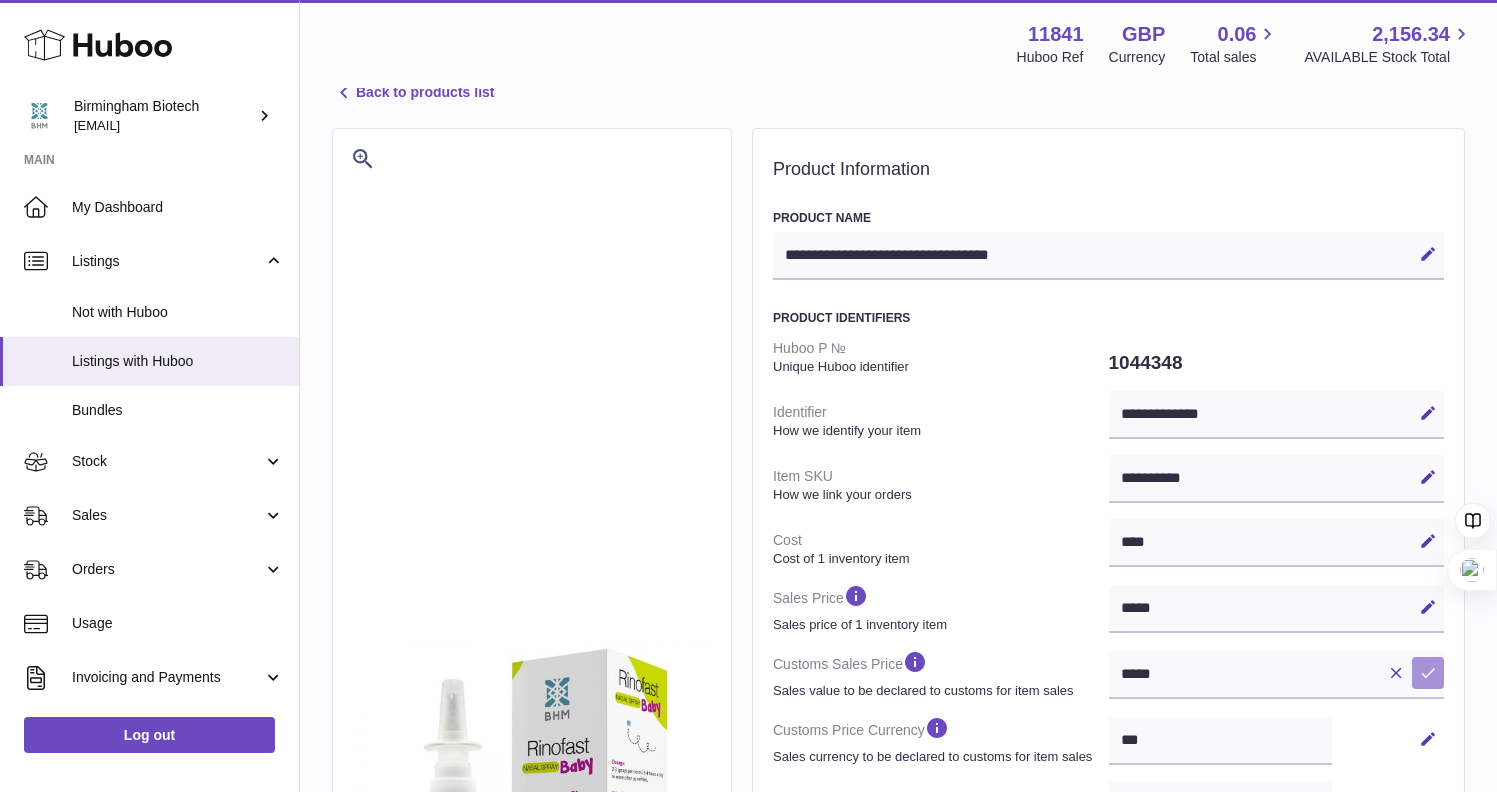 click at bounding box center (1428, 673) 